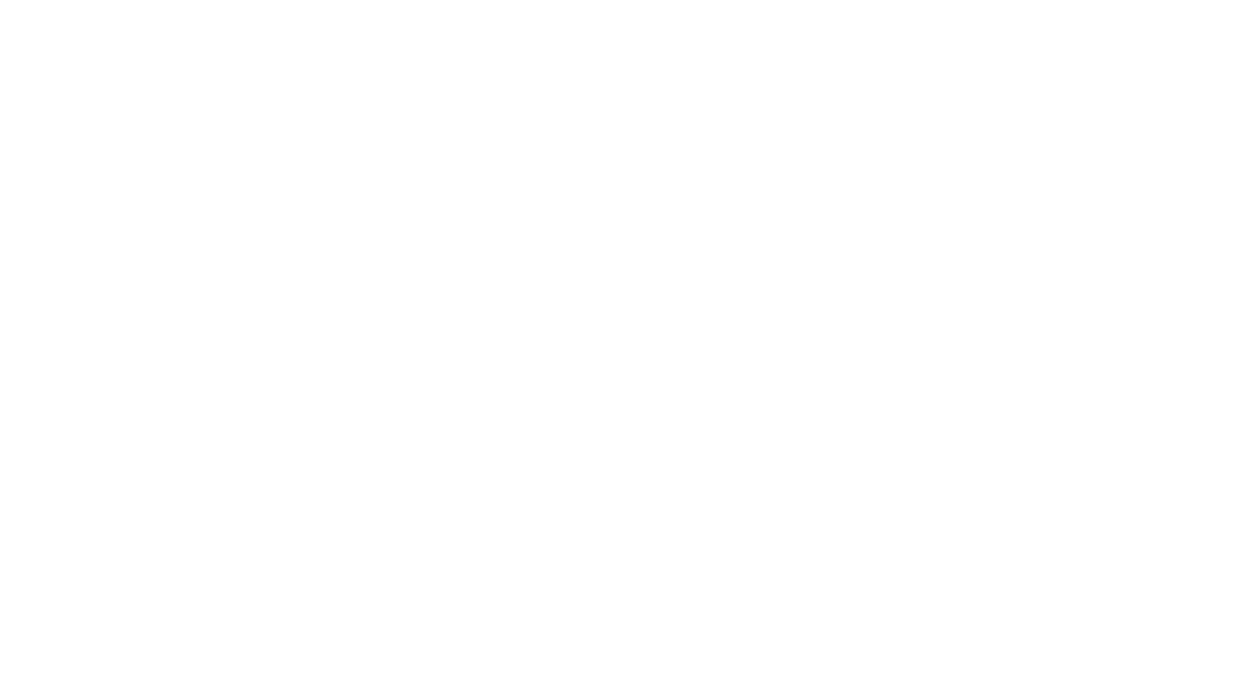 scroll, scrollTop: 0, scrollLeft: 0, axis: both 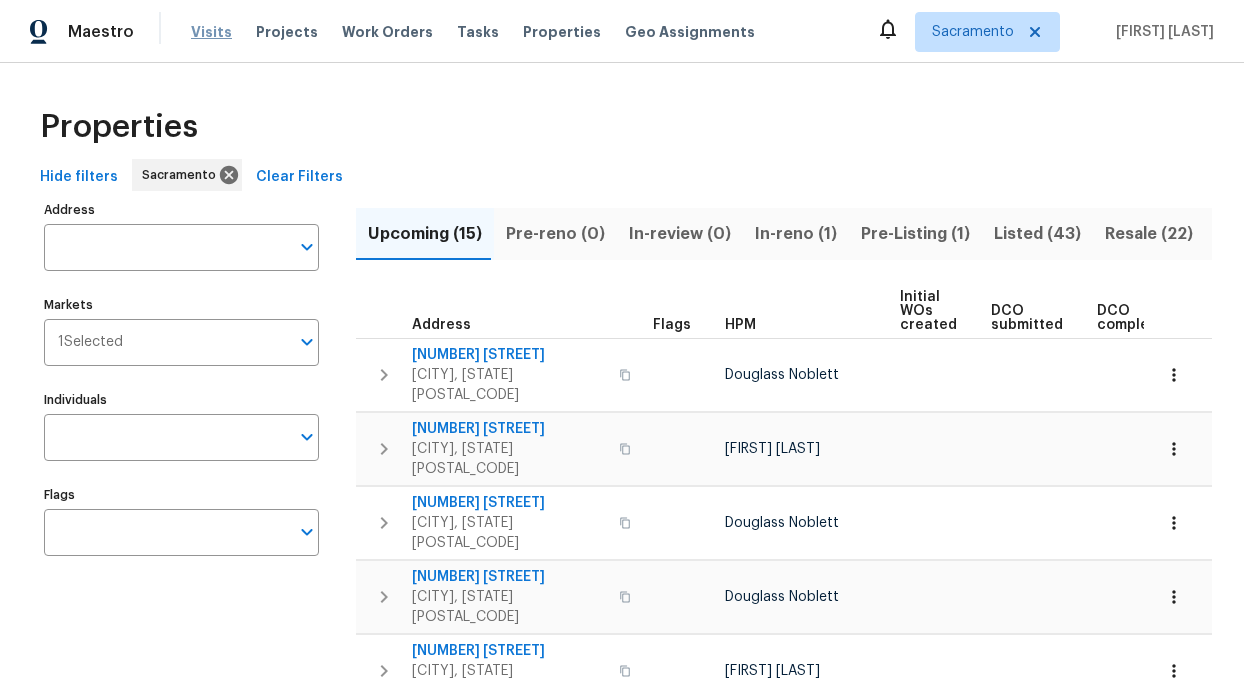 click on "Visits" at bounding box center [211, 32] 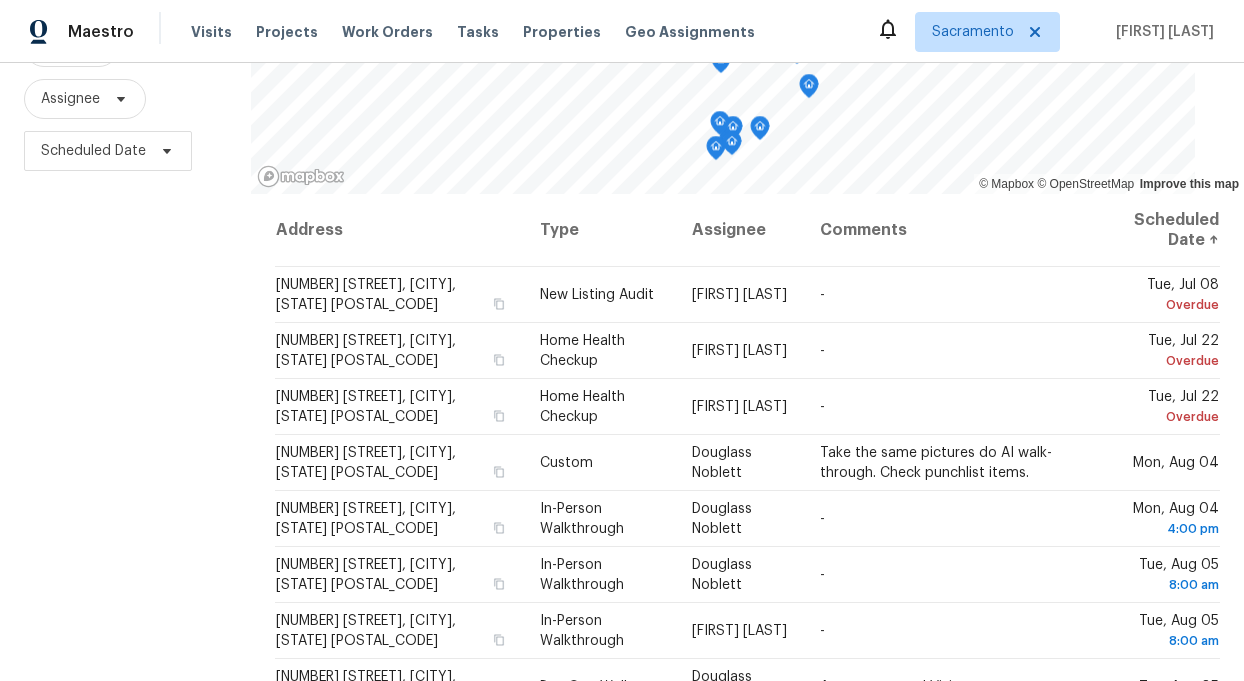 scroll, scrollTop: 287, scrollLeft: 0, axis: vertical 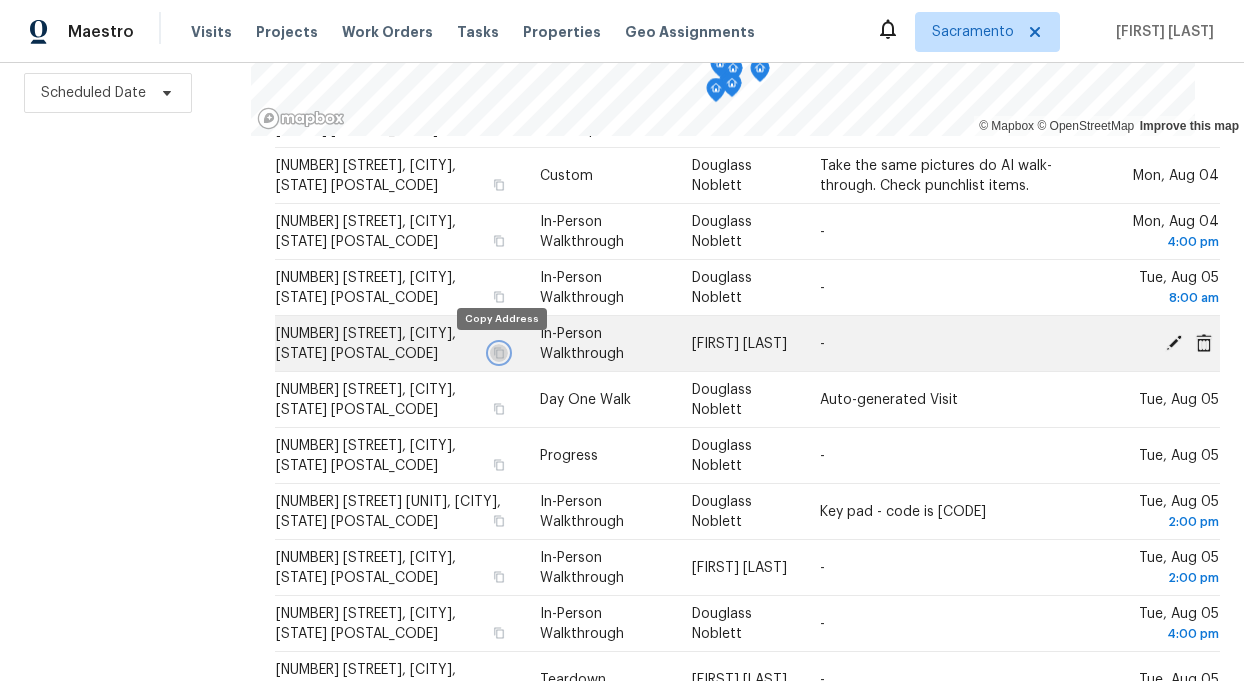 click at bounding box center [499, 353] 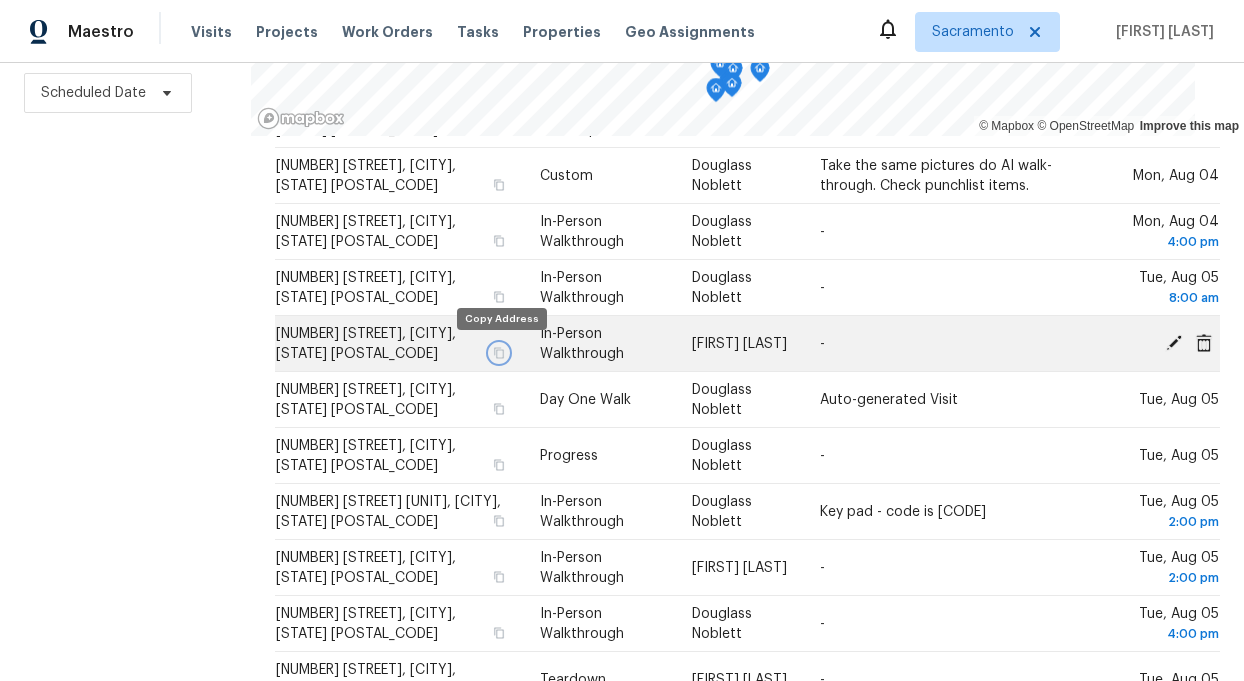 click at bounding box center (499, 353) 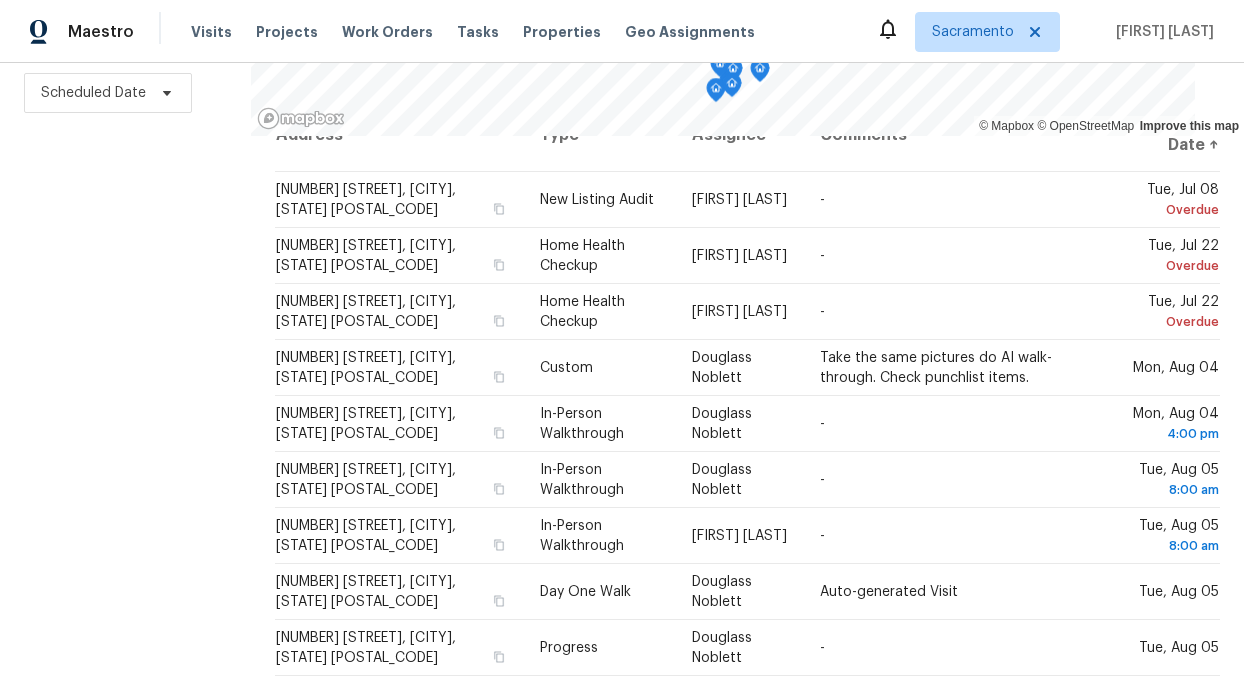 scroll, scrollTop: 34, scrollLeft: 0, axis: vertical 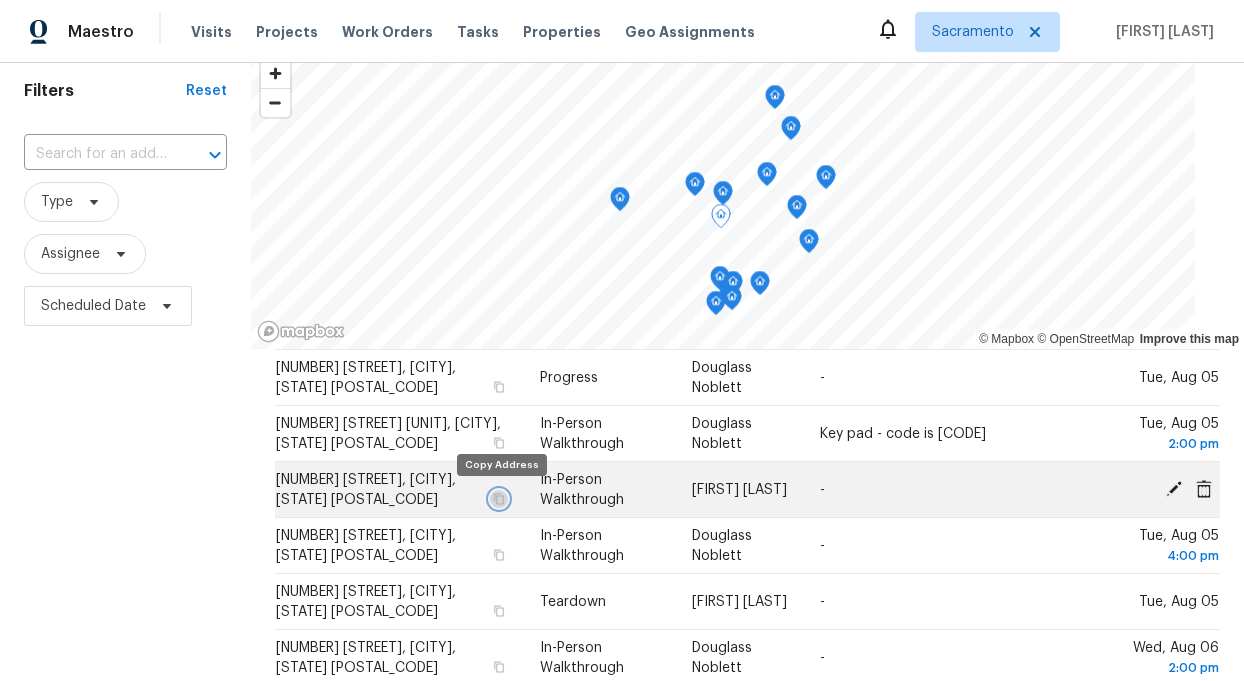 click 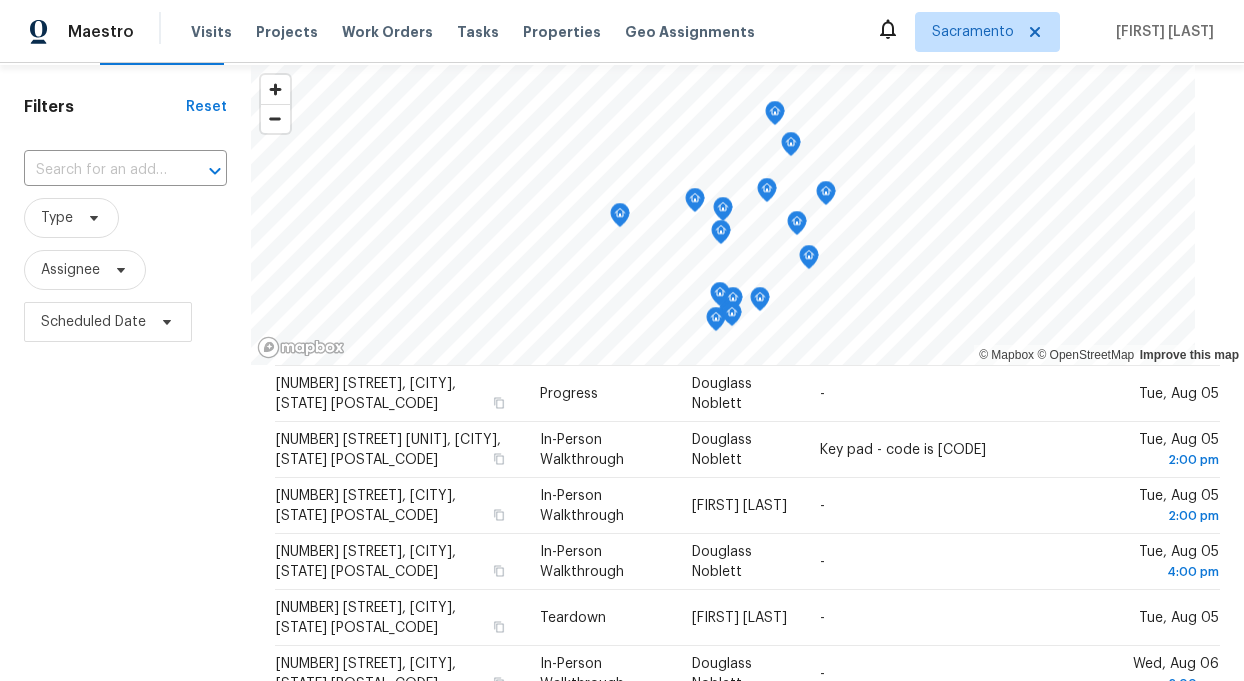 scroll, scrollTop: 57, scrollLeft: 0, axis: vertical 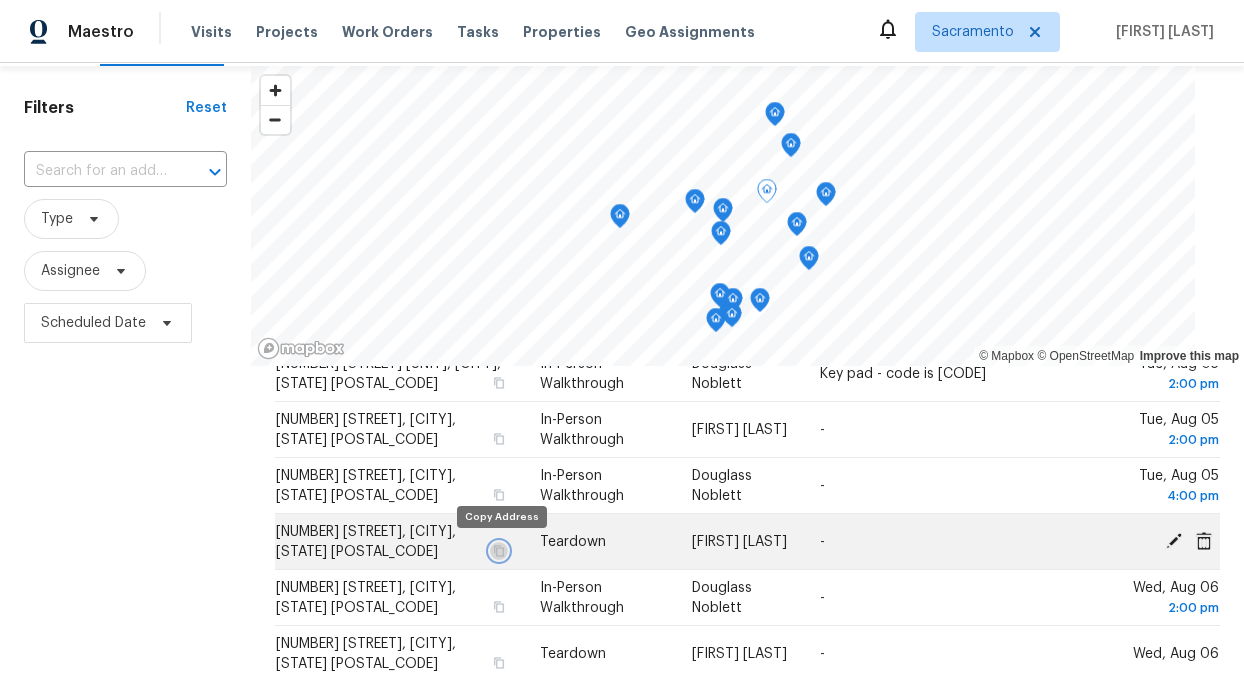click at bounding box center (499, 551) 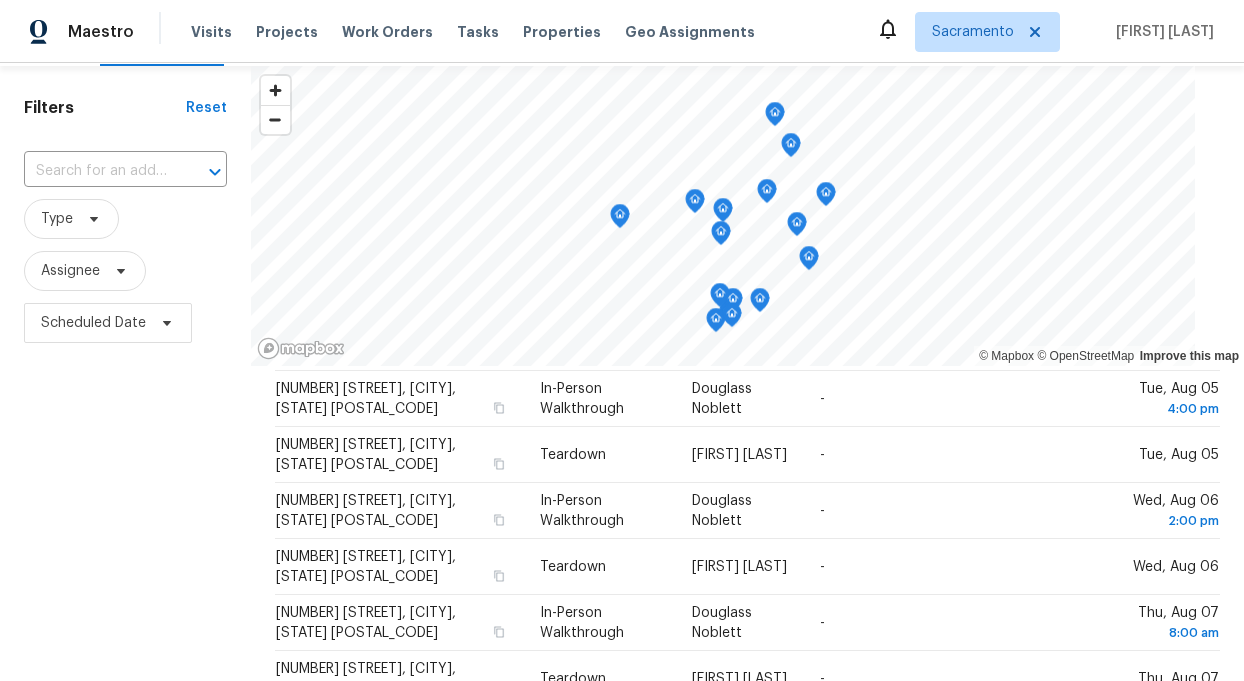 scroll, scrollTop: 701, scrollLeft: 0, axis: vertical 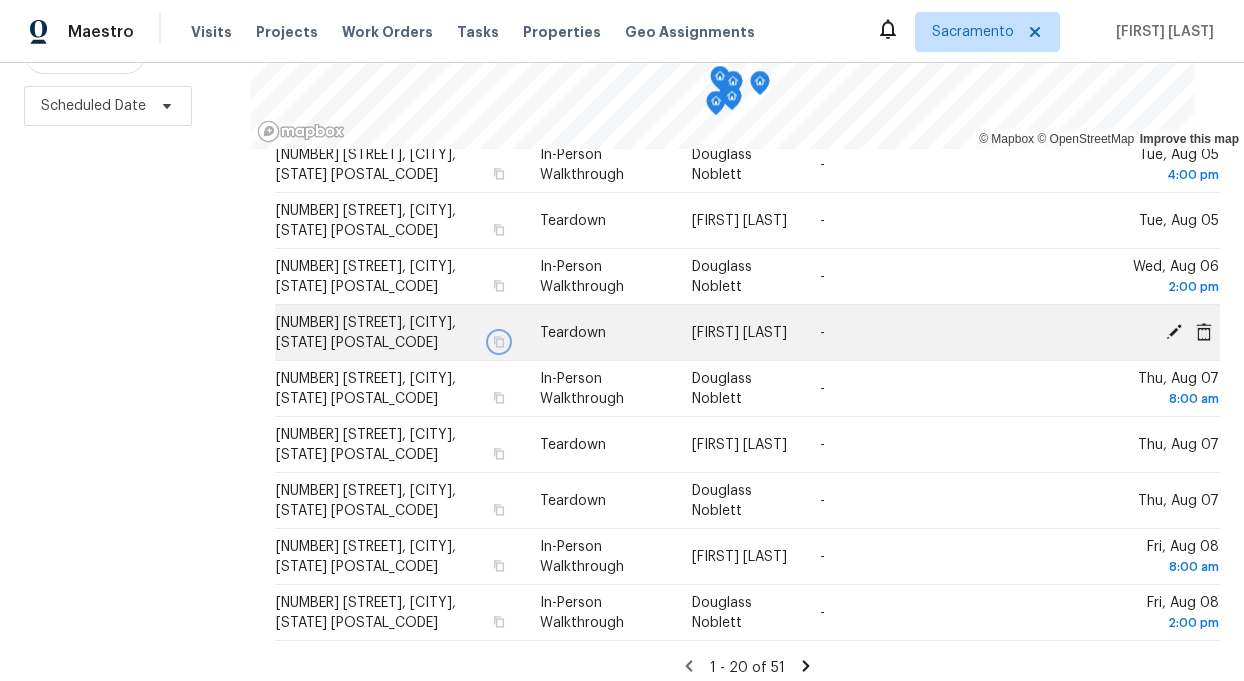 click 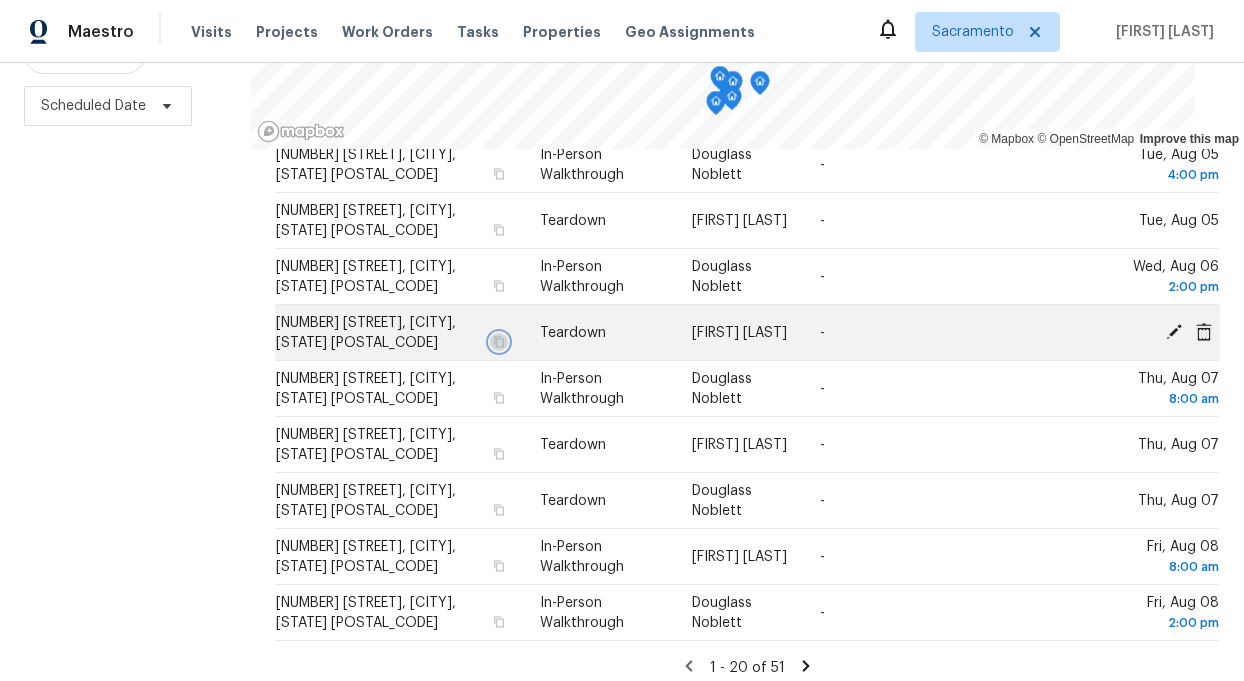 click 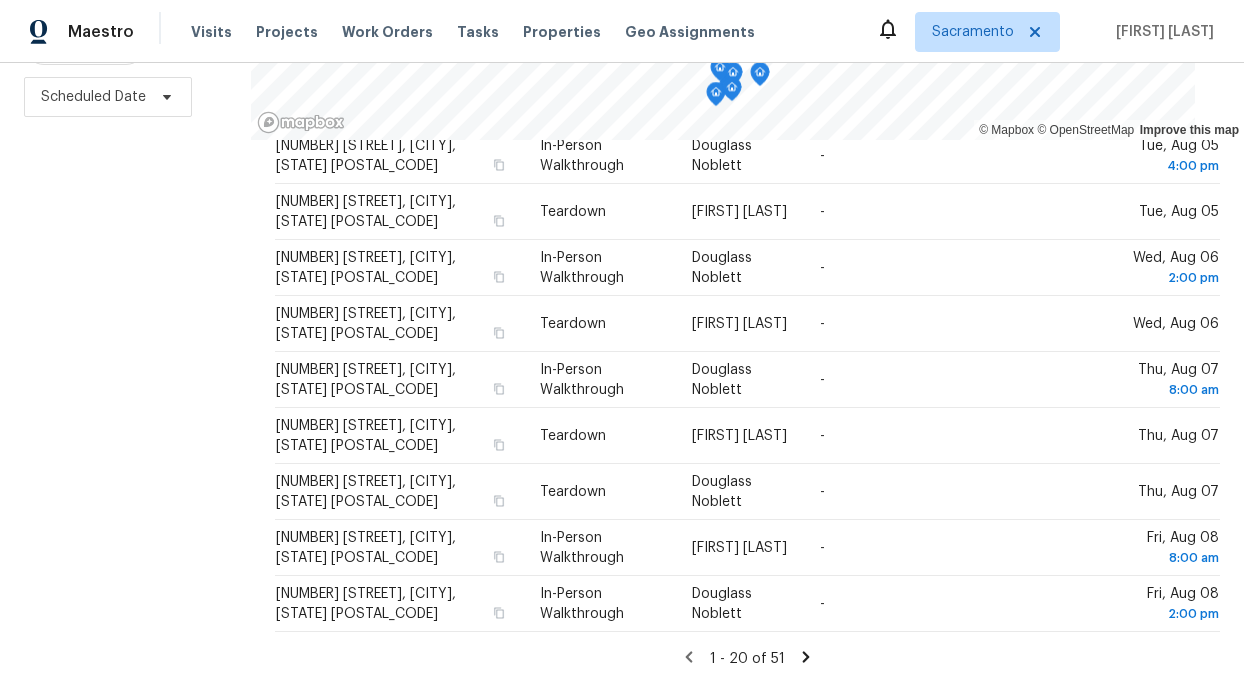 scroll, scrollTop: 287, scrollLeft: 0, axis: vertical 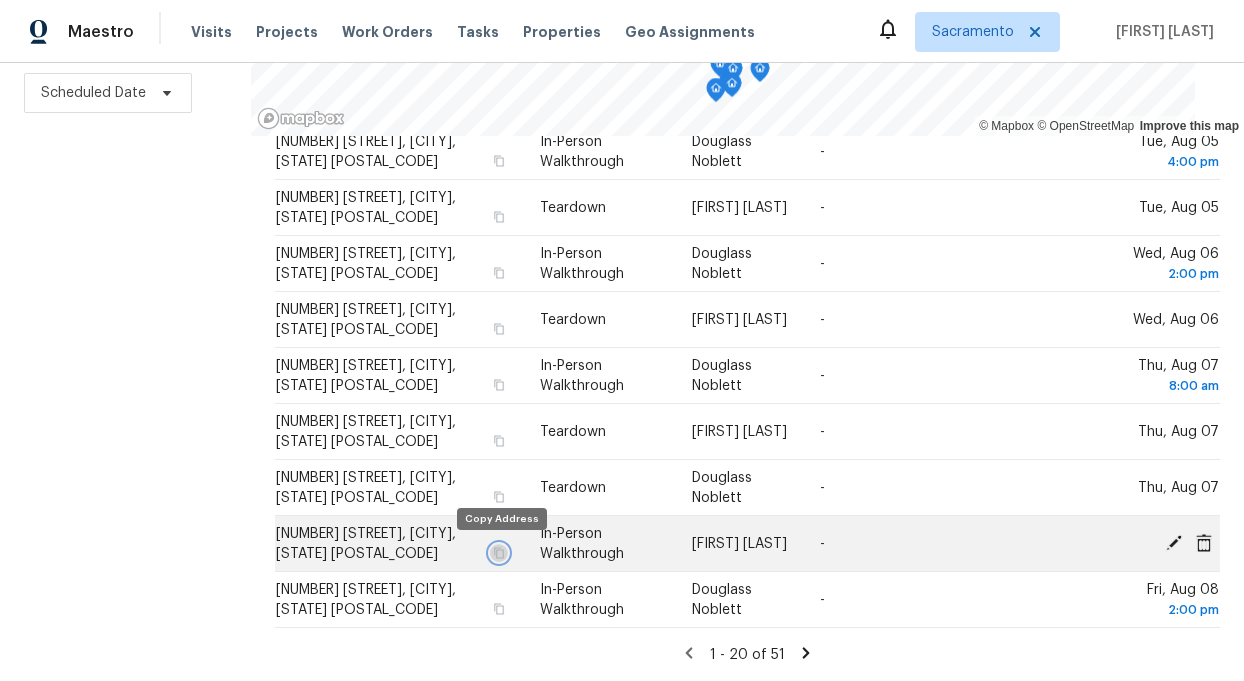 click 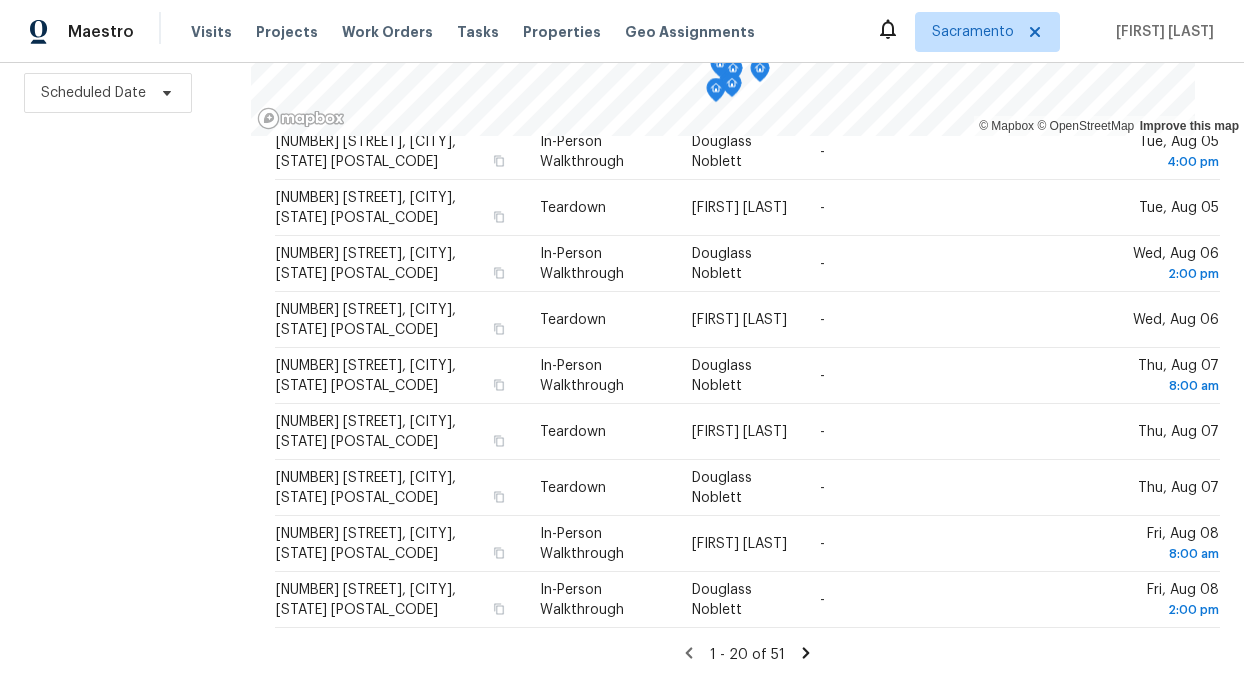 click 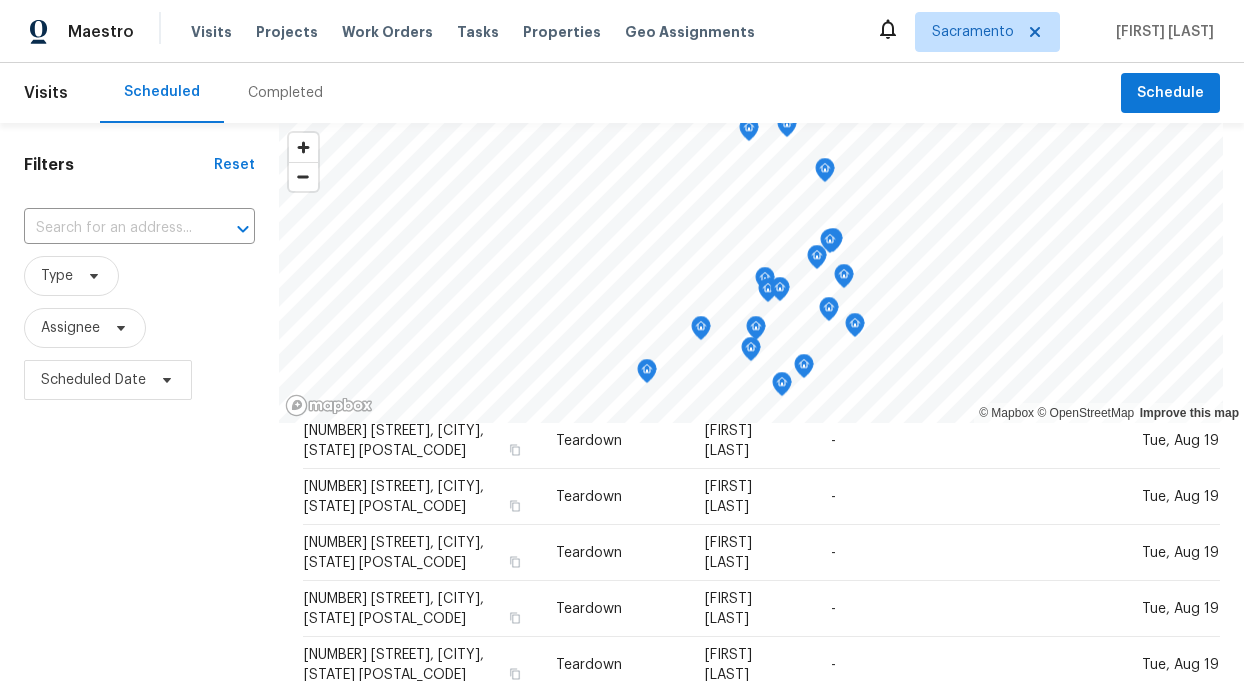 scroll, scrollTop: 701, scrollLeft: 0, axis: vertical 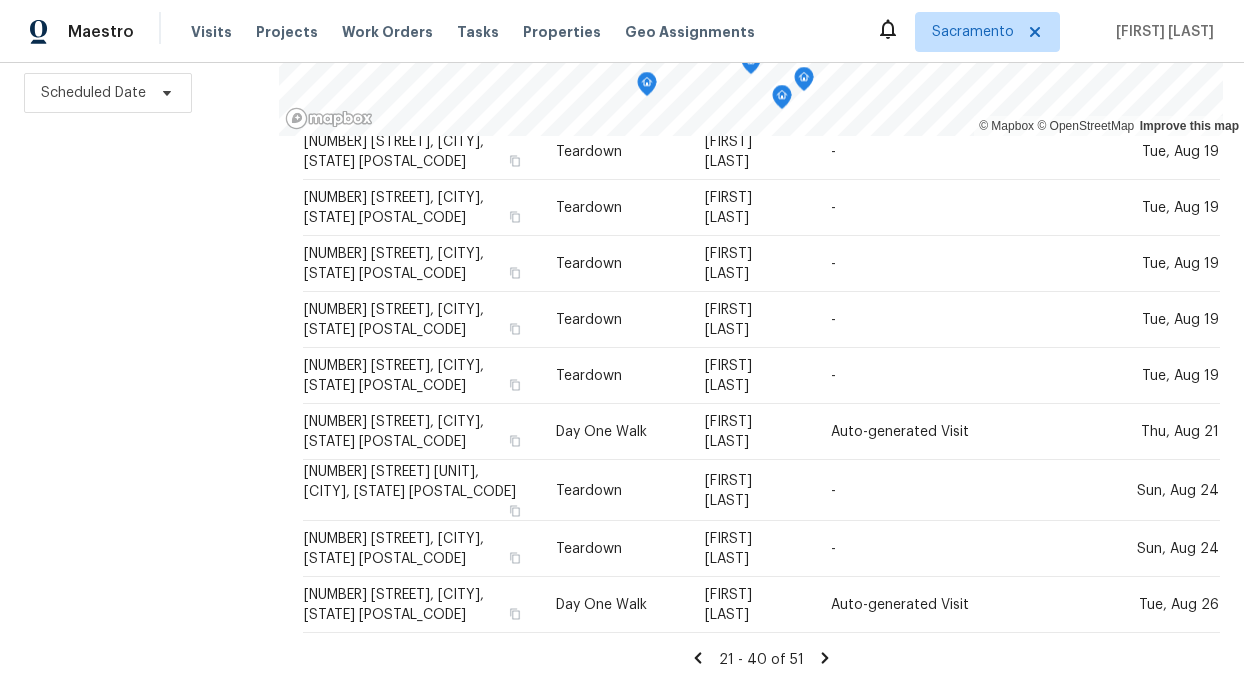 click 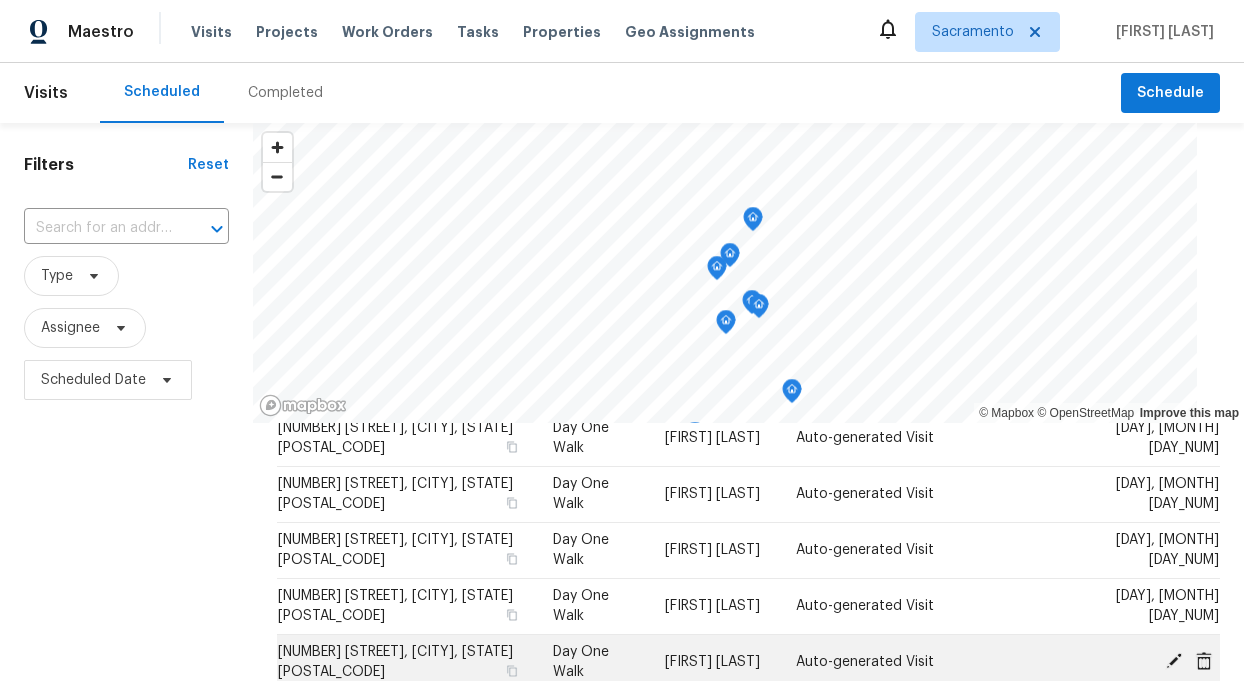 scroll, scrollTop: 197, scrollLeft: 0, axis: vertical 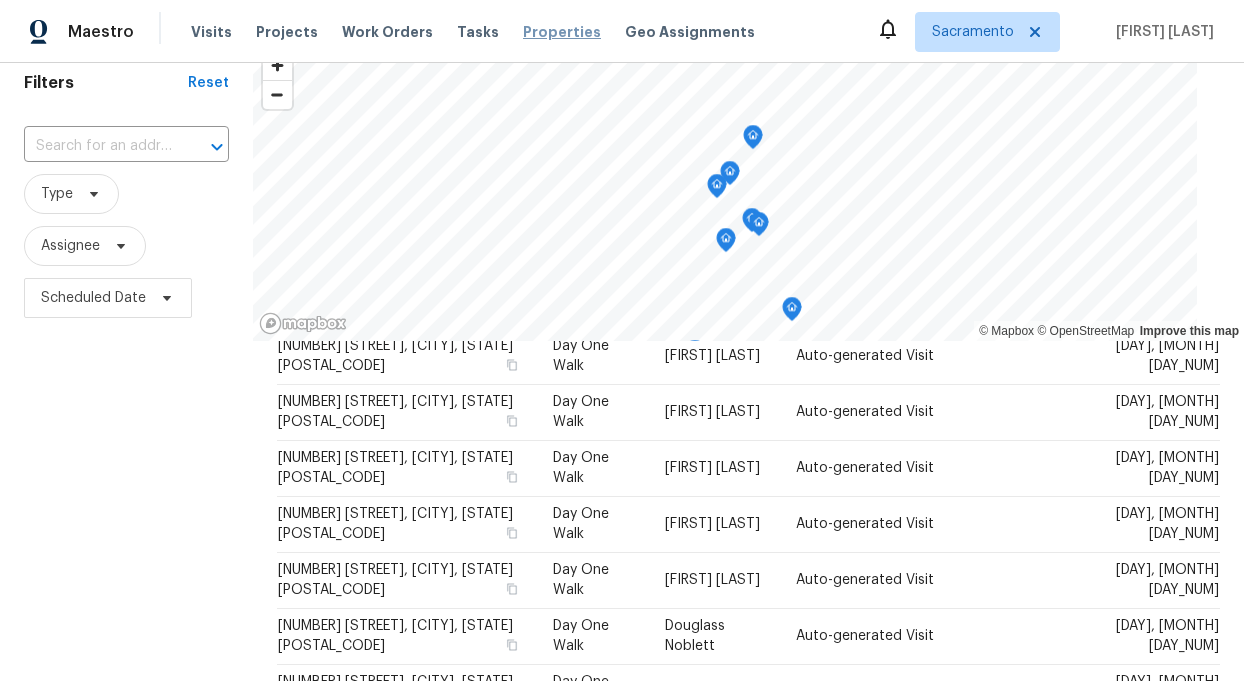 click on "Properties" at bounding box center [562, 32] 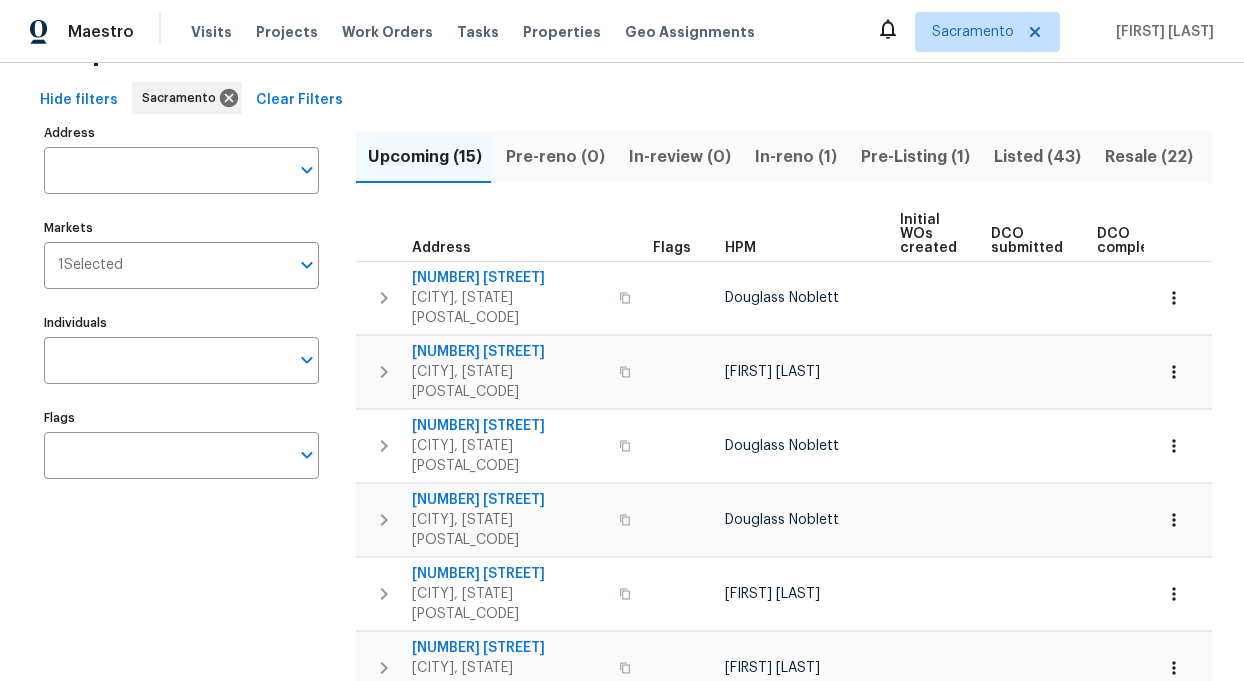 scroll, scrollTop: 91, scrollLeft: 0, axis: vertical 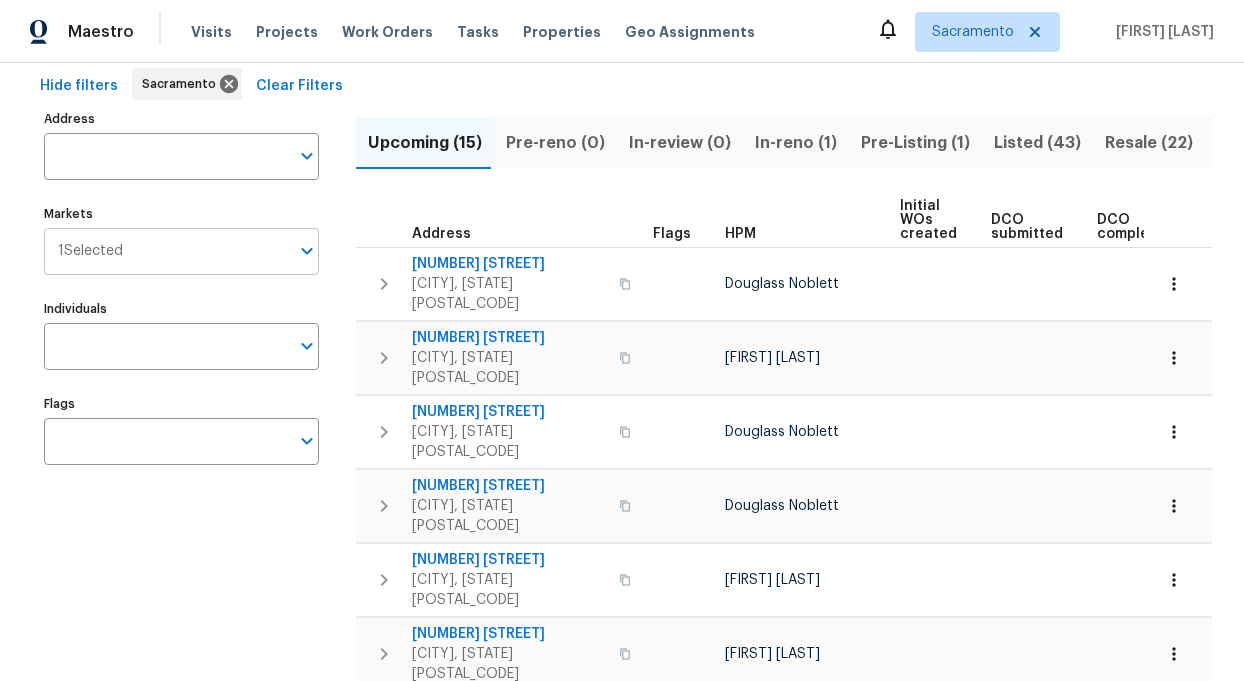 click on "Markets" at bounding box center [206, 251] 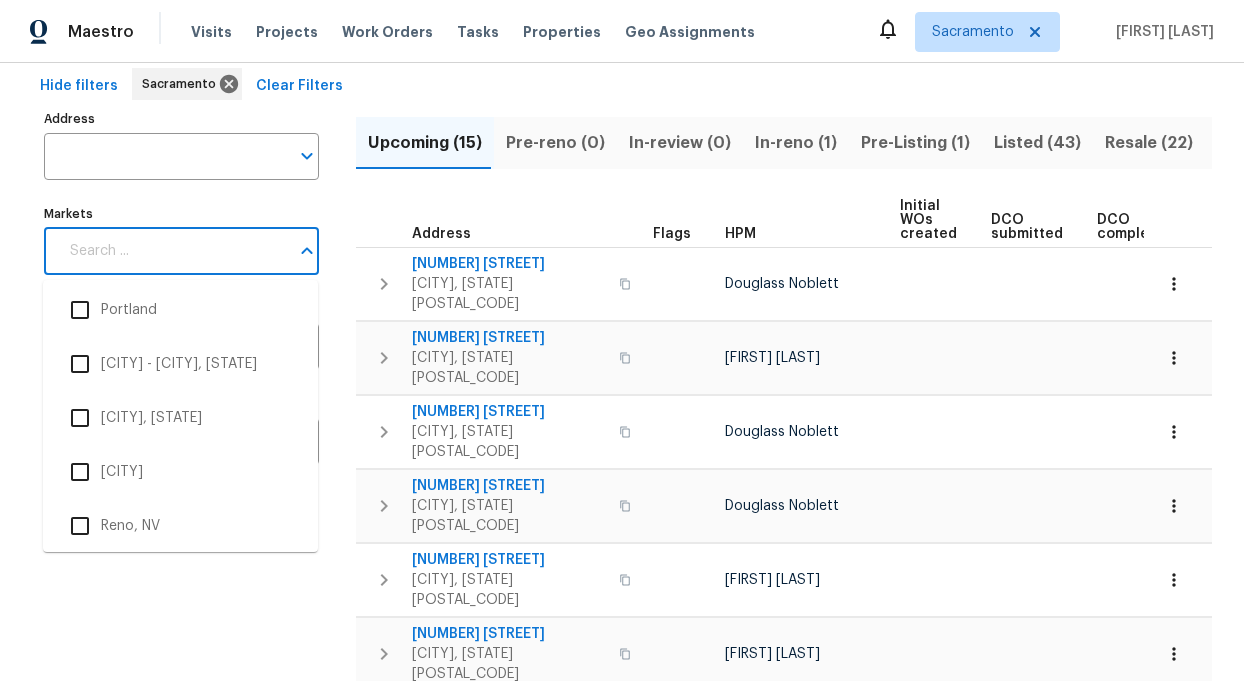 scroll, scrollTop: 3254, scrollLeft: 0, axis: vertical 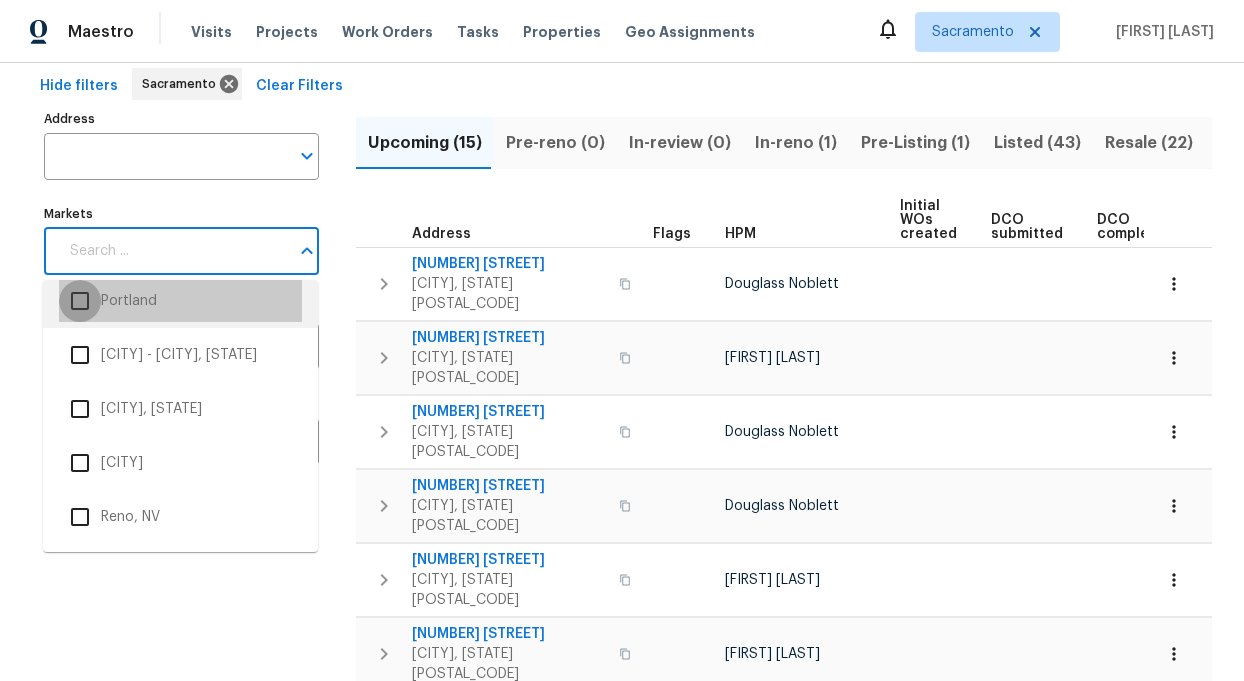 click at bounding box center (80, 301) 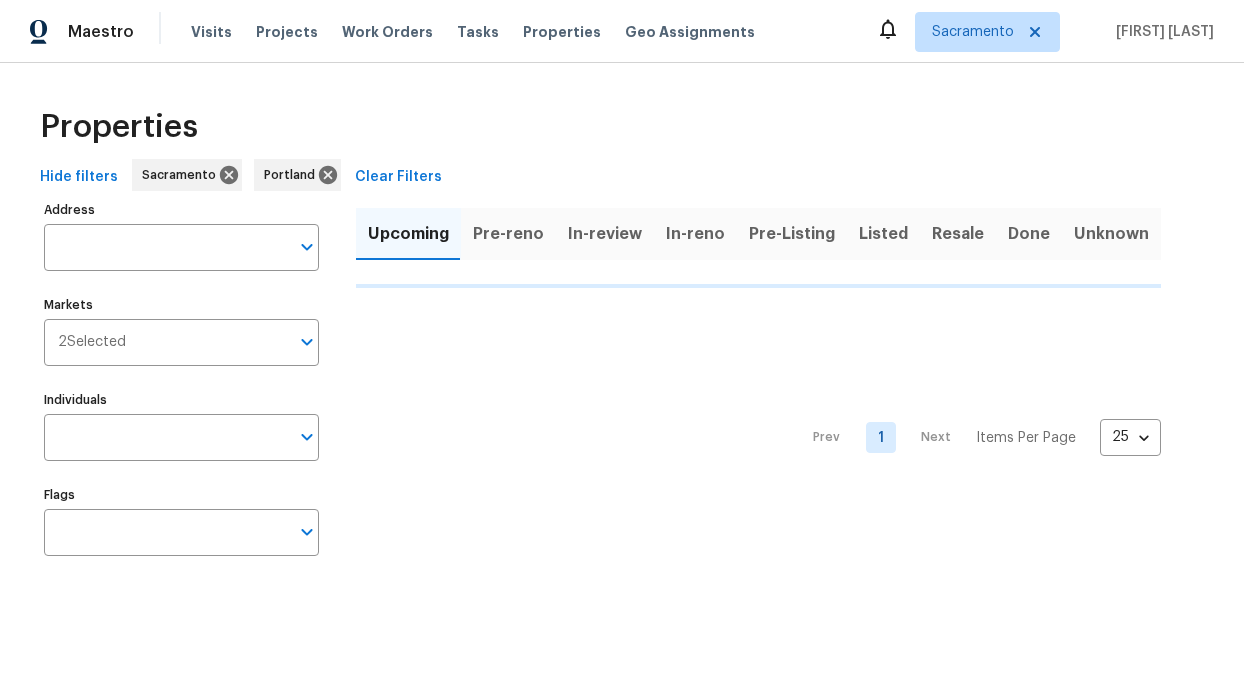 scroll, scrollTop: 0, scrollLeft: 0, axis: both 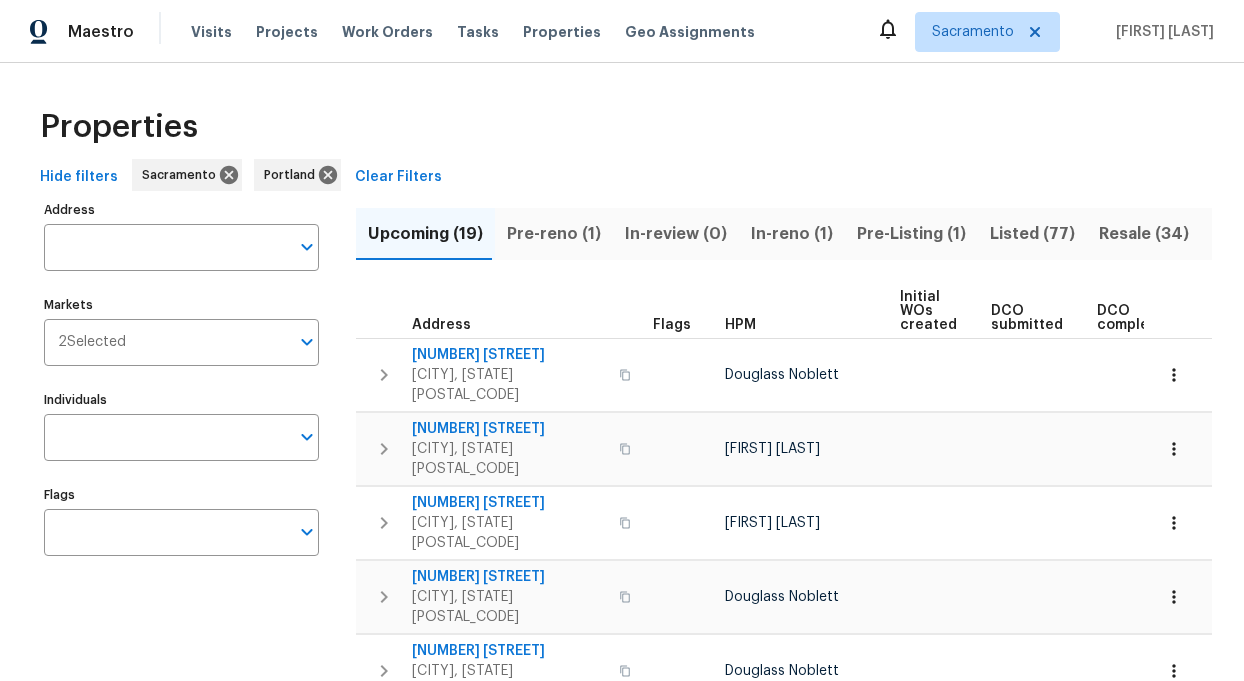 click on "2  Selected Markets" at bounding box center (181, 342) 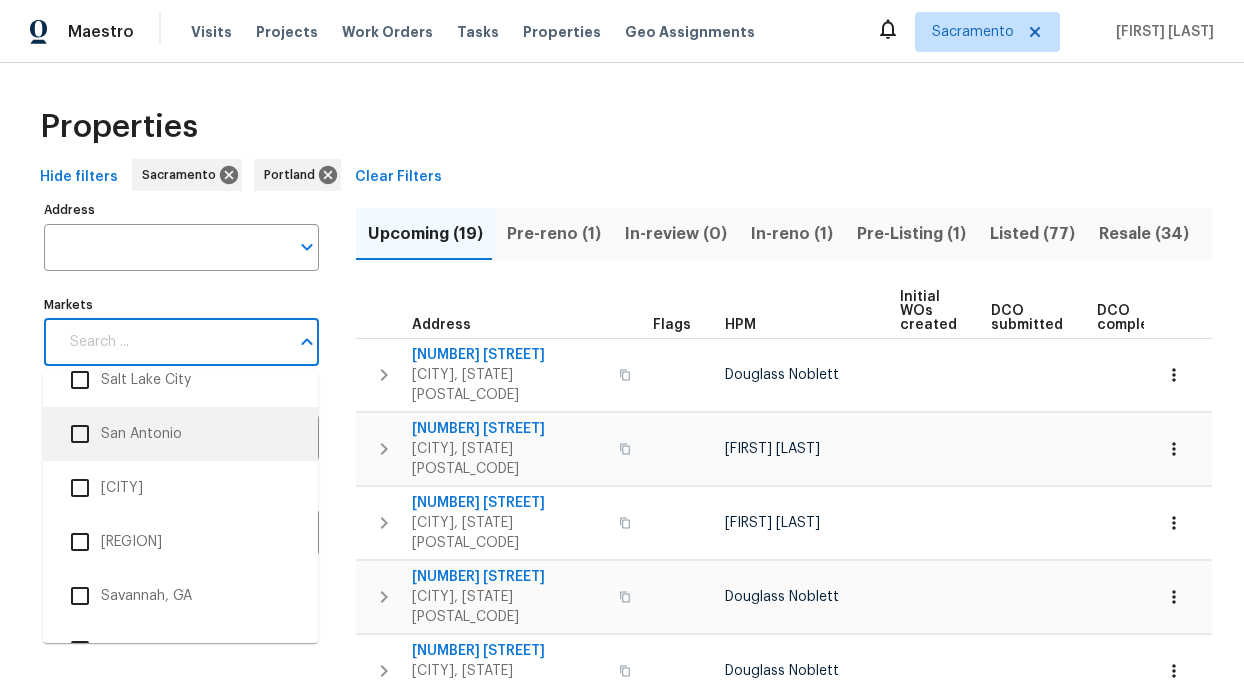 scroll, scrollTop: 3702, scrollLeft: 0, axis: vertical 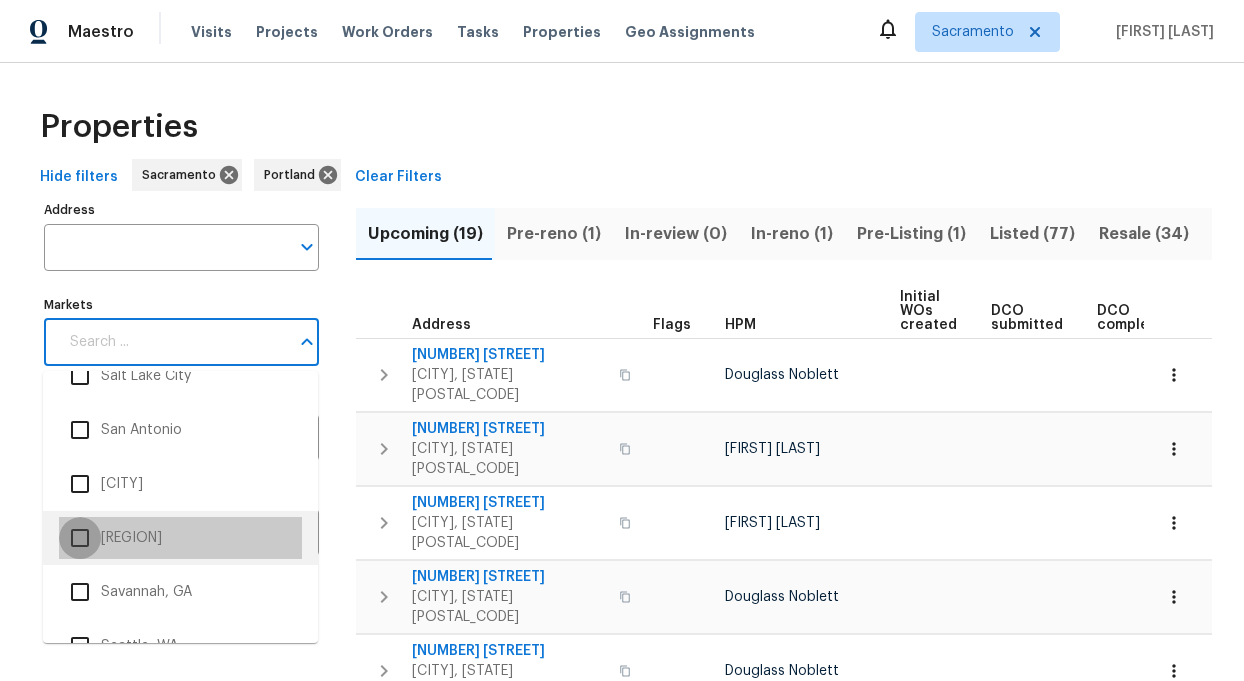 click at bounding box center [80, 538] 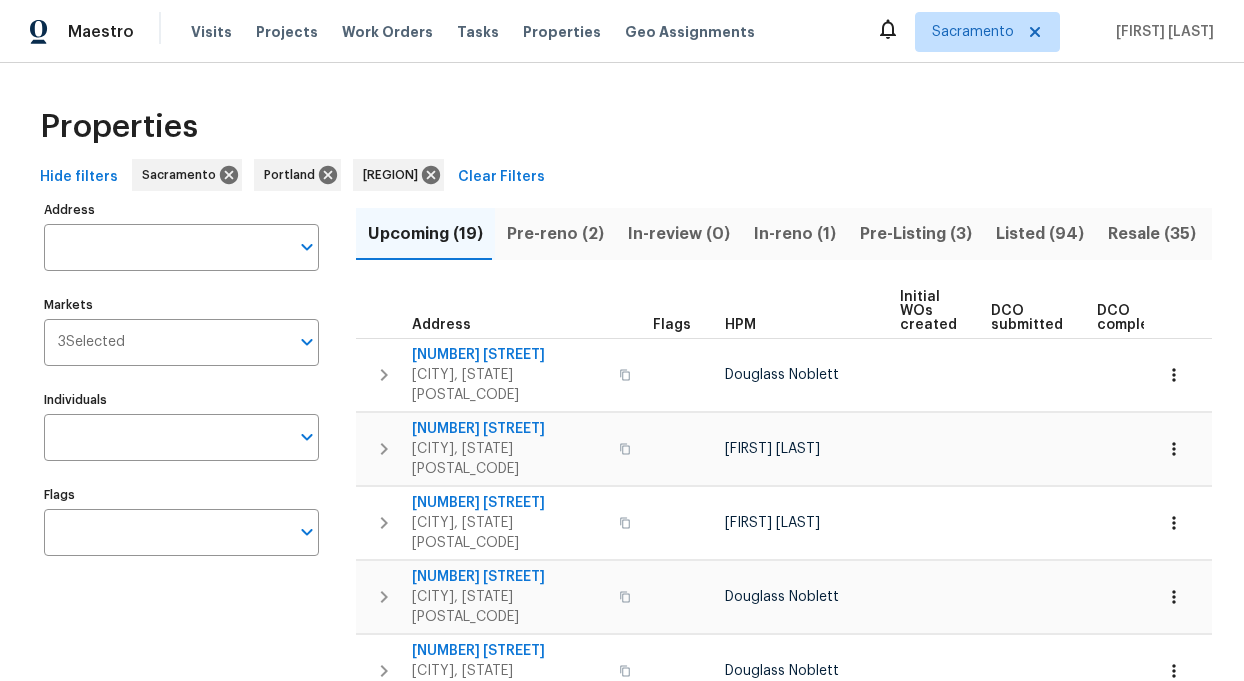 click on "Address Address Markets 3  Selected Markets Individuals Individuals Flags Flags" at bounding box center [194, 995] 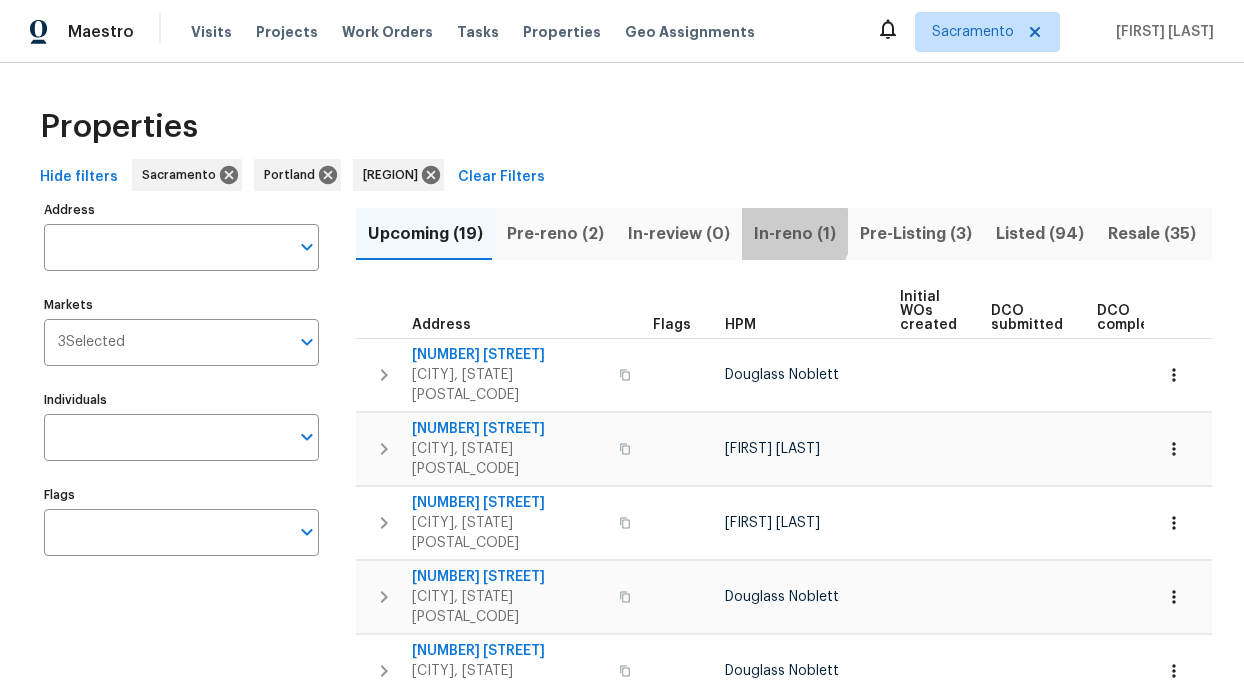 click on "In-reno (1)" at bounding box center [795, 234] 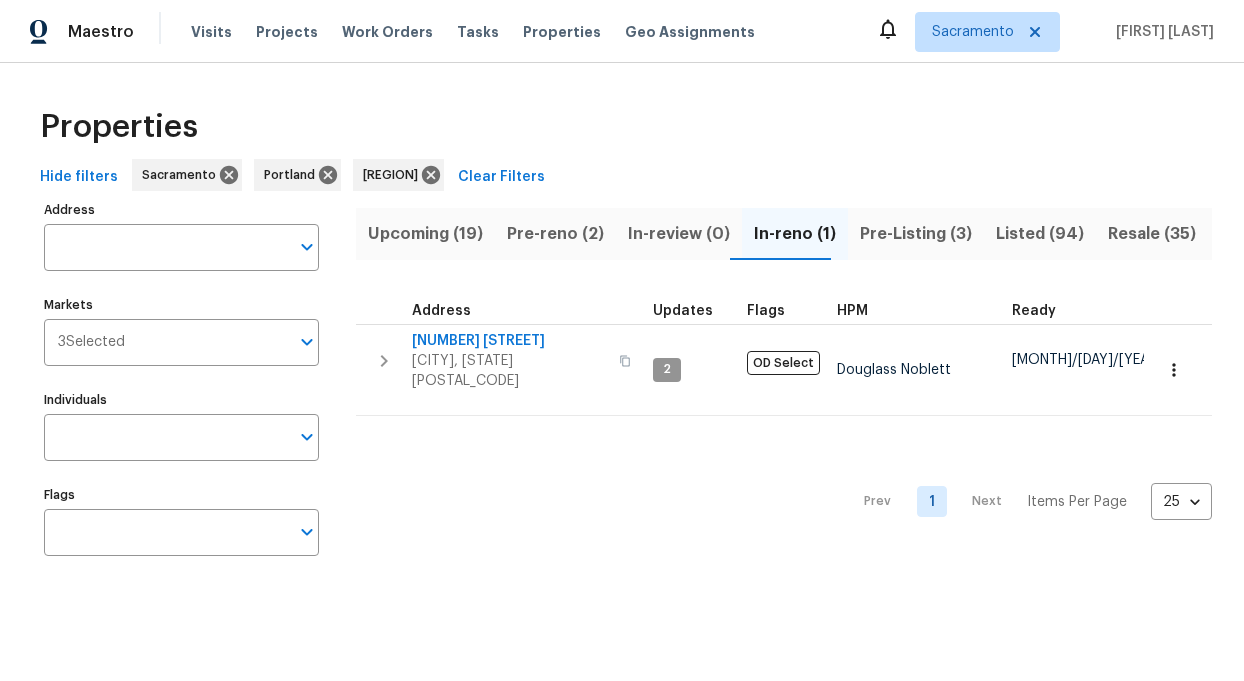 click on "In-reno (1)" at bounding box center (795, 234) 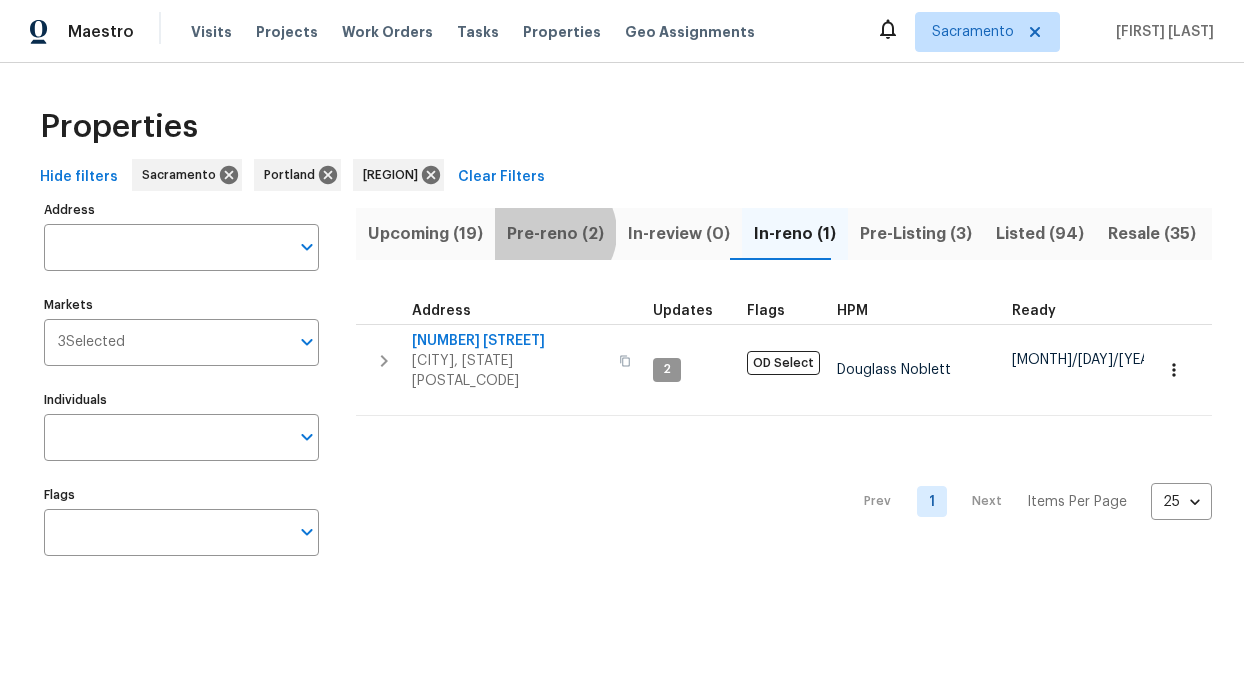 click on "Pre-reno (2)" at bounding box center [555, 234] 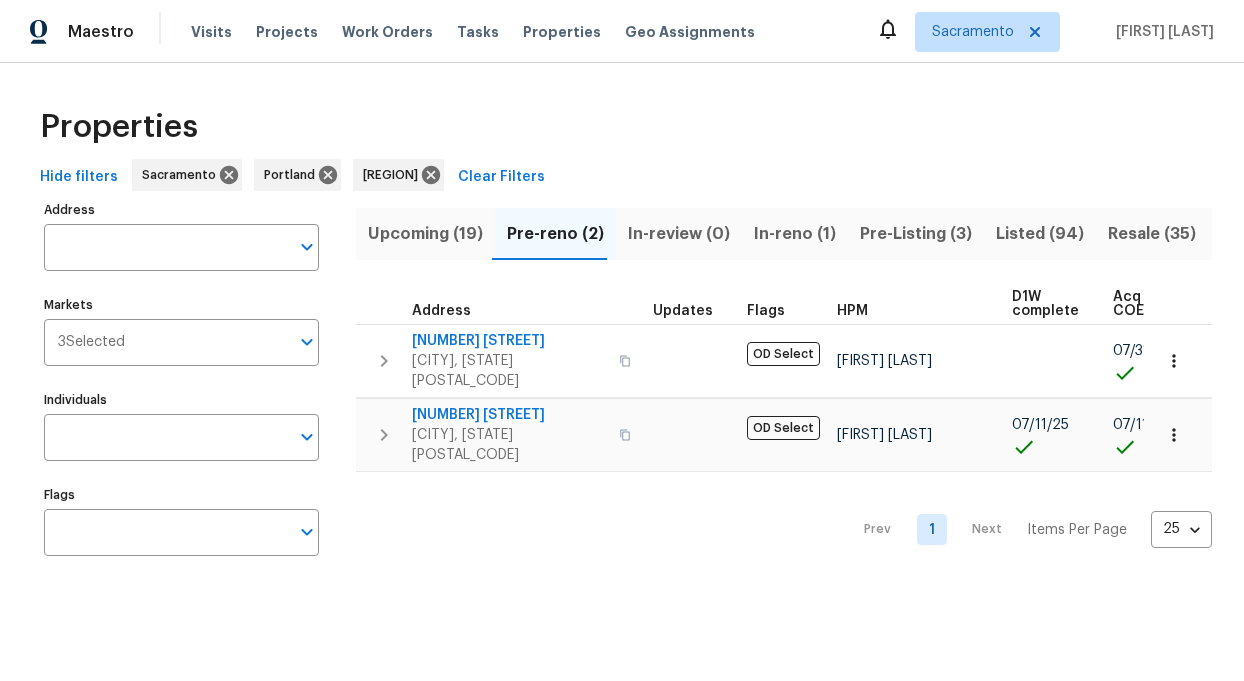 click on "Upcoming (19)" at bounding box center [425, 234] 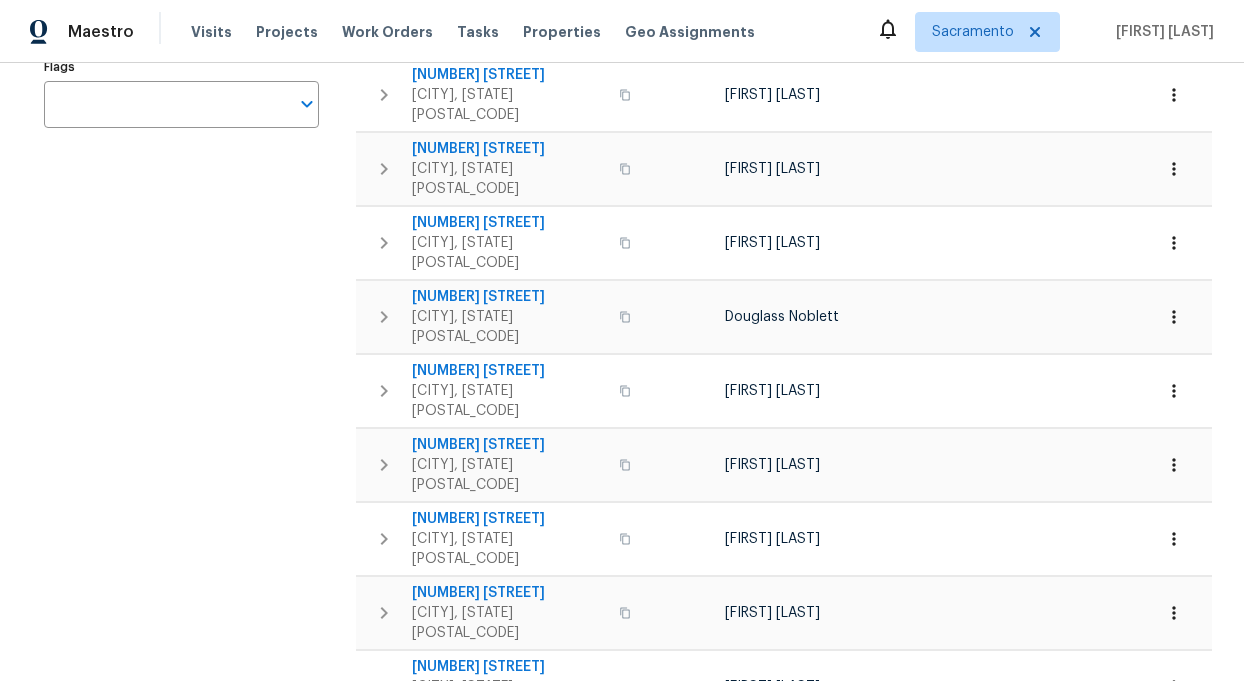 scroll, scrollTop: 439, scrollLeft: 0, axis: vertical 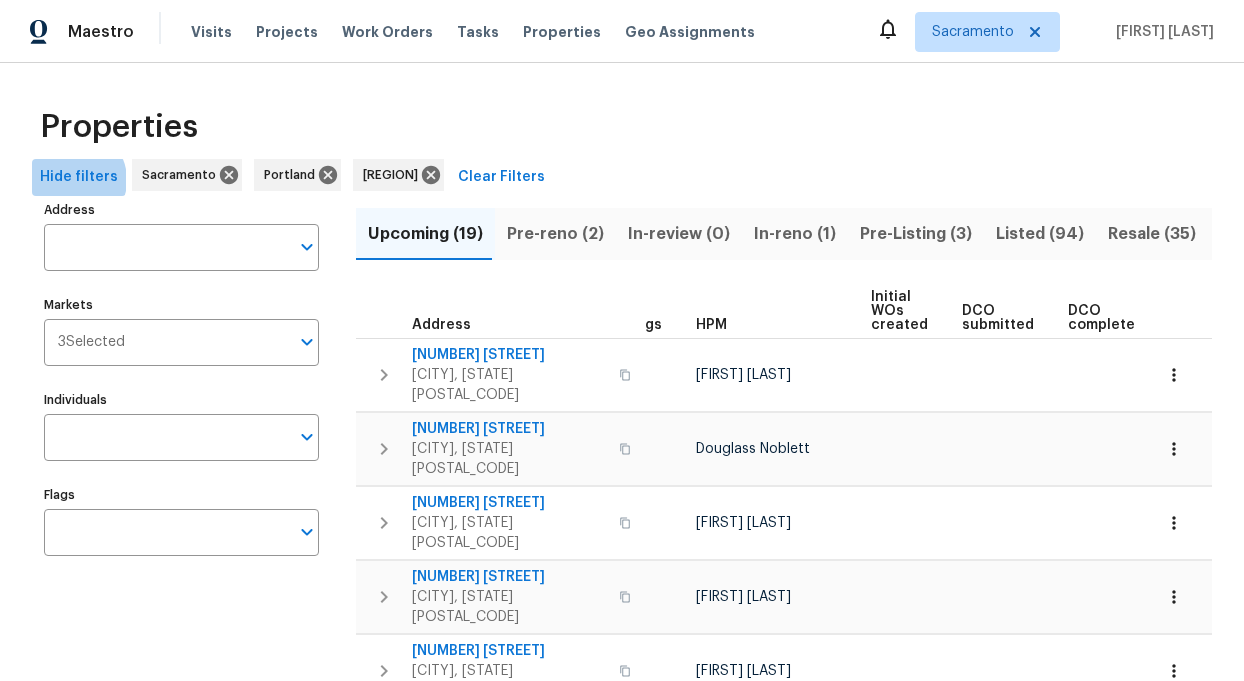 click on "Hide filters" at bounding box center [79, 177] 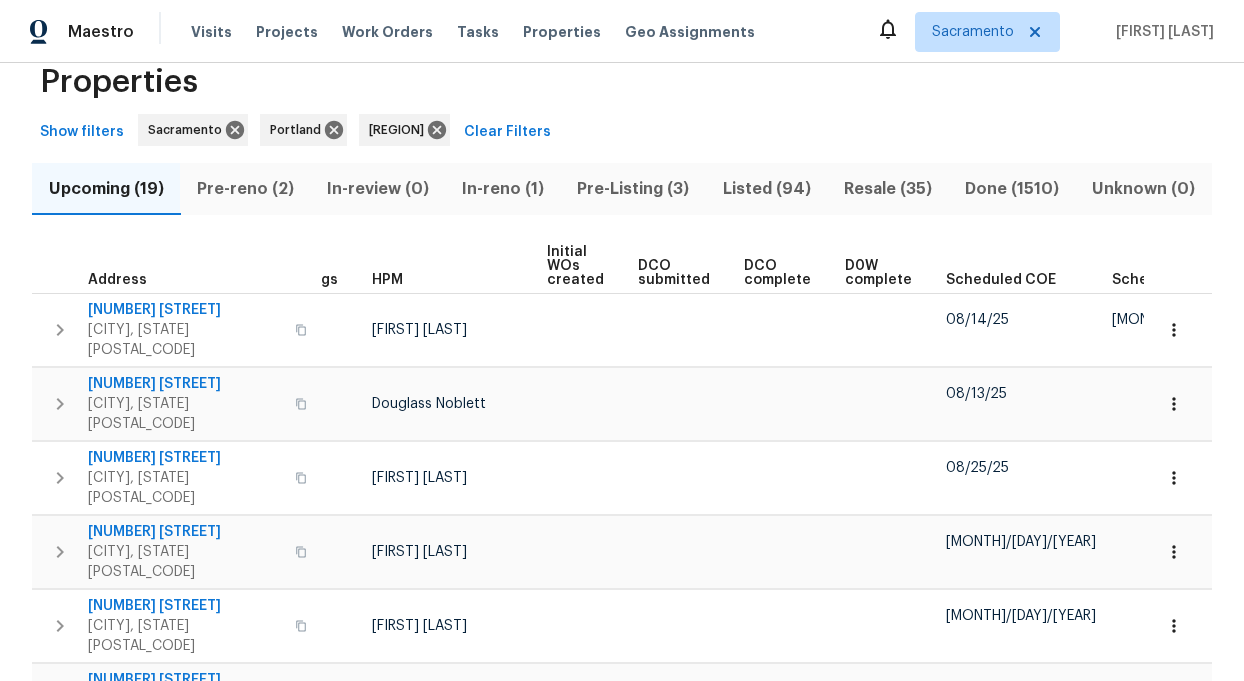 scroll, scrollTop: 44, scrollLeft: 0, axis: vertical 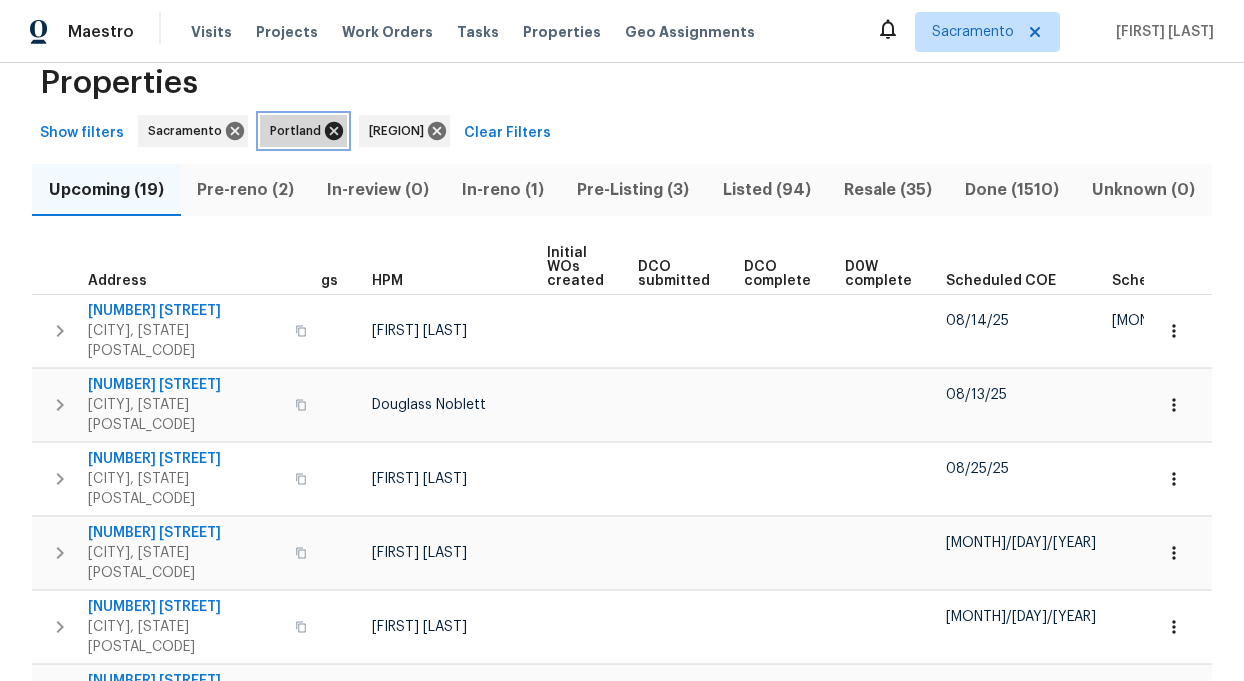 click 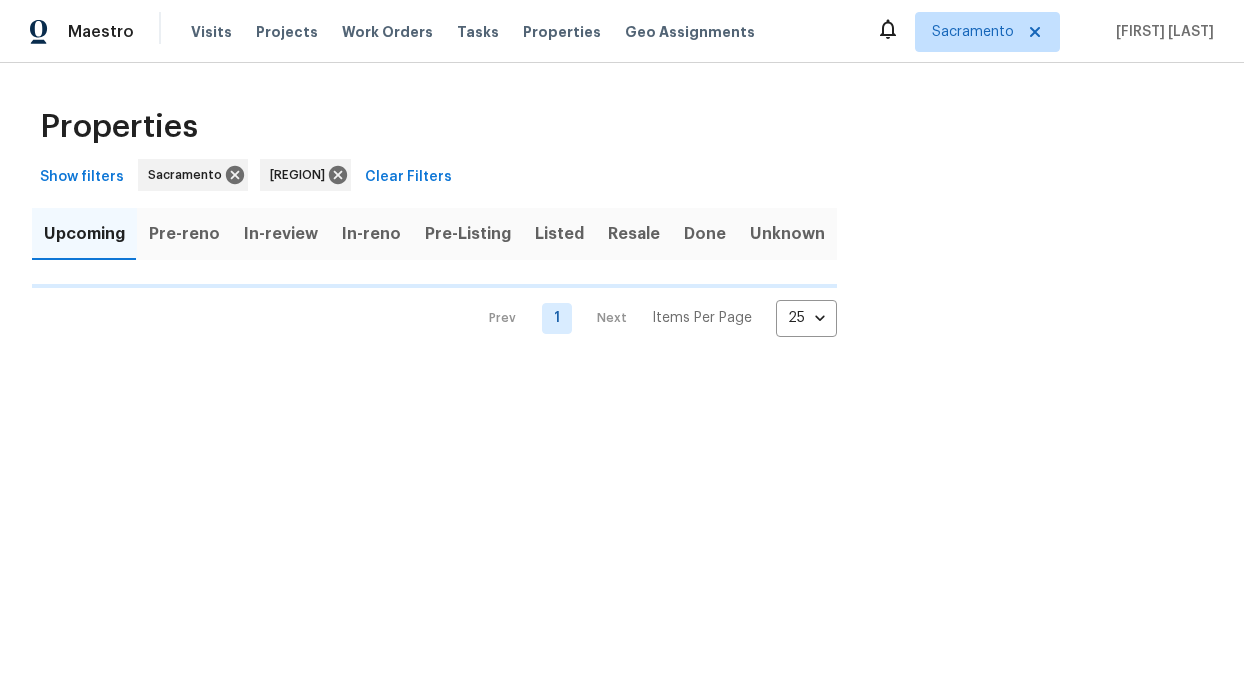 scroll, scrollTop: 0, scrollLeft: 0, axis: both 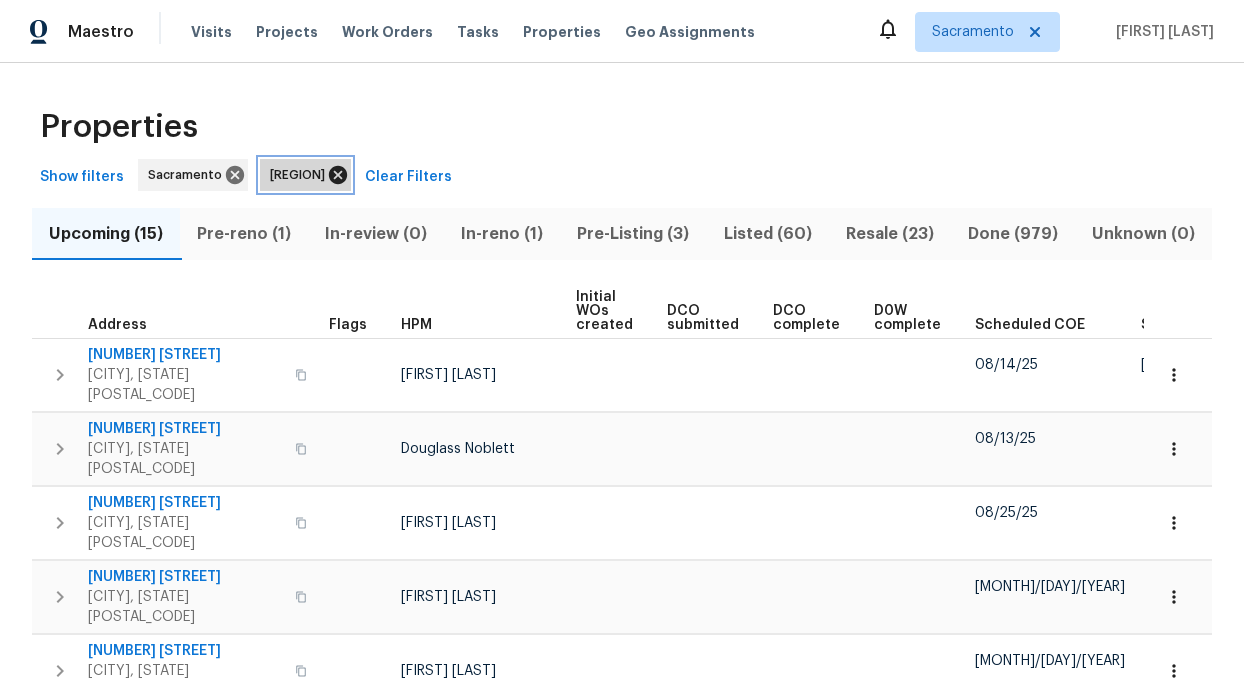 click 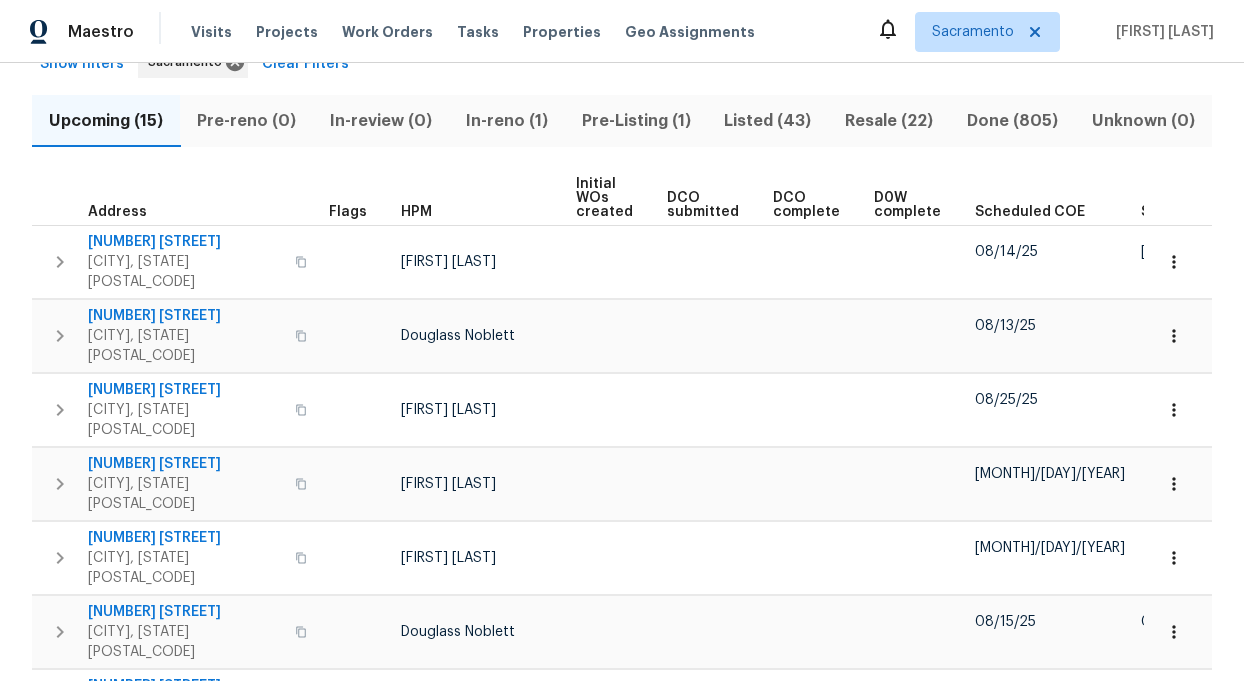 scroll, scrollTop: 0, scrollLeft: 0, axis: both 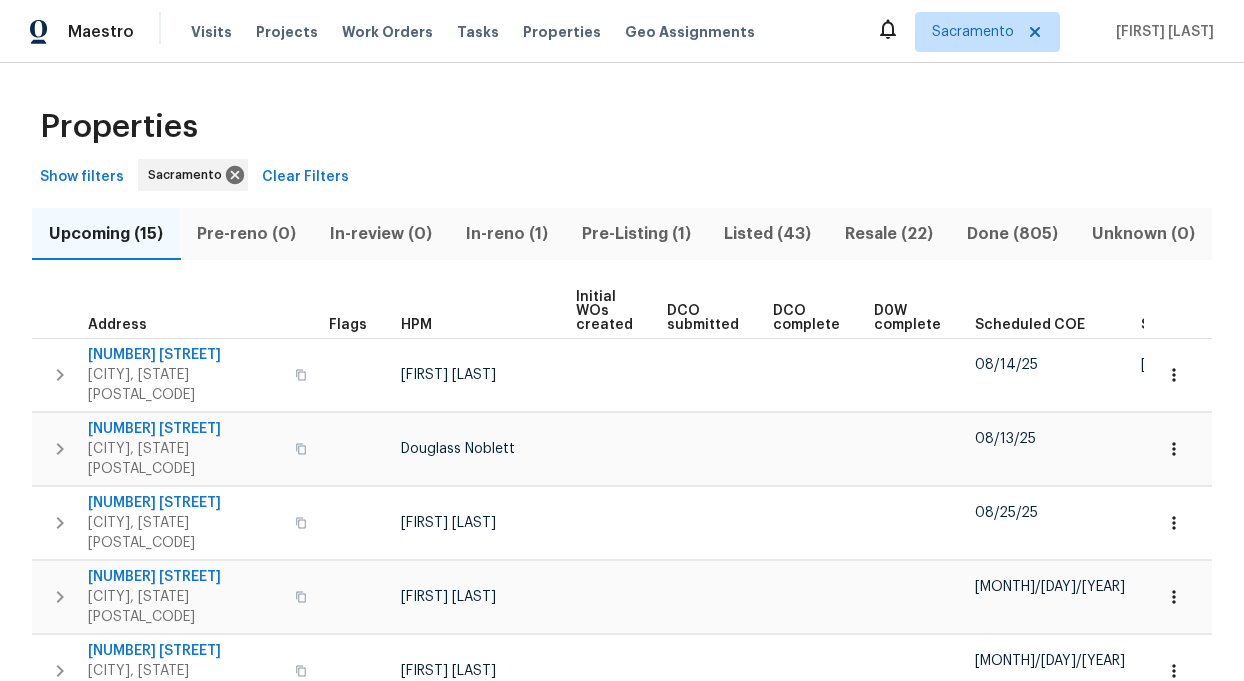 click on "Show filters" at bounding box center (82, 177) 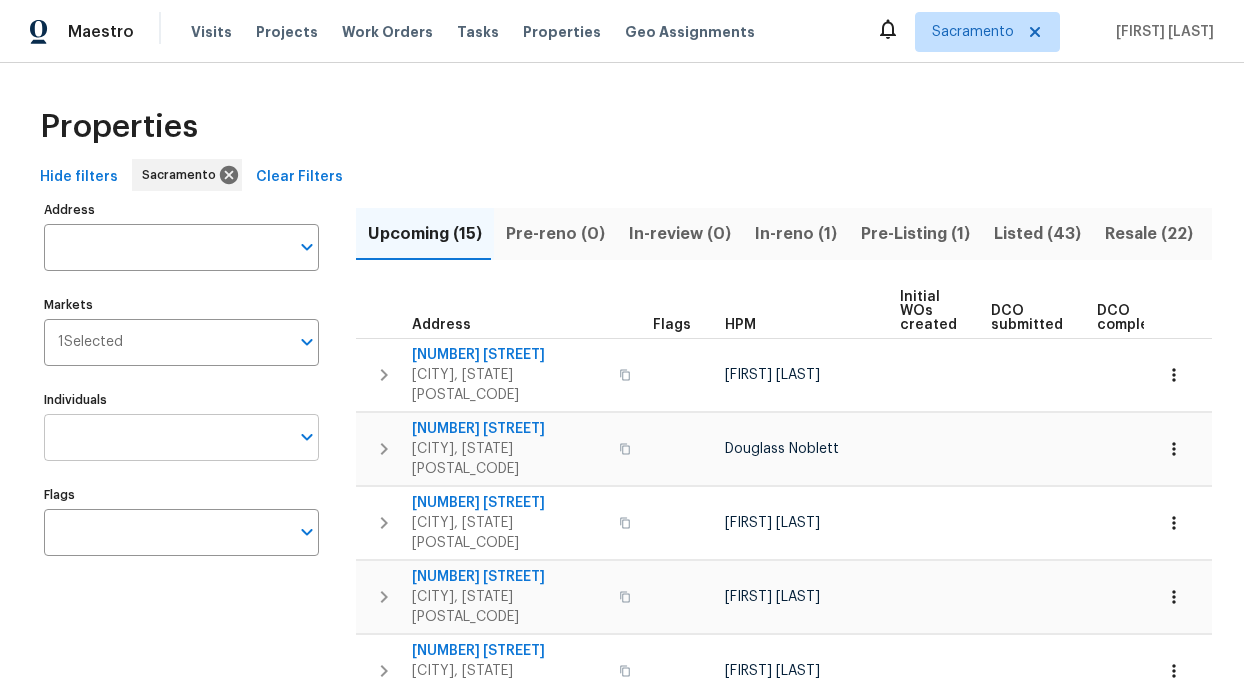 click on "Individuals" at bounding box center (166, 437) 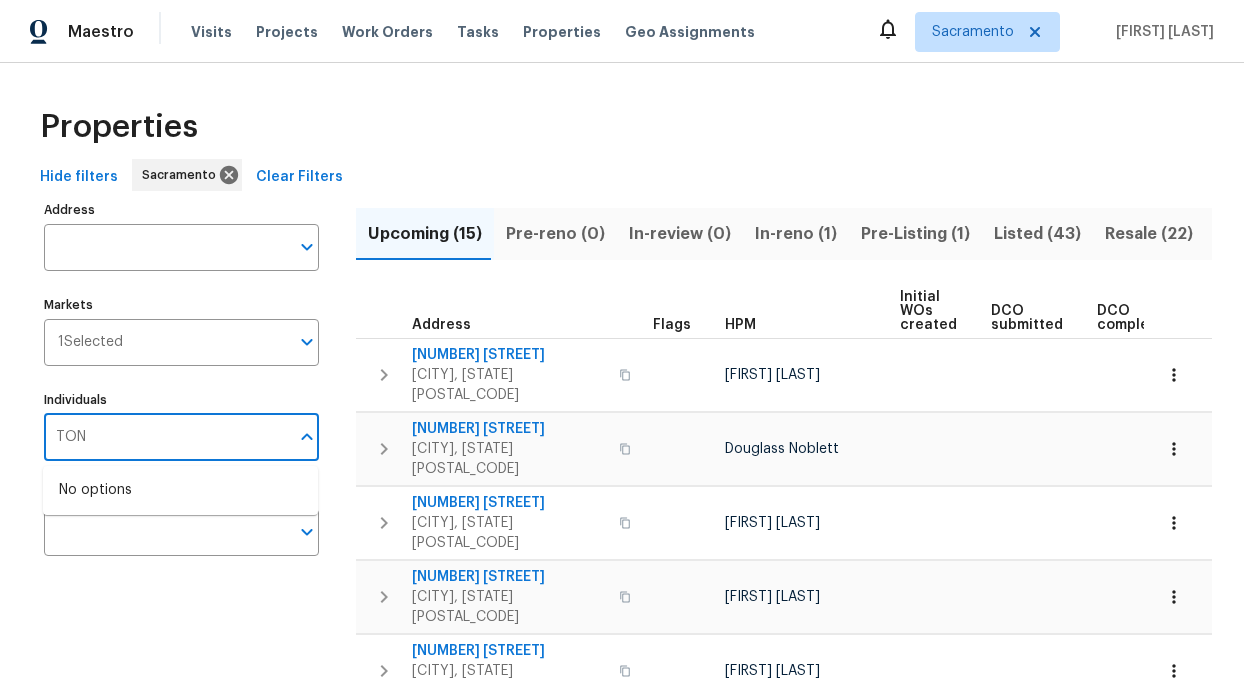 type on "TONI" 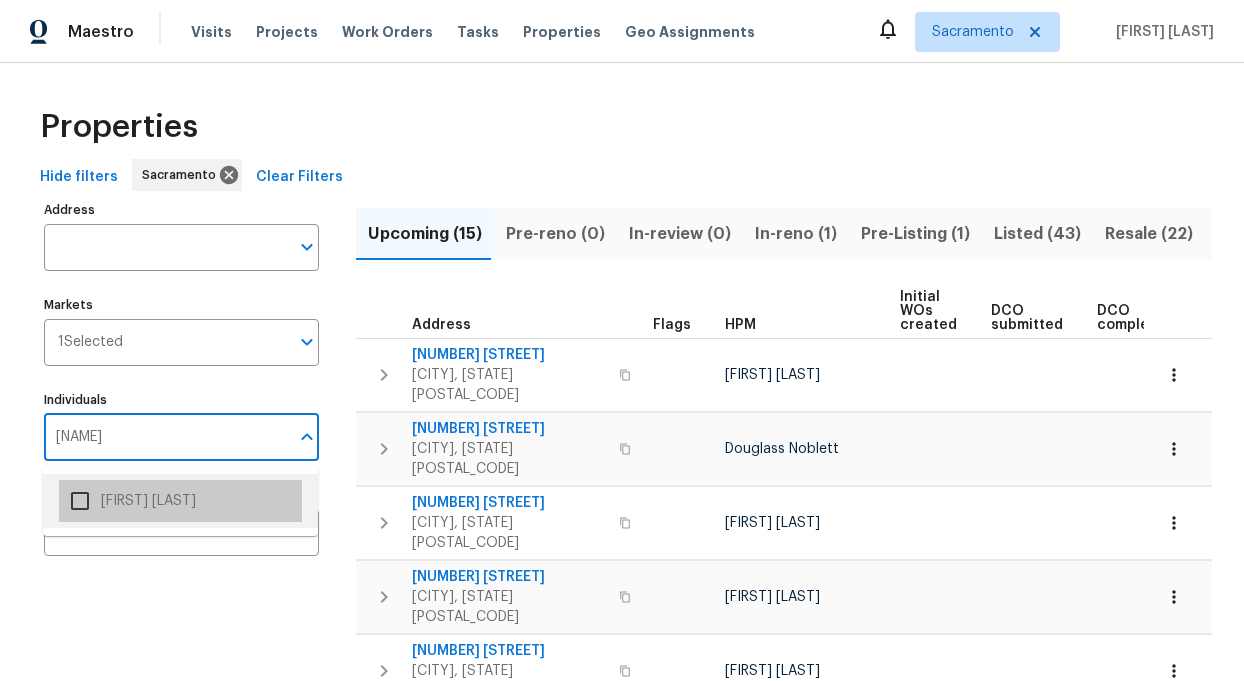 click on "[FIRST] [LAST]" at bounding box center [180, 501] 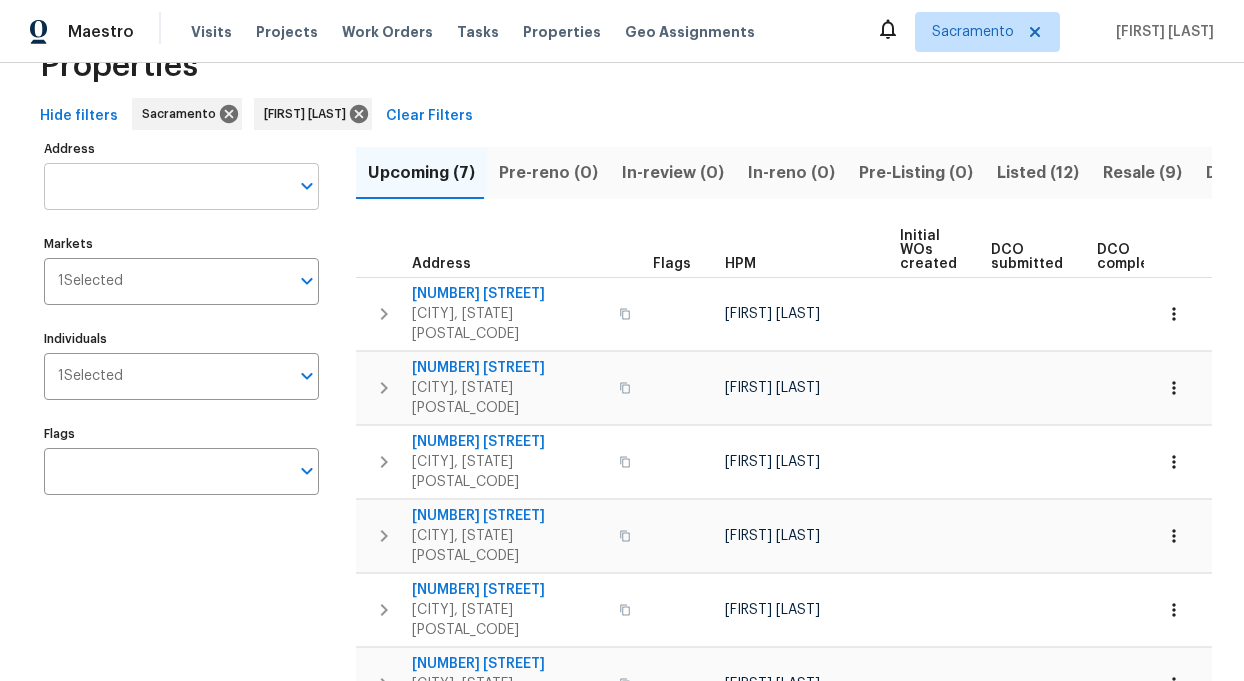 scroll, scrollTop: 54, scrollLeft: 0, axis: vertical 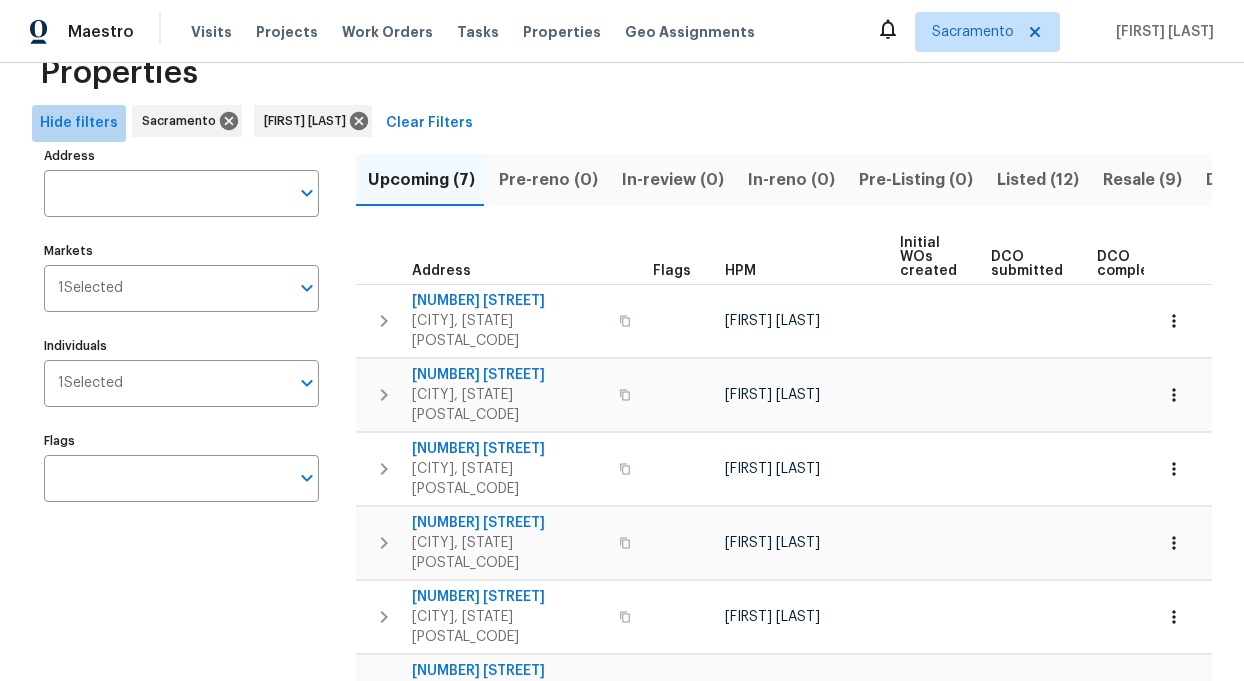 click on "Hide filters" at bounding box center [79, 123] 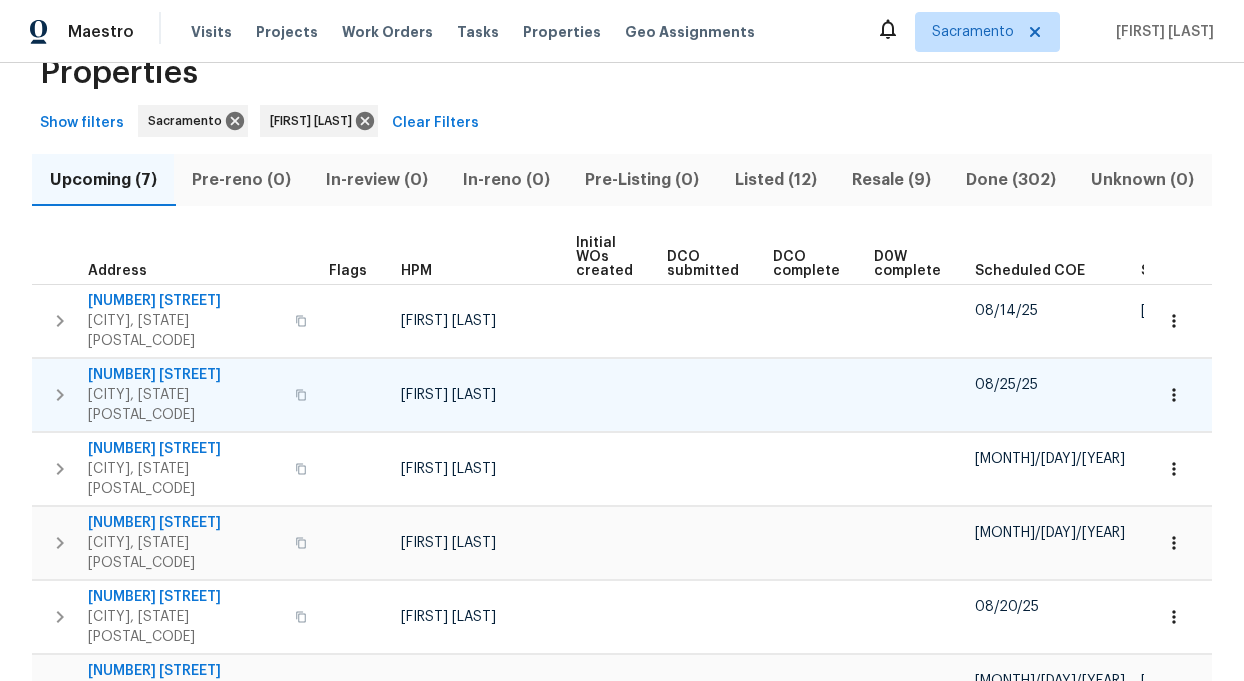 scroll, scrollTop: 143, scrollLeft: 0, axis: vertical 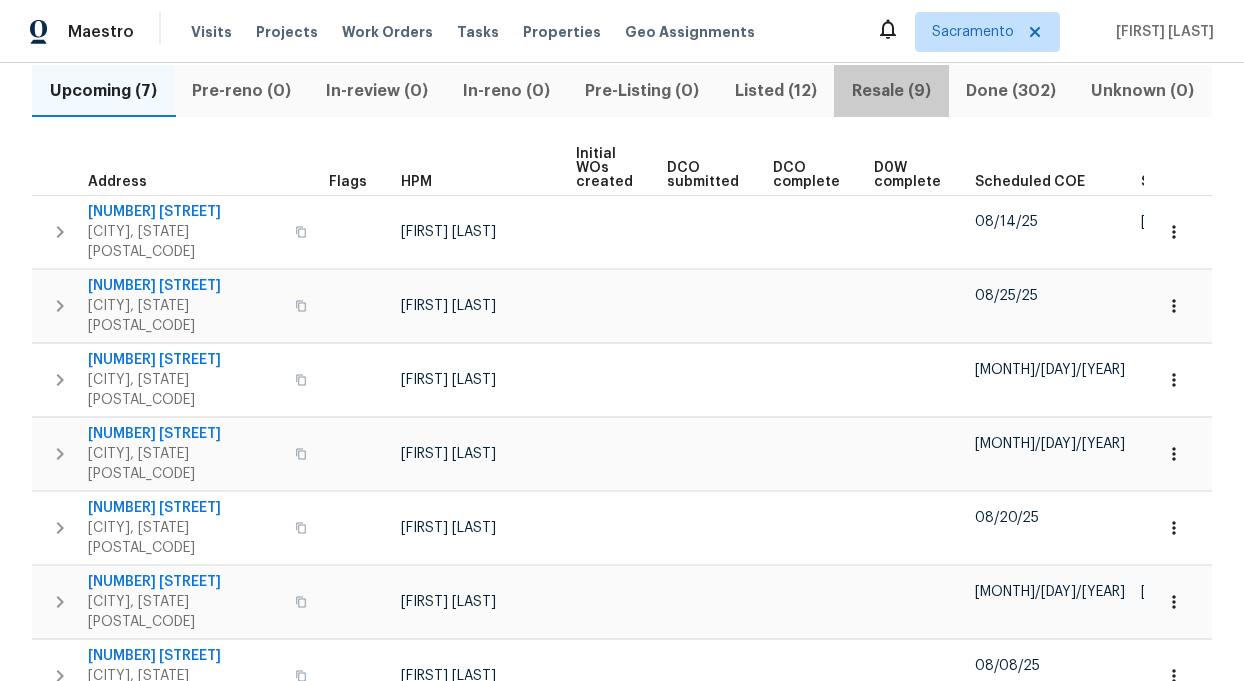 click on "Resale (9)" at bounding box center [891, 91] 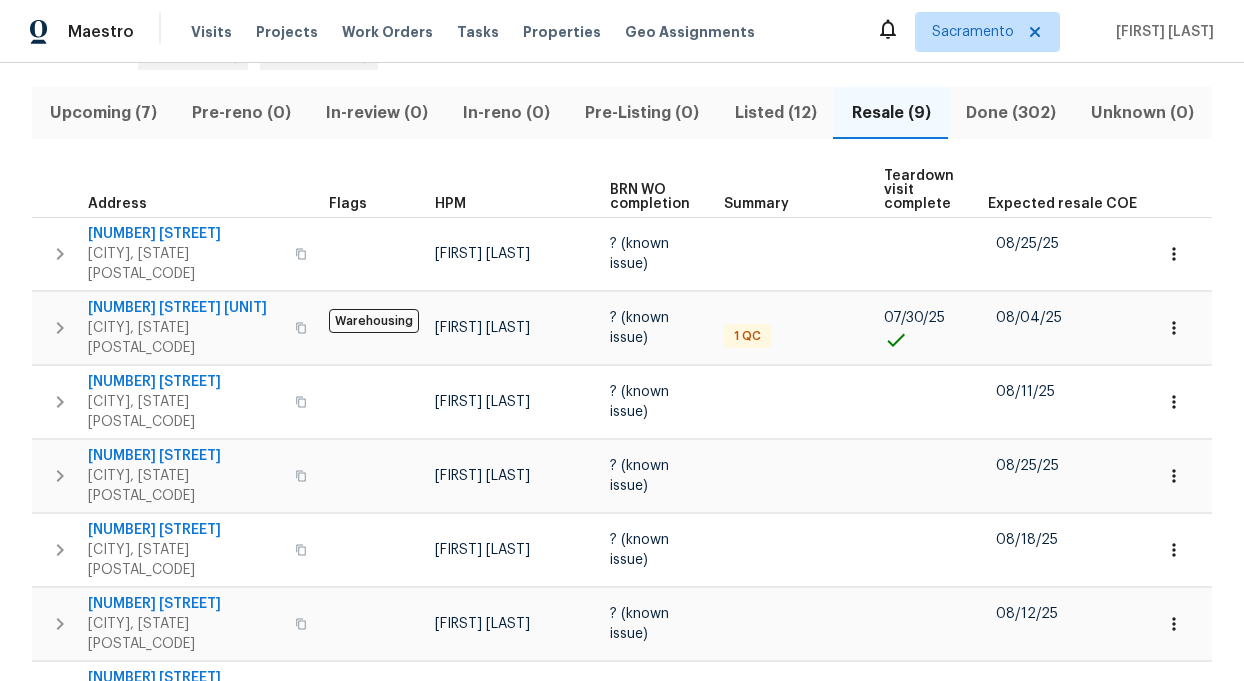 scroll, scrollTop: 120, scrollLeft: 0, axis: vertical 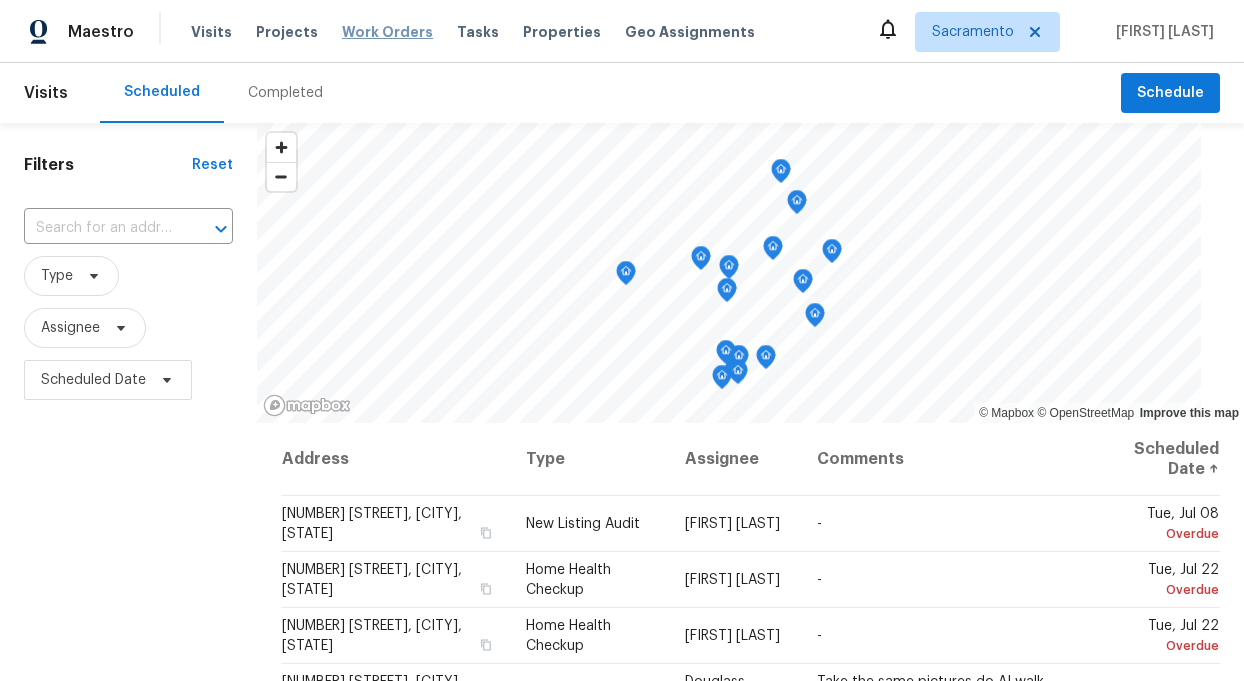 click on "Work Orders" at bounding box center (387, 32) 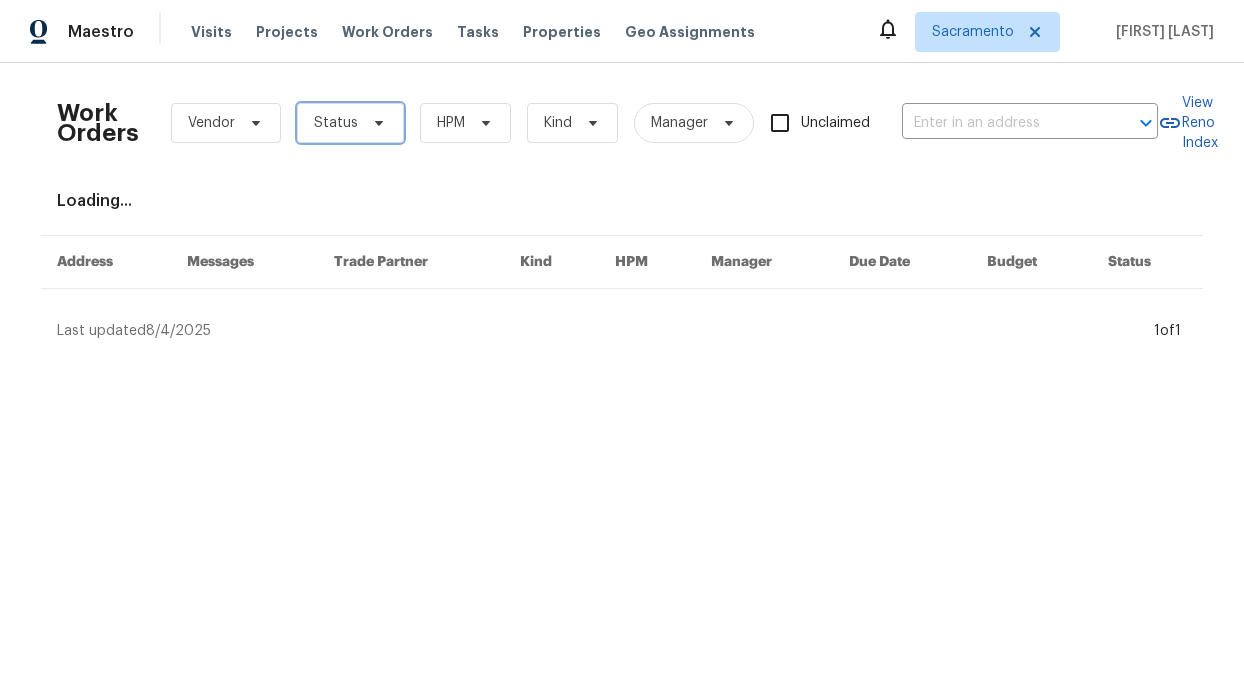 click on "Status" at bounding box center (336, 123) 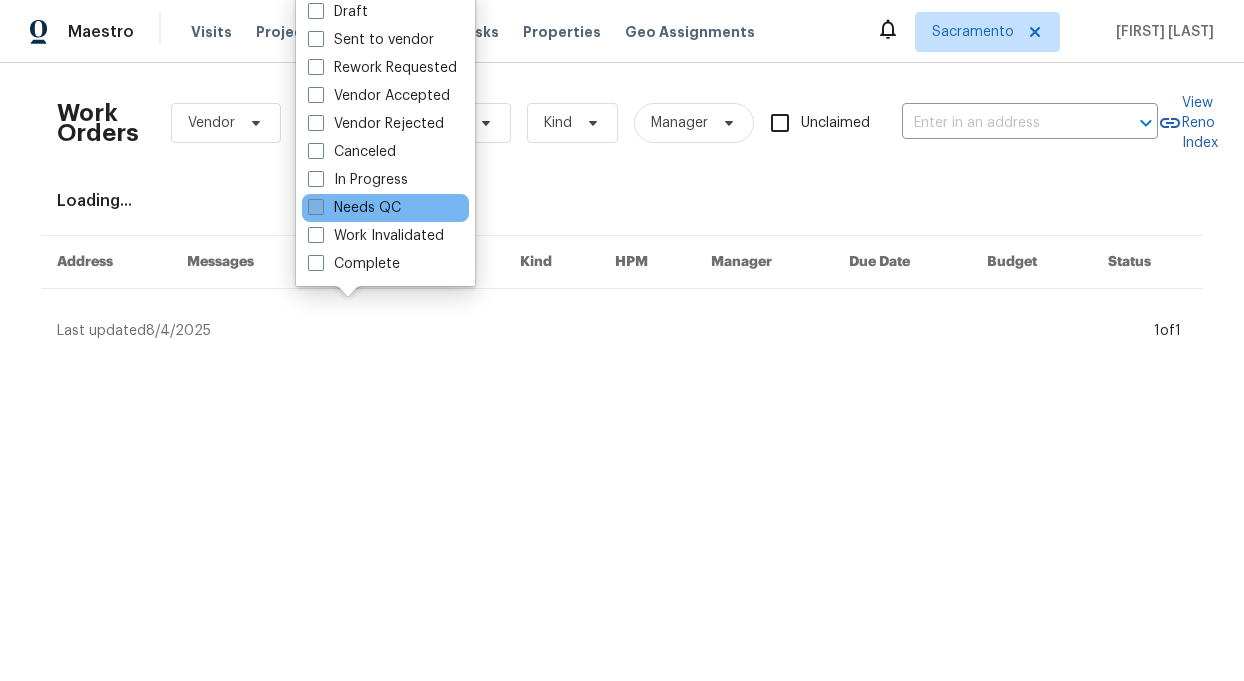 click on "Needs QC" at bounding box center (354, 208) 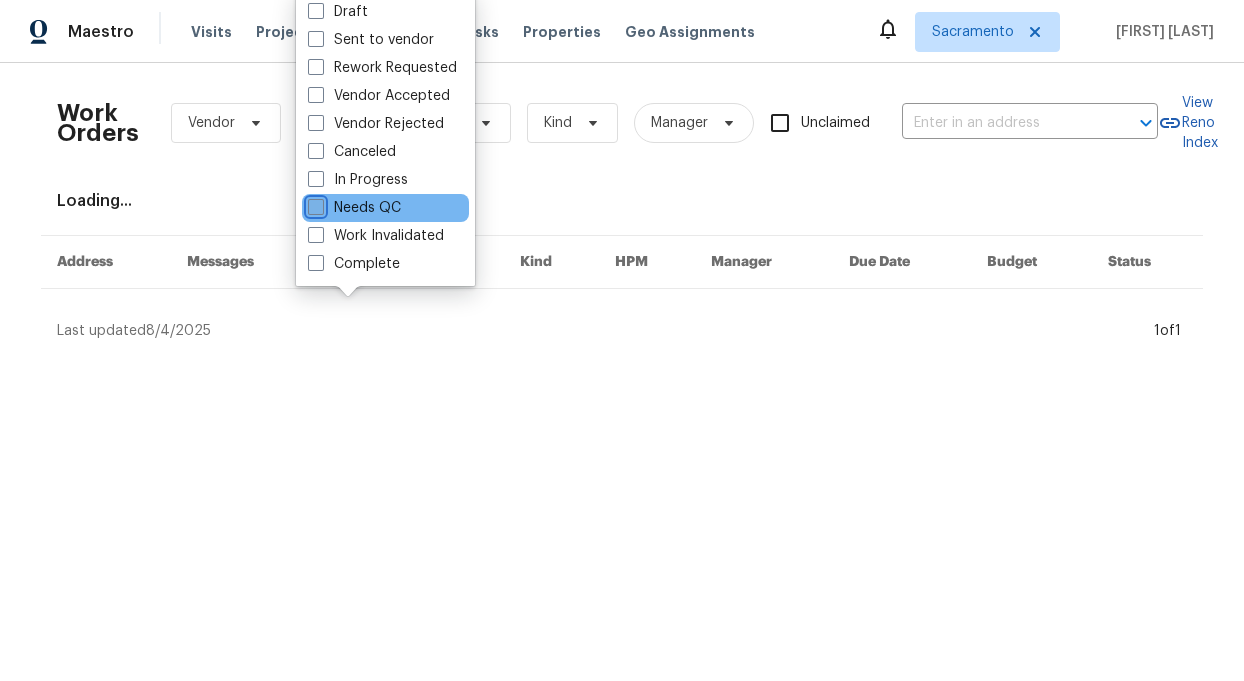 click on "Needs QC" at bounding box center [314, 204] 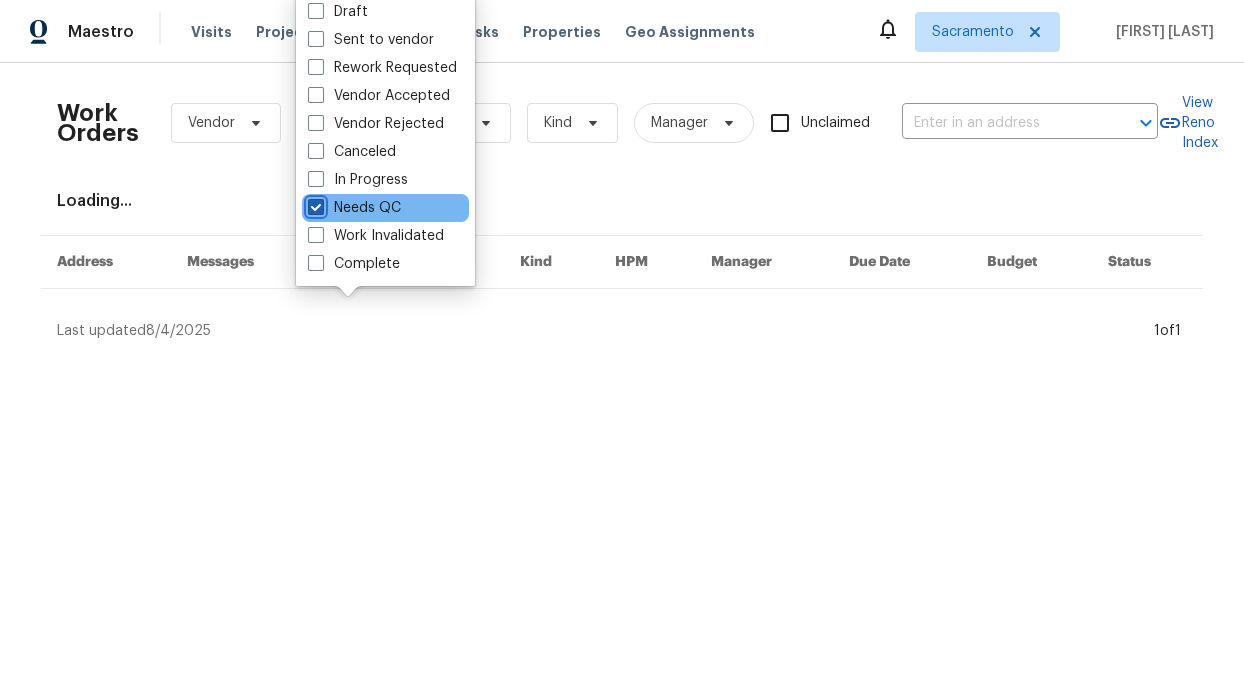 checkbox on "true" 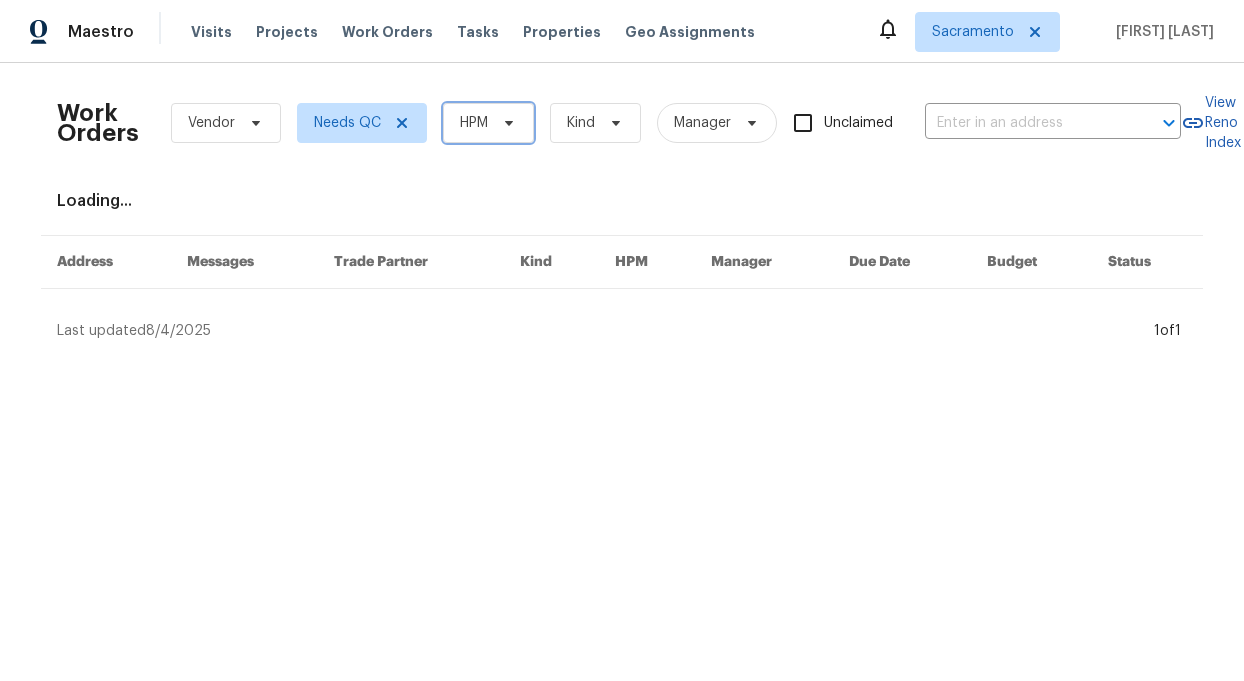 click on "HPM" at bounding box center [488, 123] 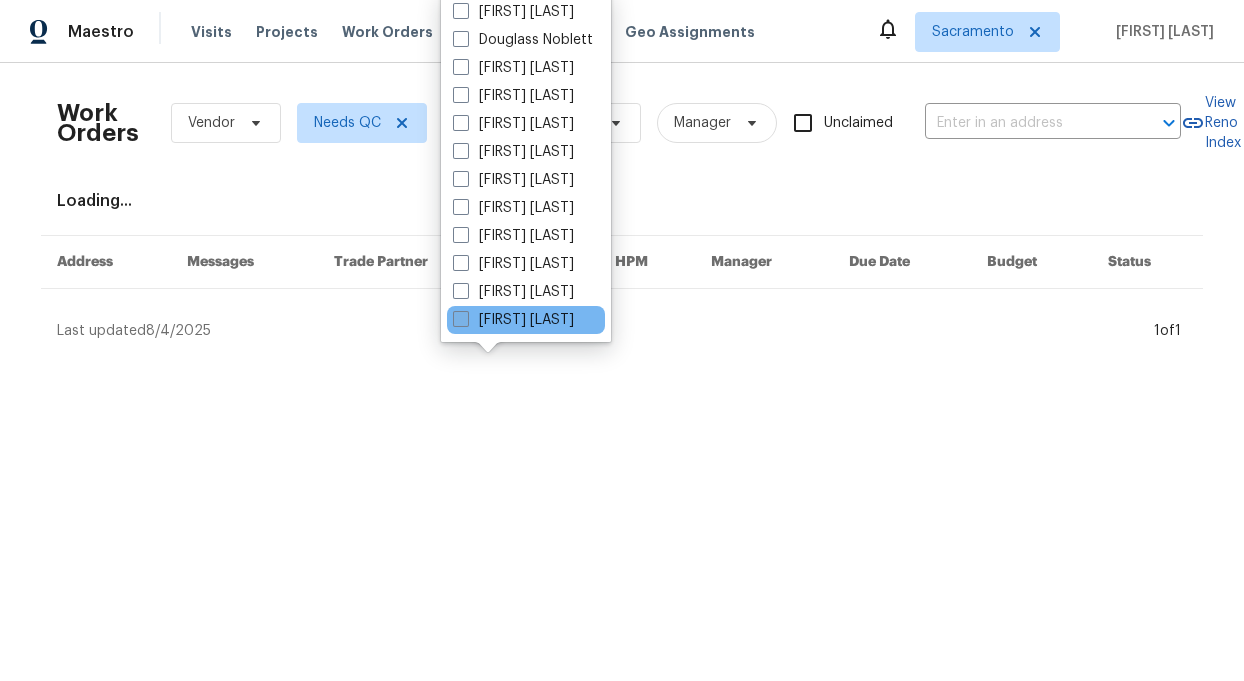 click on "[FIRST] [LAST]" at bounding box center [513, 320] 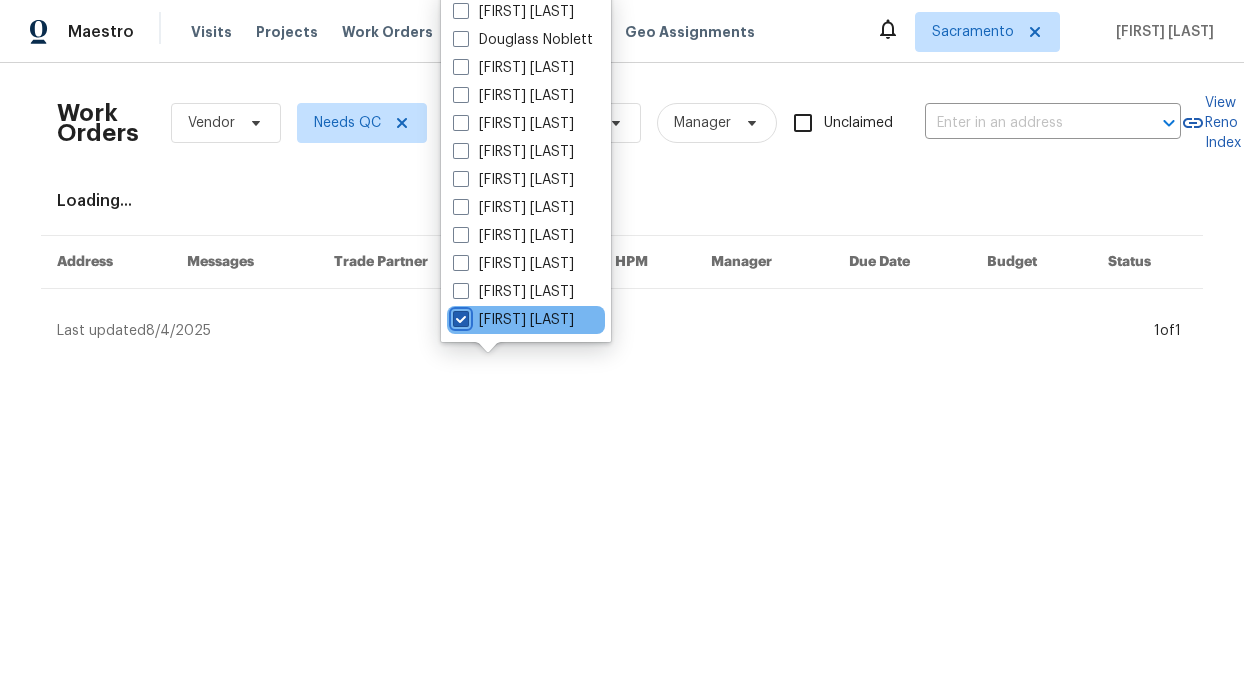 checkbox on "true" 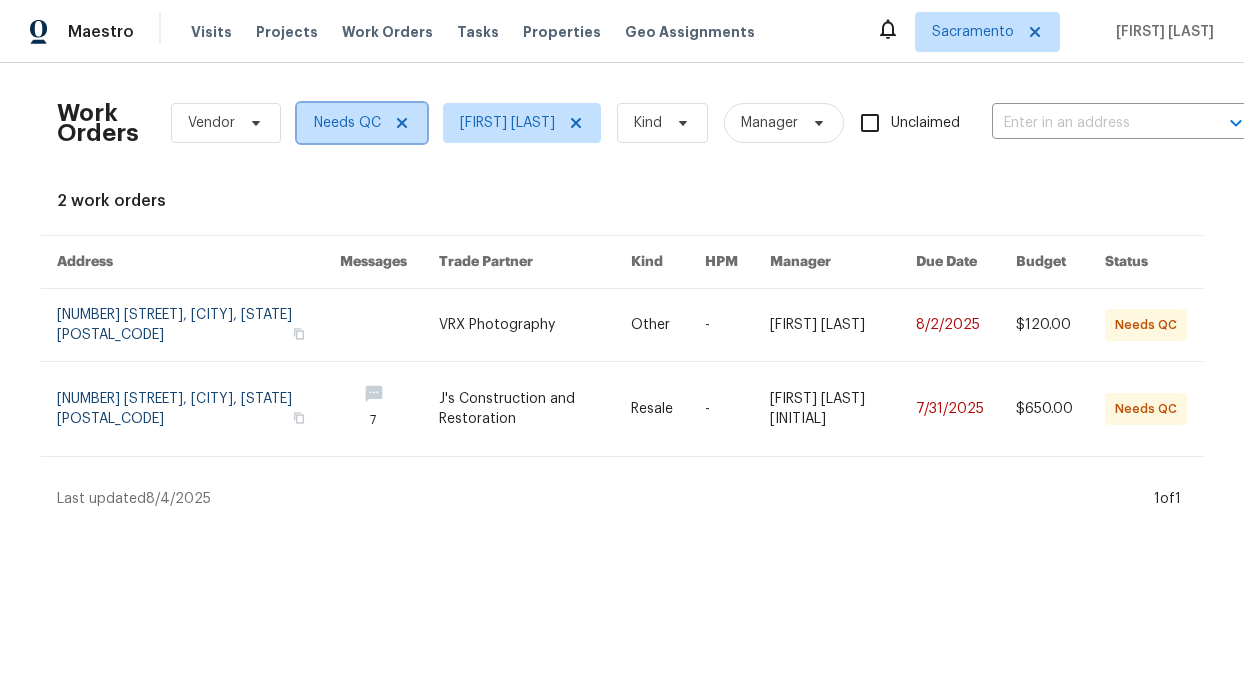 click on "Needs QC" at bounding box center (362, 123) 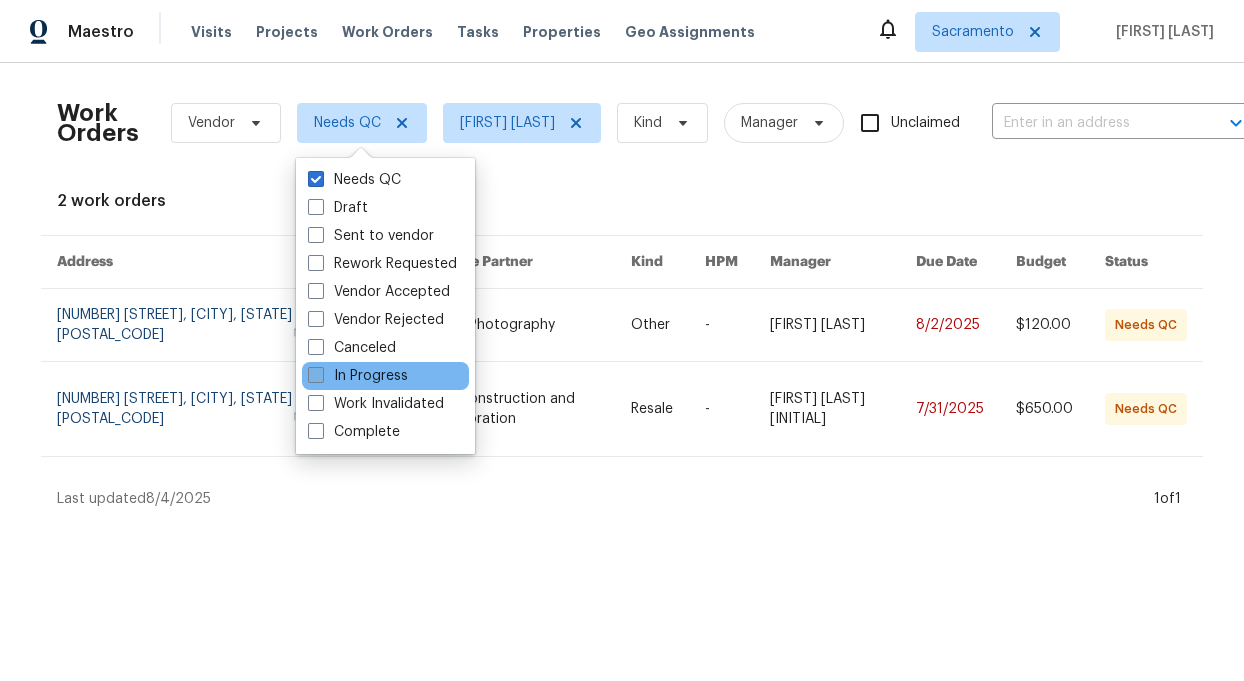 click on "In Progress" at bounding box center (358, 376) 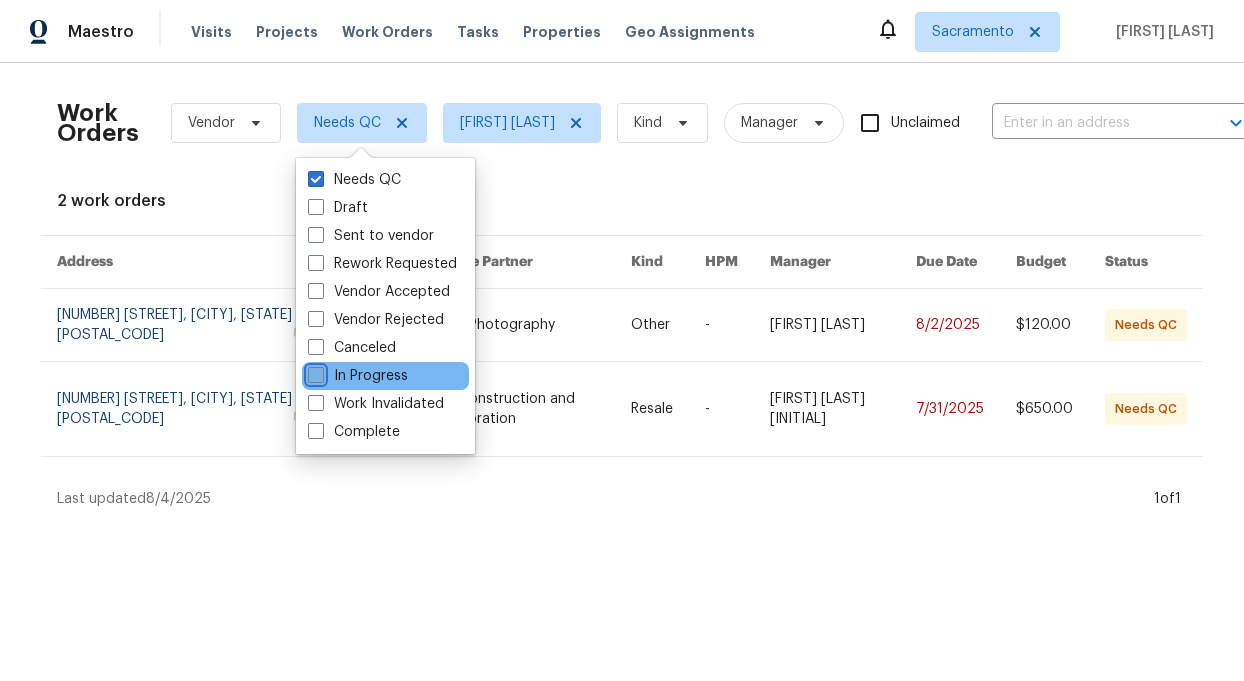 click on "In Progress" at bounding box center [314, 372] 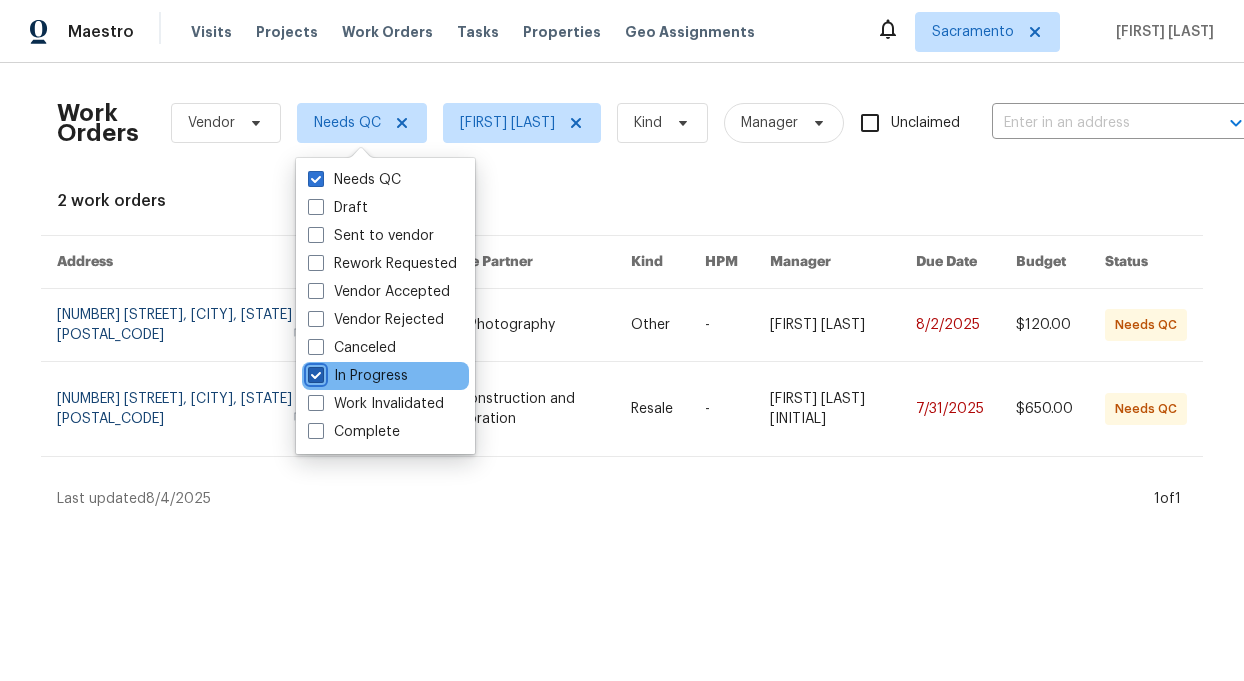 checkbox on "true" 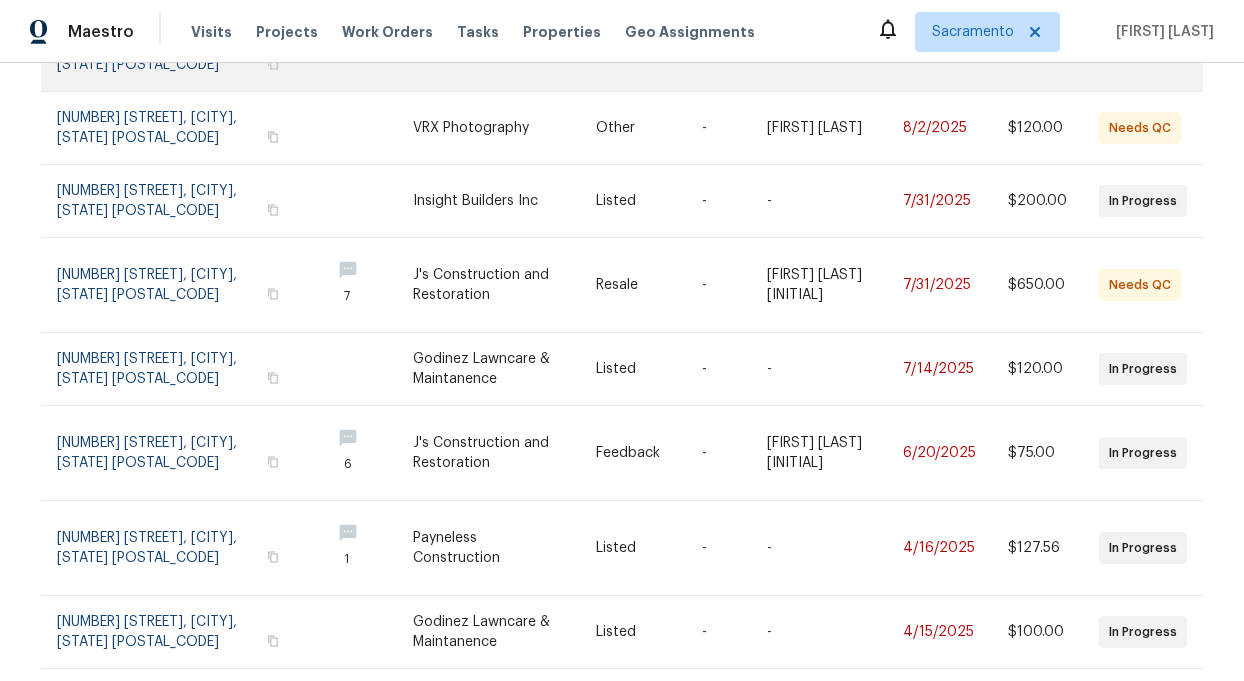 scroll, scrollTop: 357, scrollLeft: 0, axis: vertical 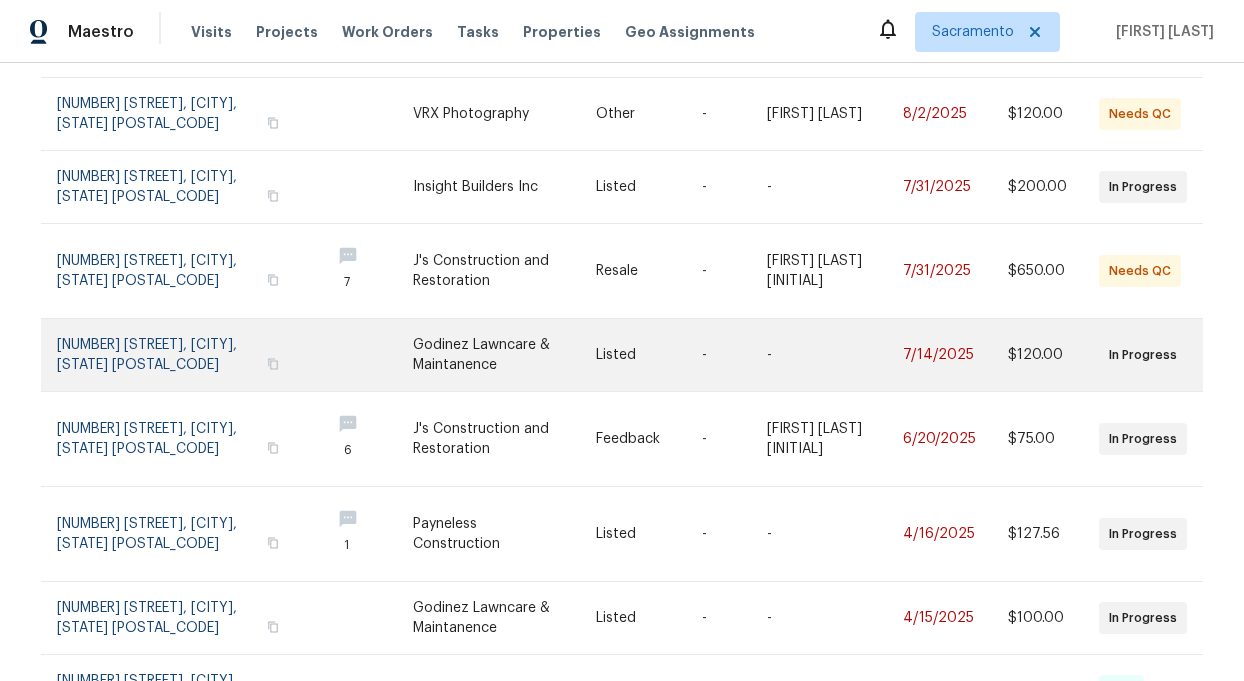 click at bounding box center (185, 355) 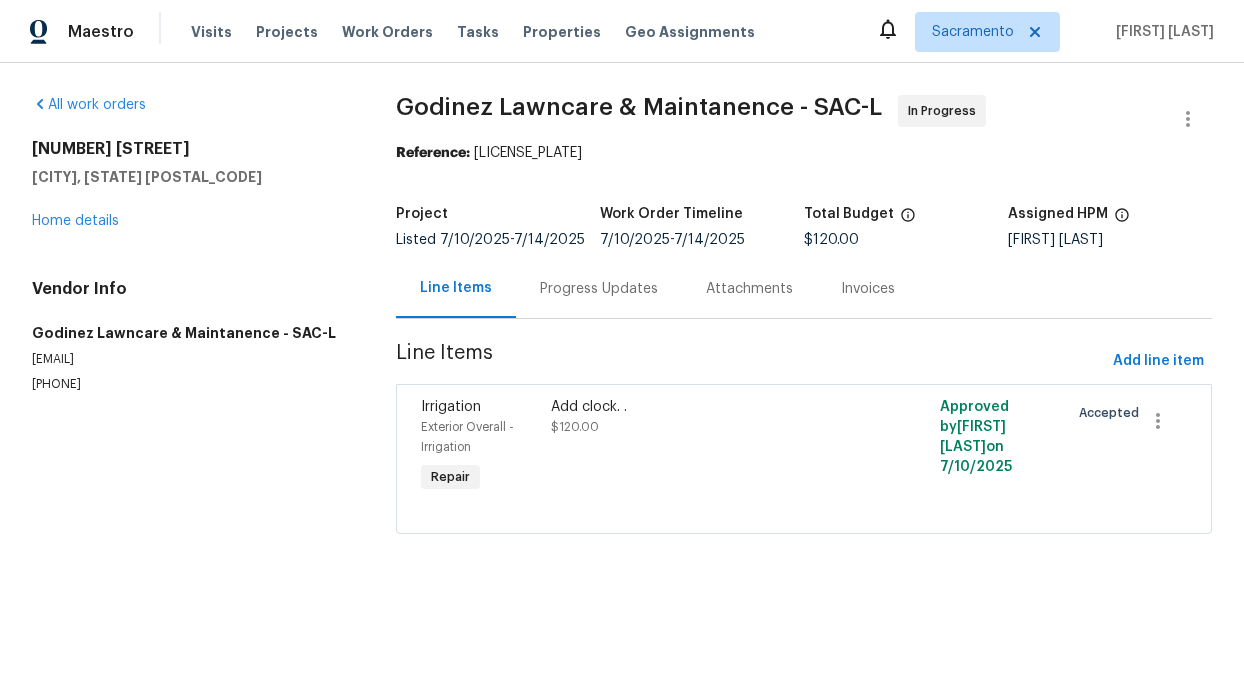 click on "Progress Updates" at bounding box center [599, 289] 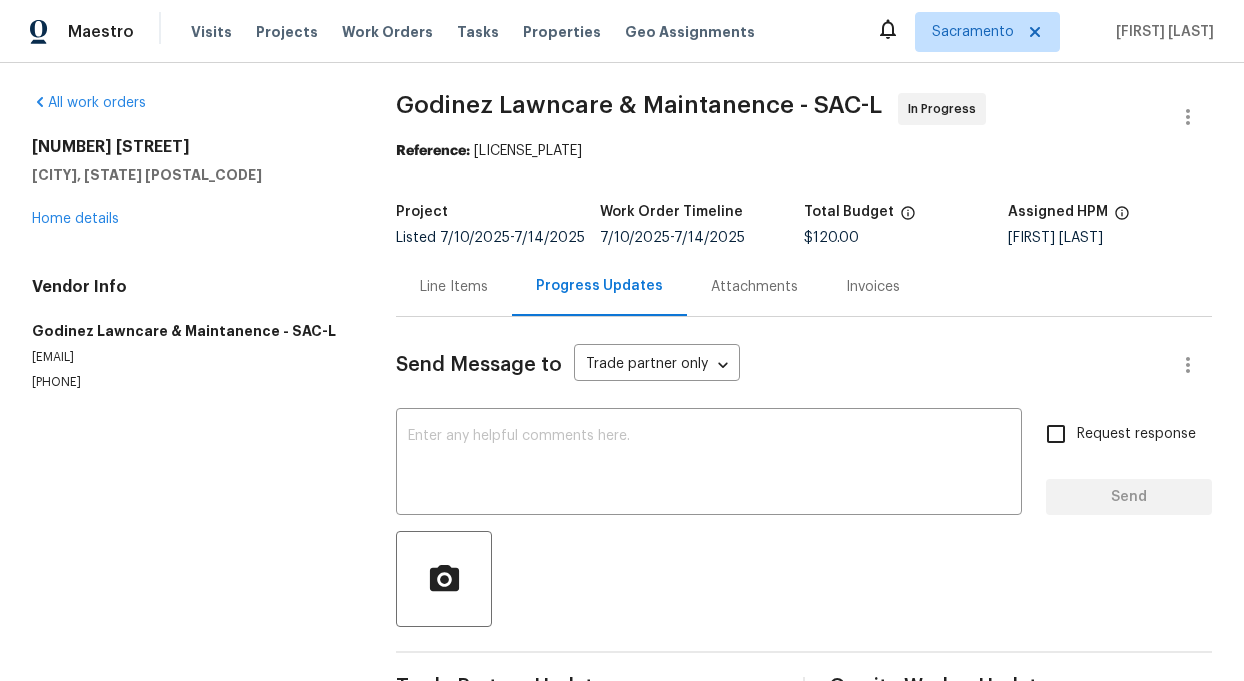 scroll, scrollTop: 0, scrollLeft: 0, axis: both 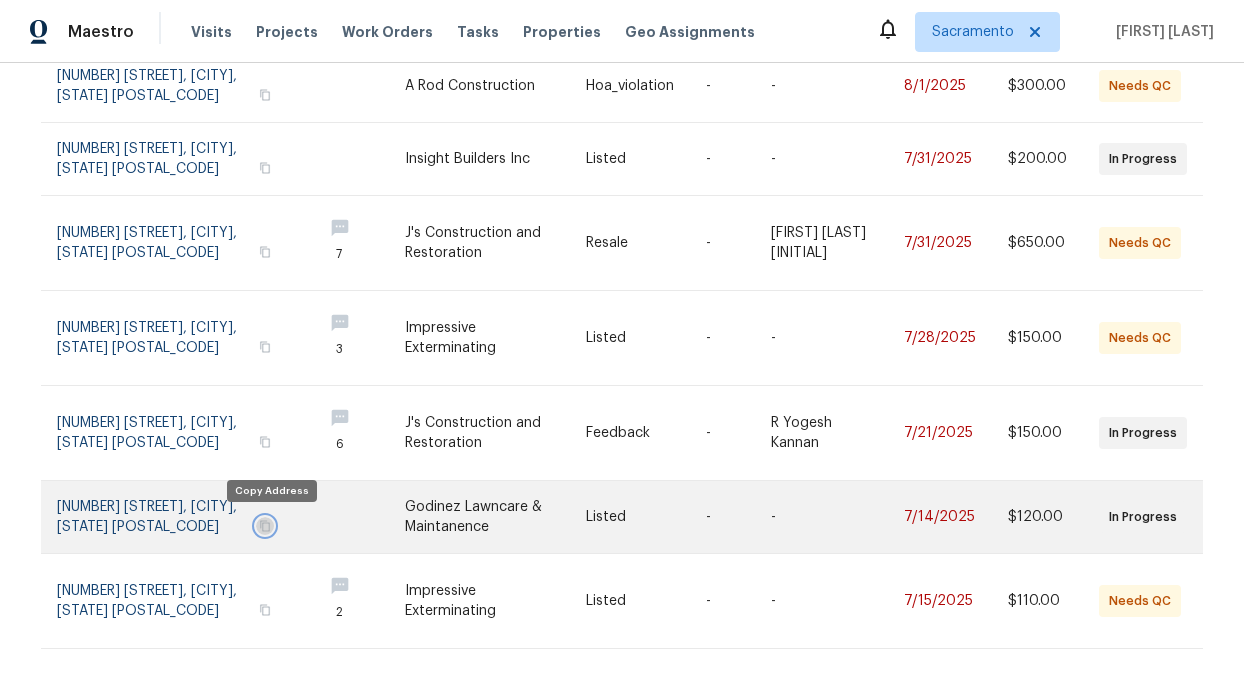 click at bounding box center (265, 526) 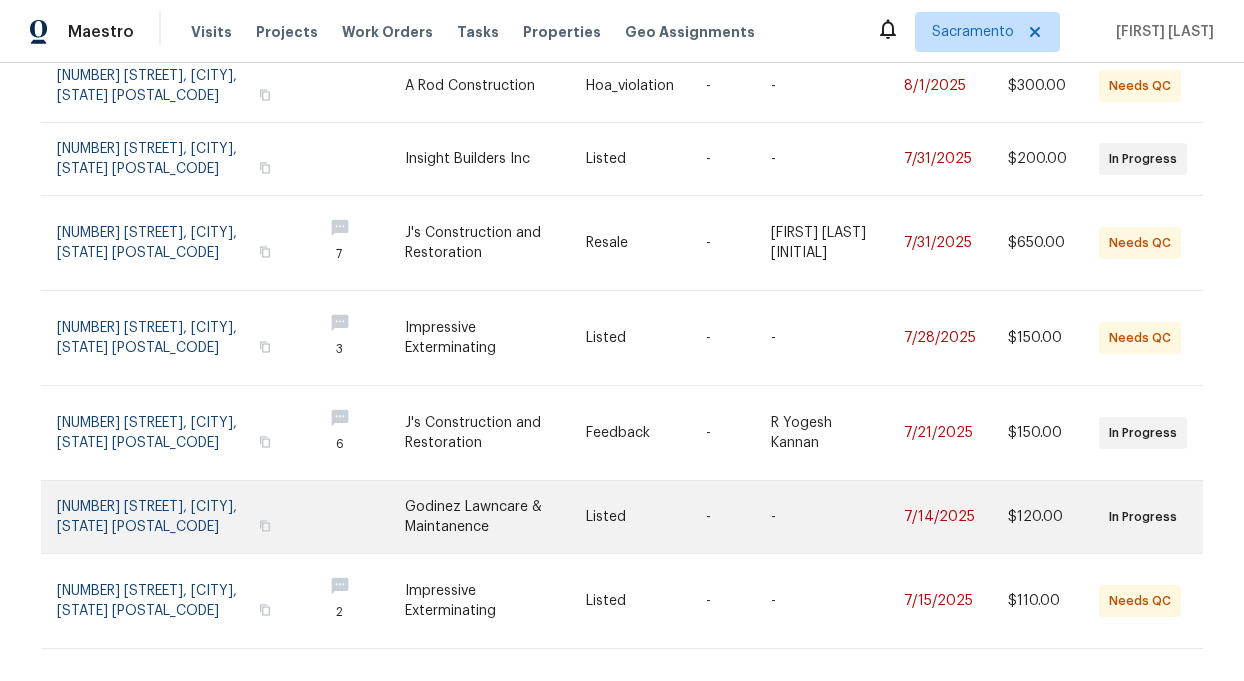 click at bounding box center [181, 517] 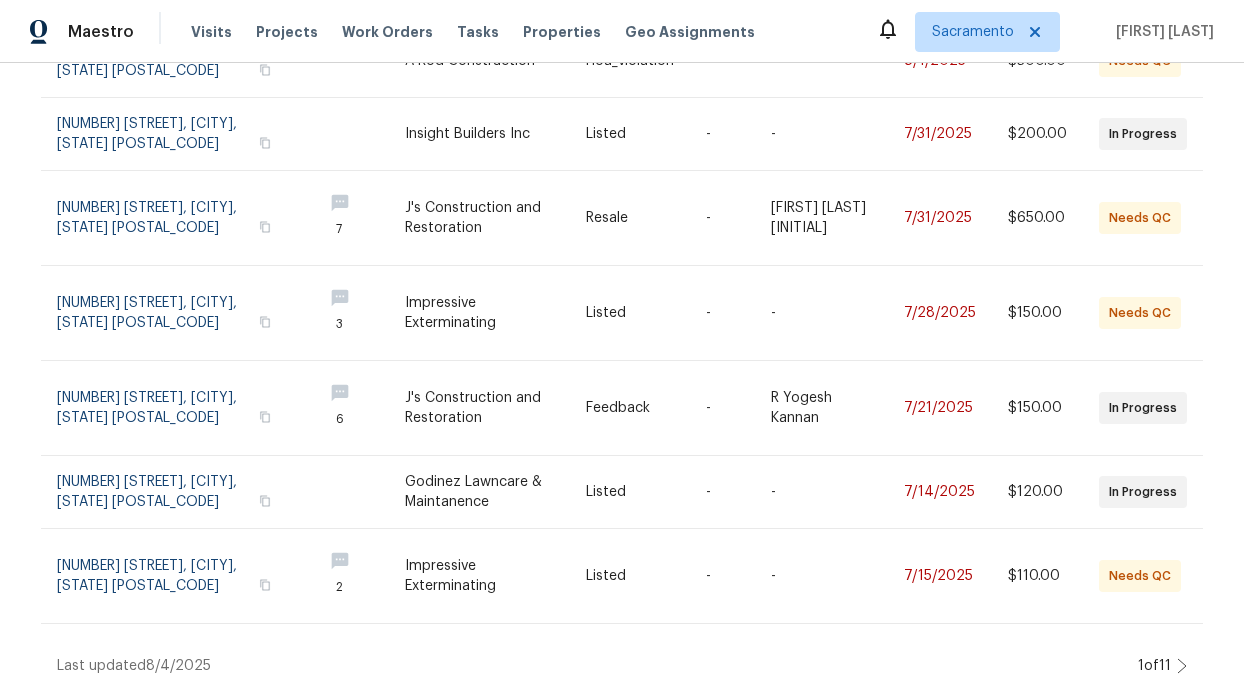 scroll, scrollTop: 492, scrollLeft: 0, axis: vertical 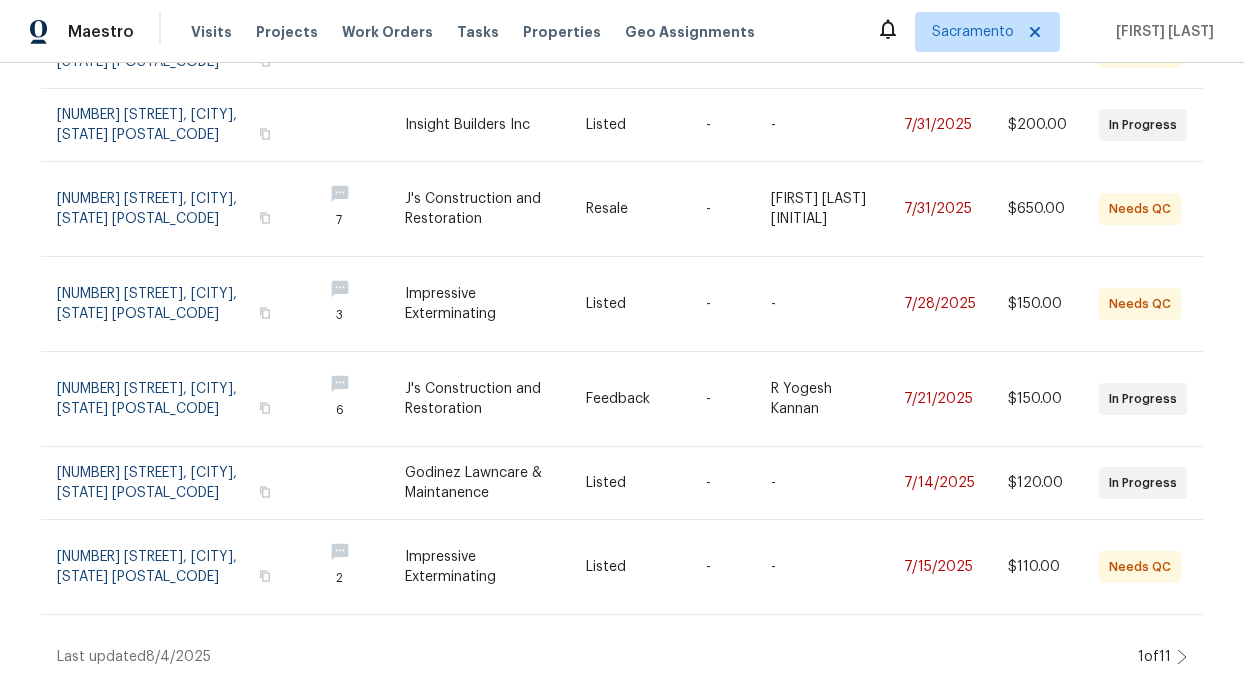 click 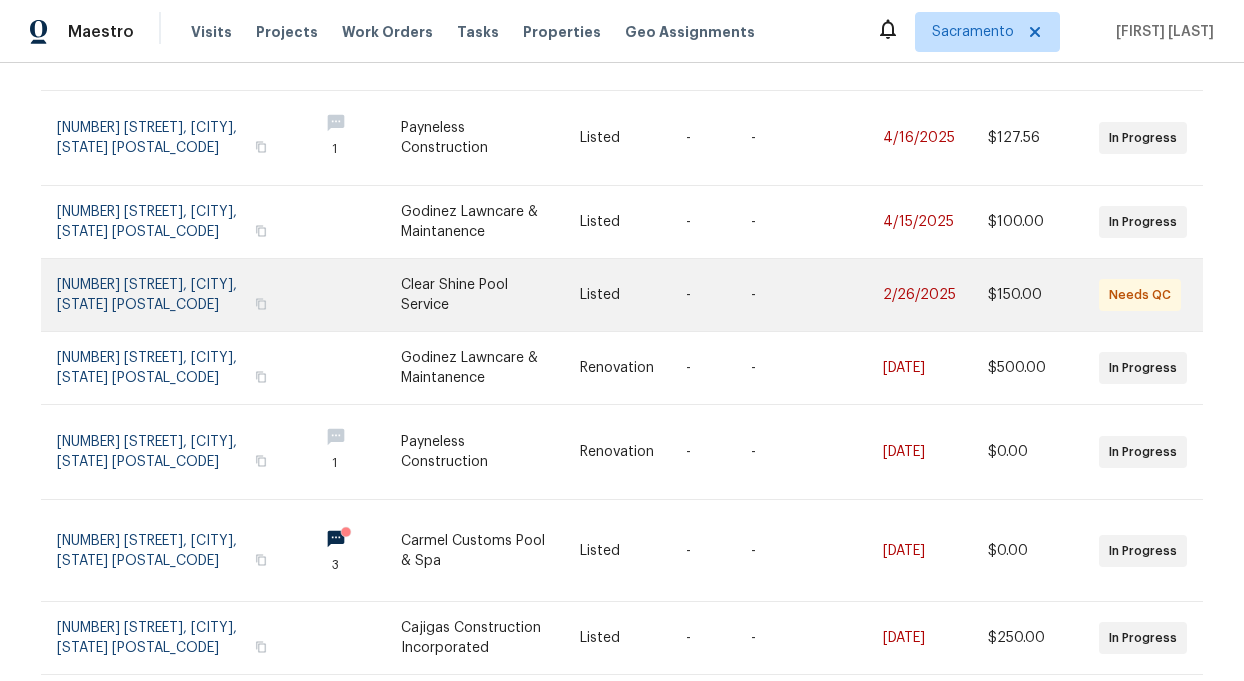 scroll, scrollTop: 444, scrollLeft: 0, axis: vertical 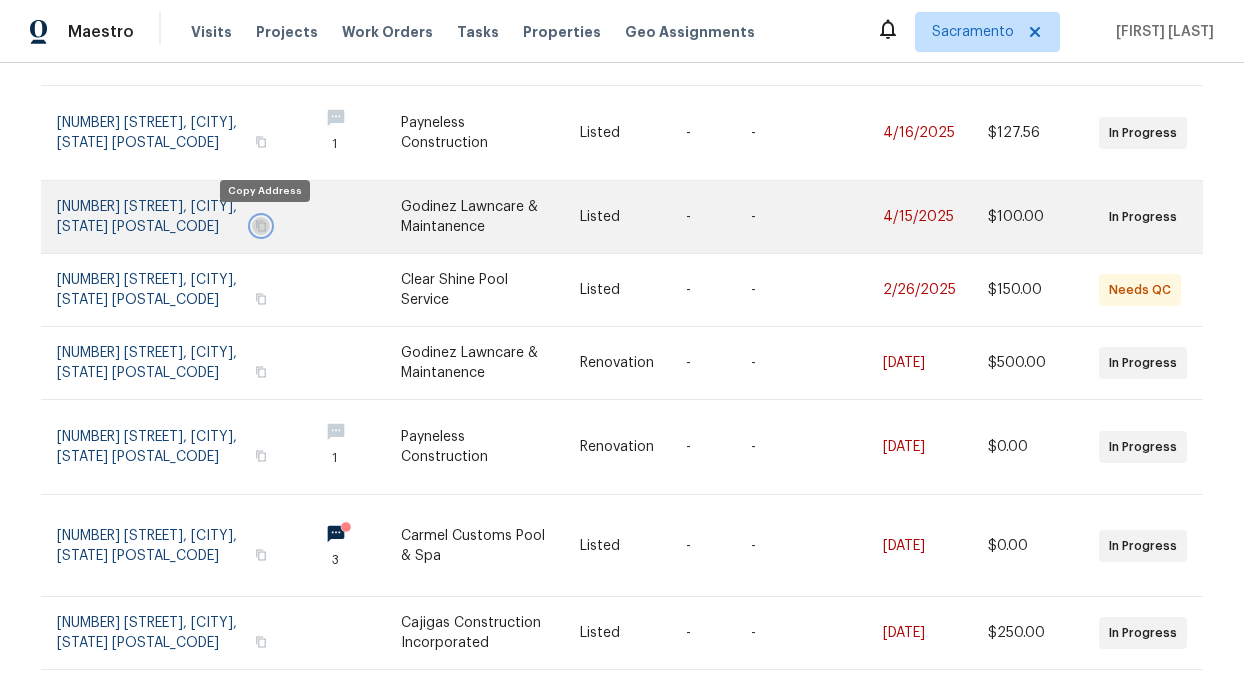 click 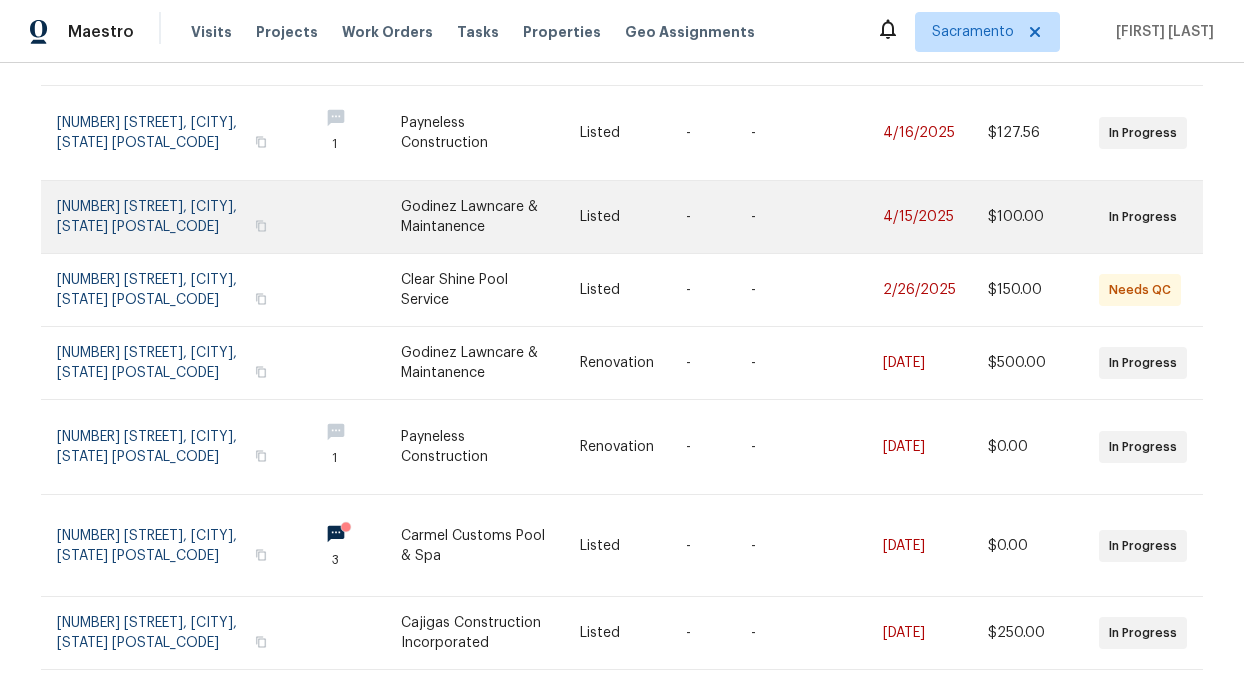 click at bounding box center (179, 217) 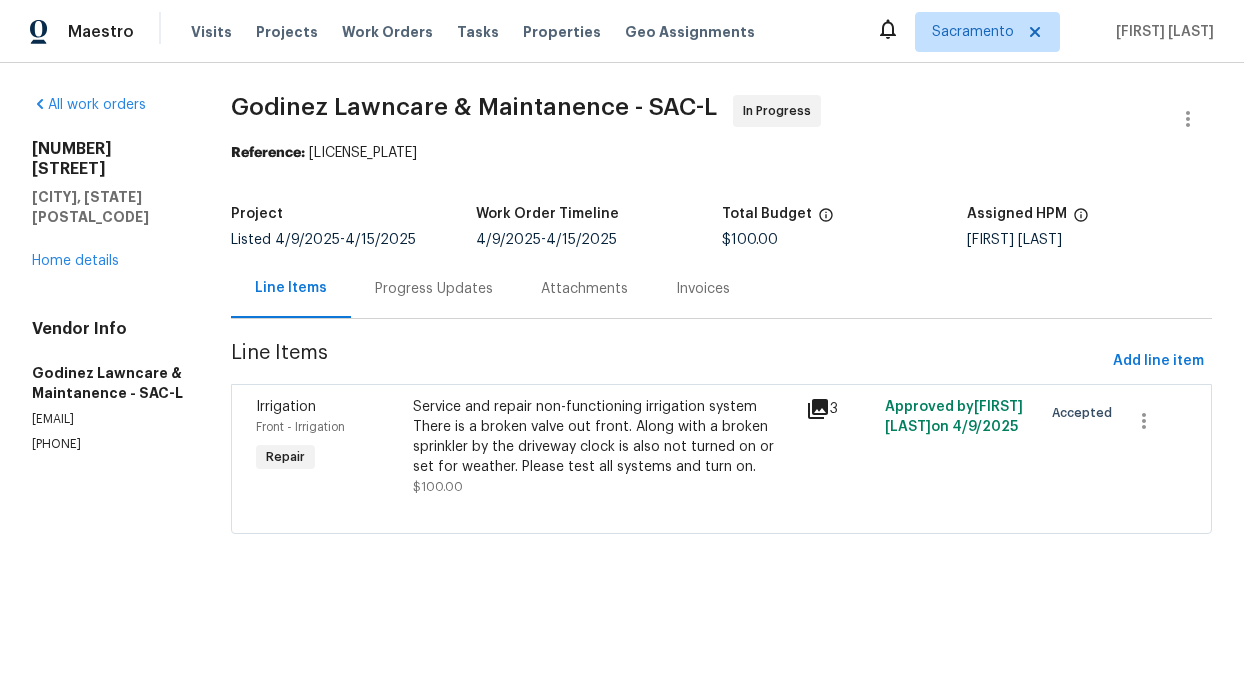 click on "Progress Updates" at bounding box center (434, 289) 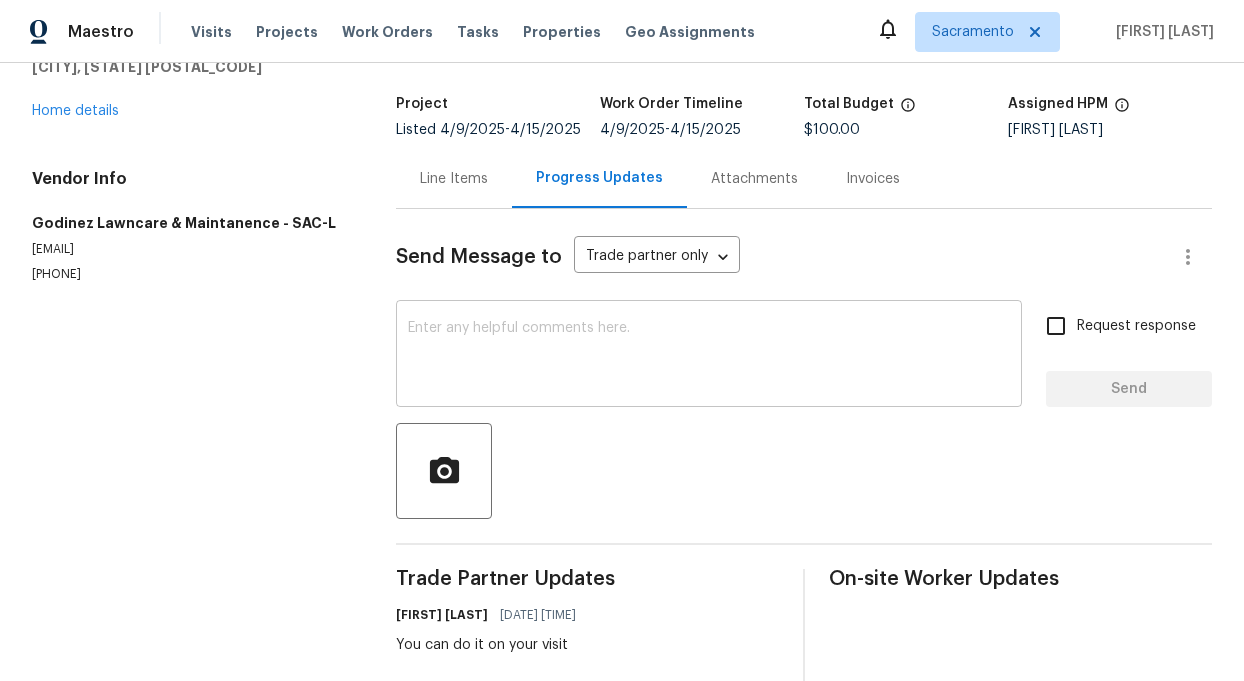 scroll, scrollTop: 0, scrollLeft: 0, axis: both 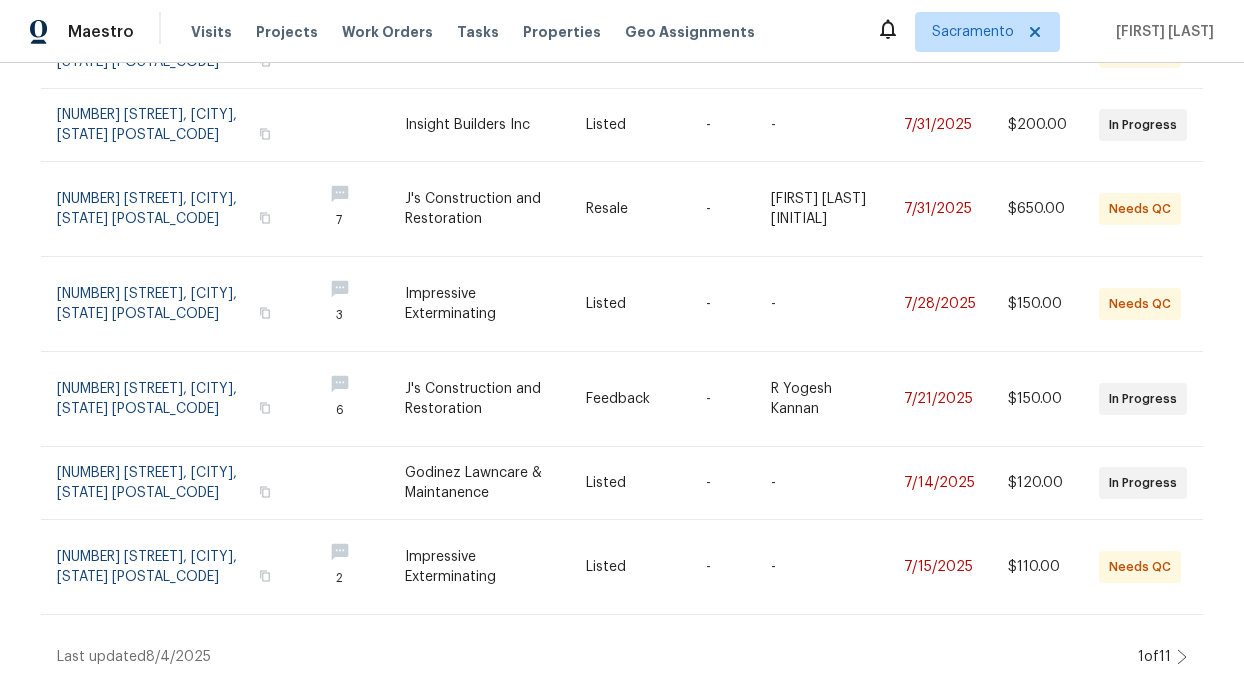 click 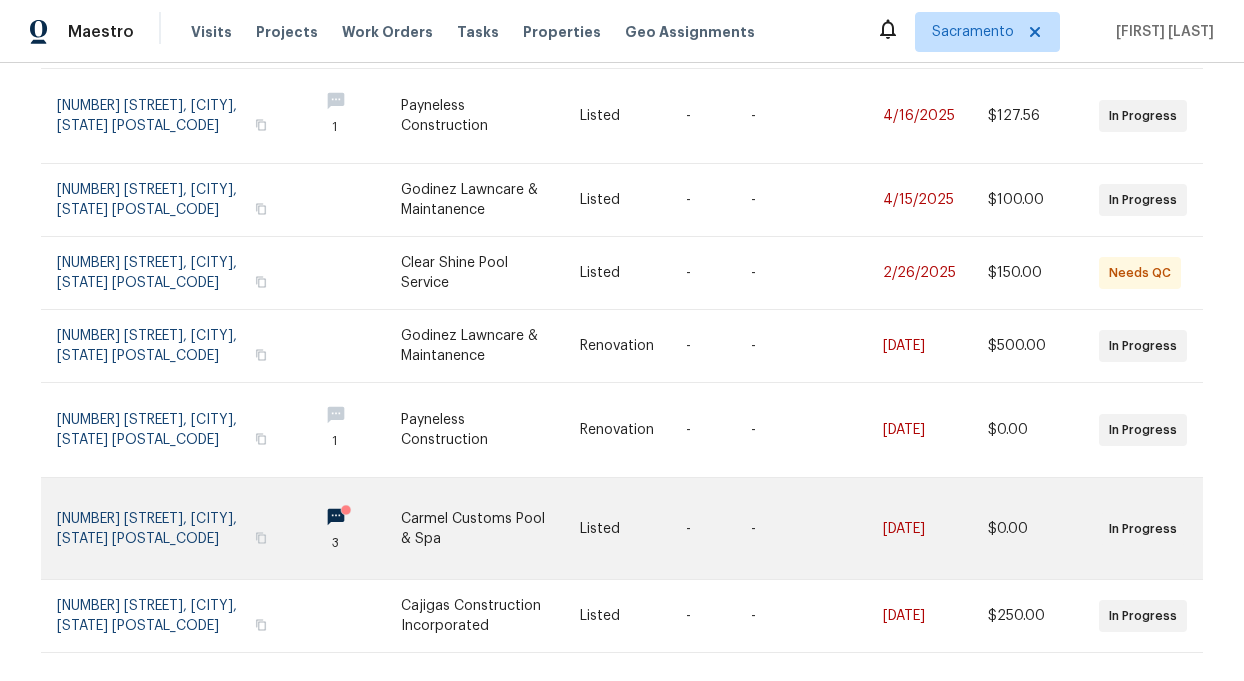 scroll, scrollTop: 459, scrollLeft: 0, axis: vertical 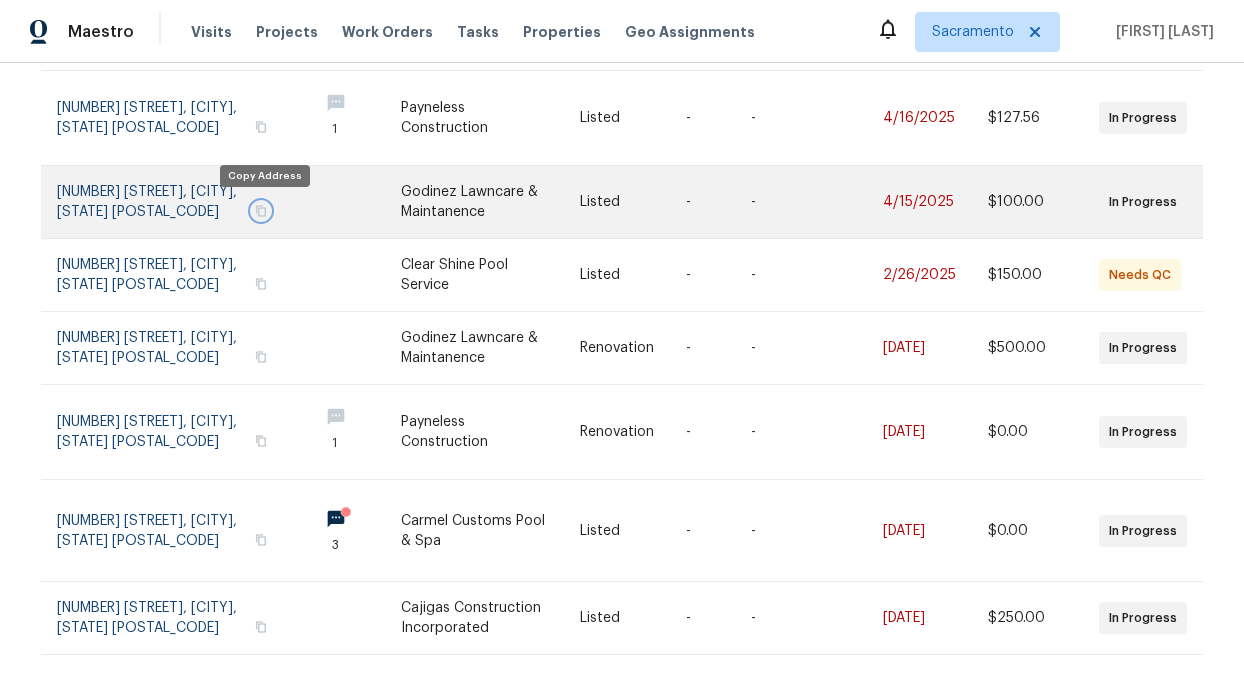 click 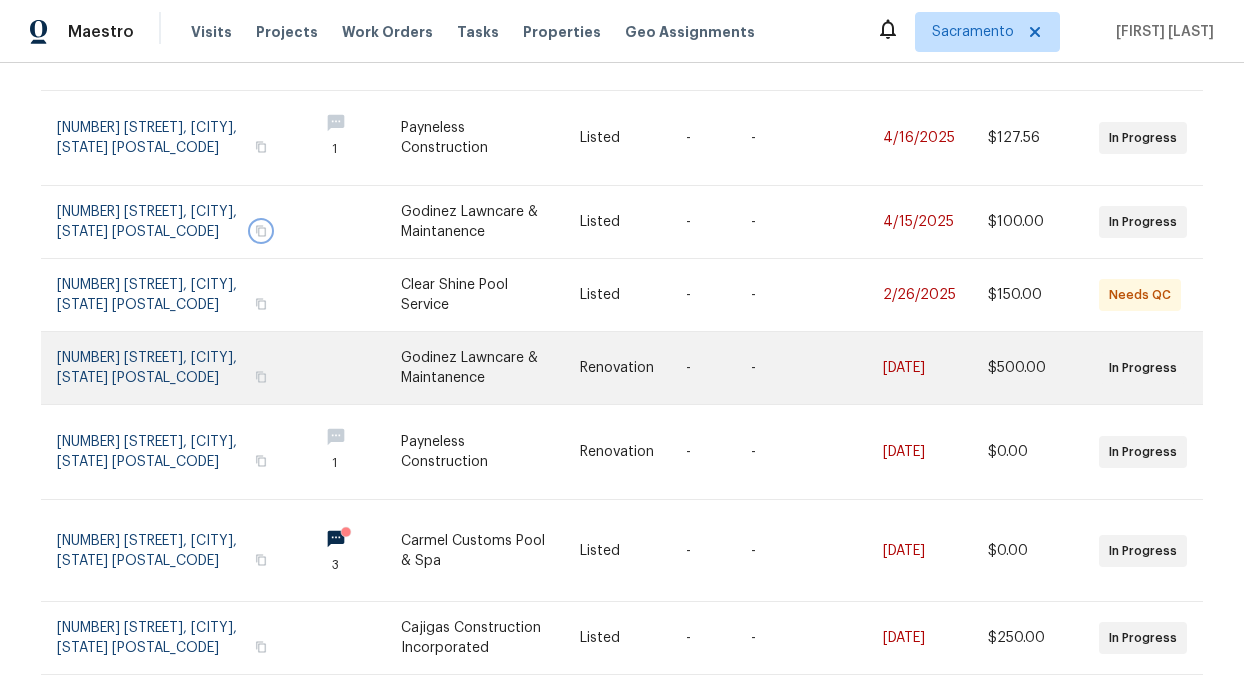 scroll, scrollTop: 433, scrollLeft: 0, axis: vertical 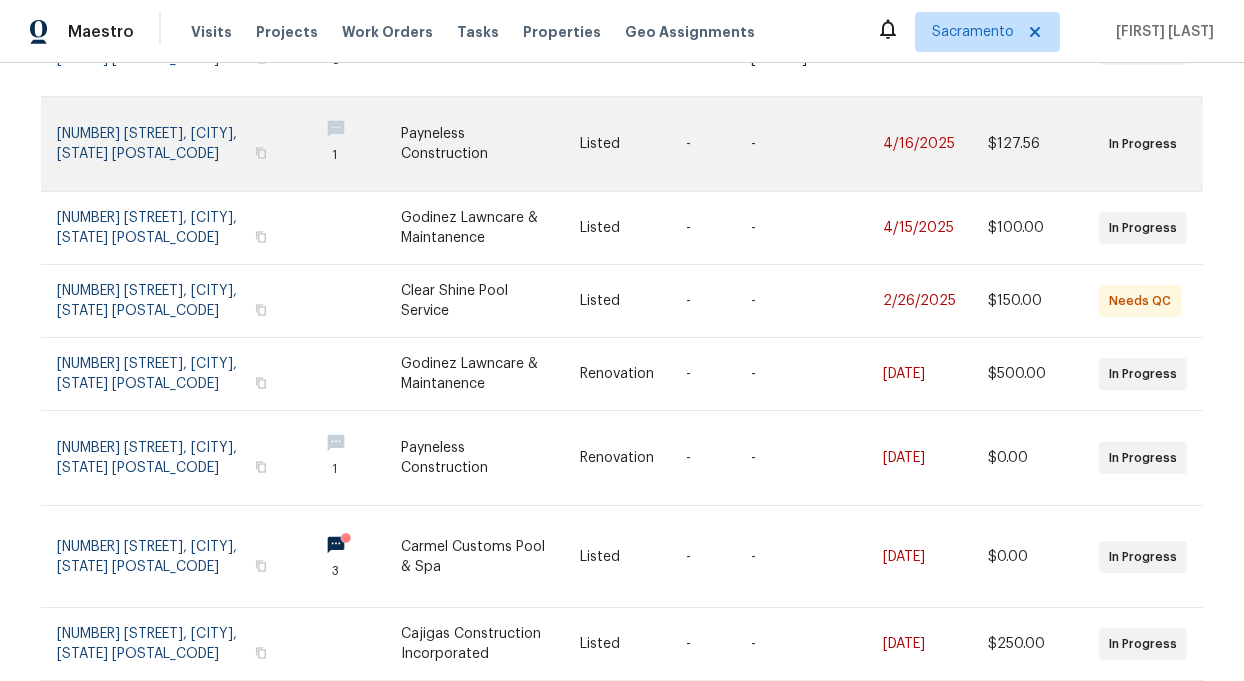click at bounding box center [179, 144] 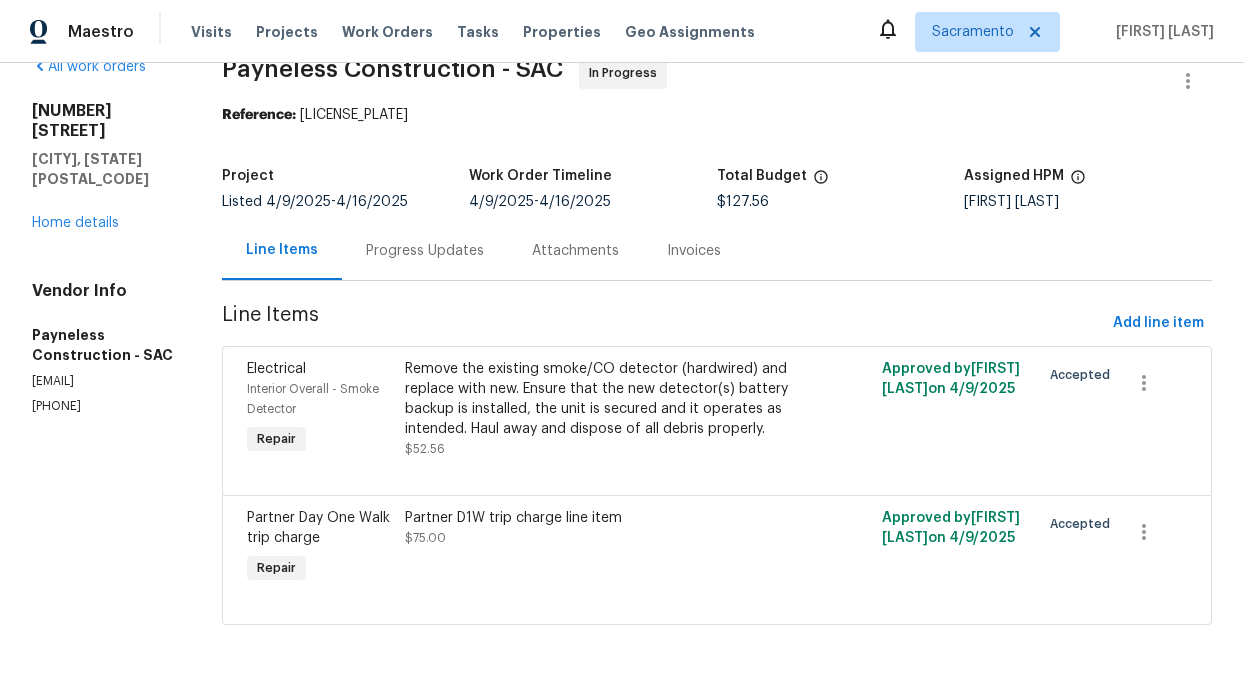scroll, scrollTop: 58, scrollLeft: 0, axis: vertical 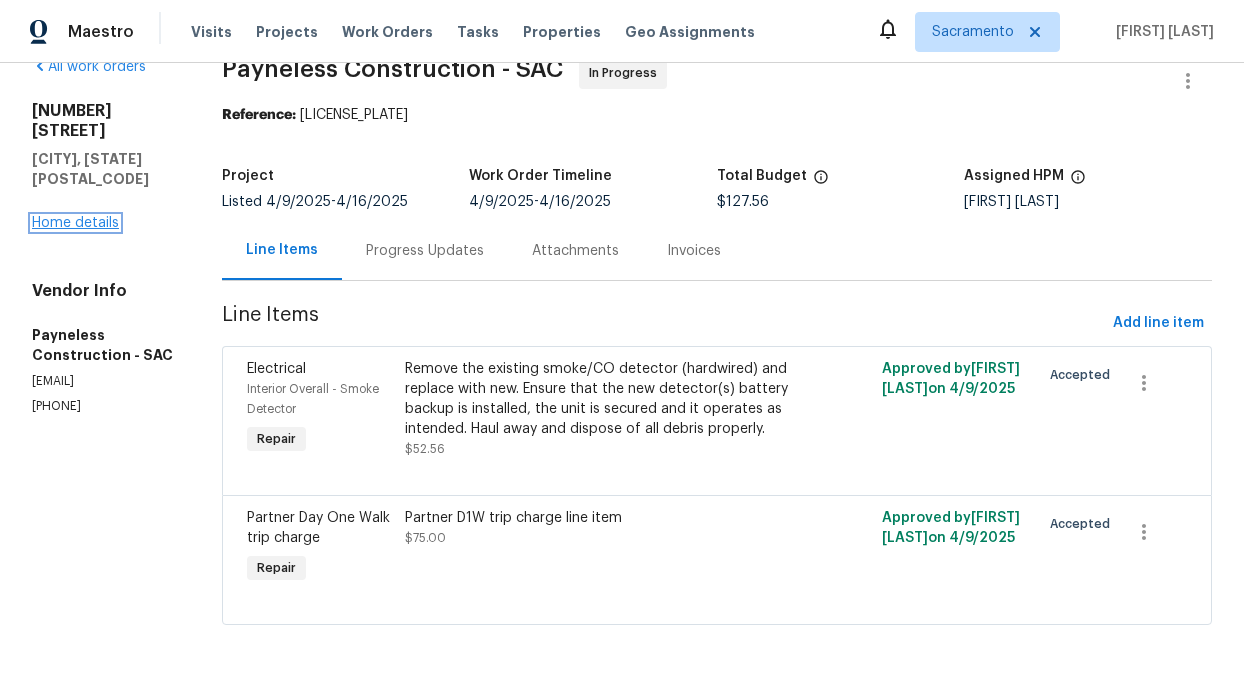 click on "Home details" at bounding box center [75, 223] 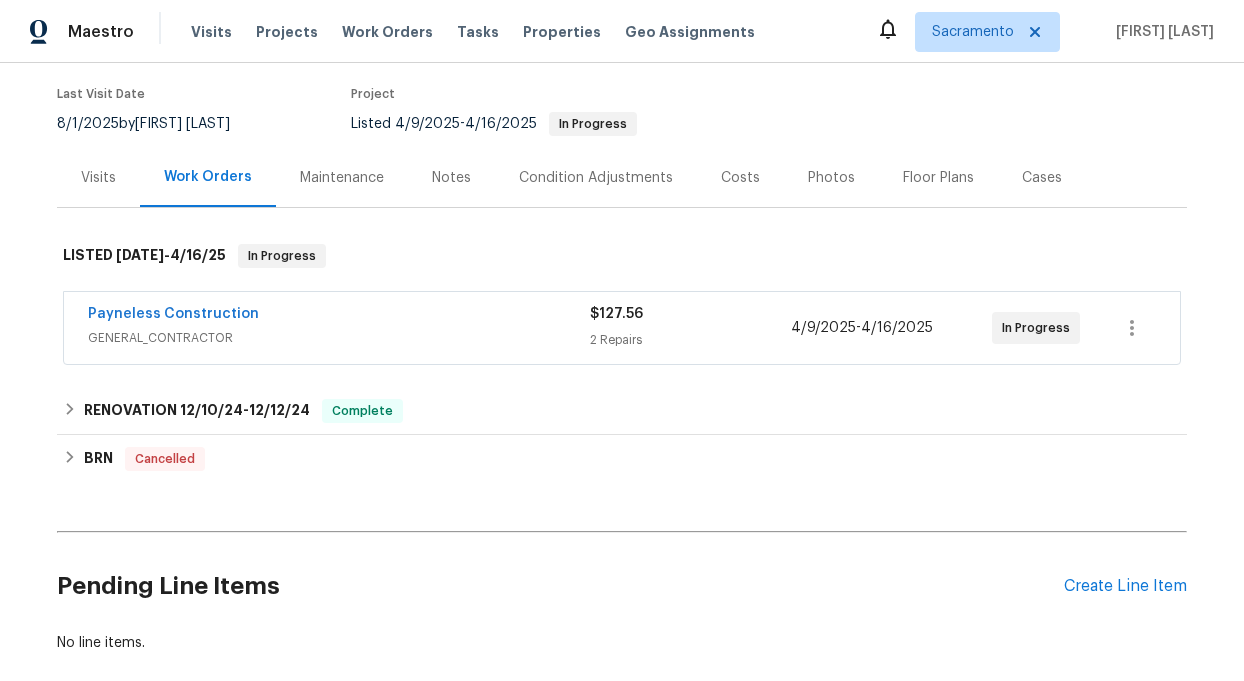 scroll, scrollTop: 157, scrollLeft: 0, axis: vertical 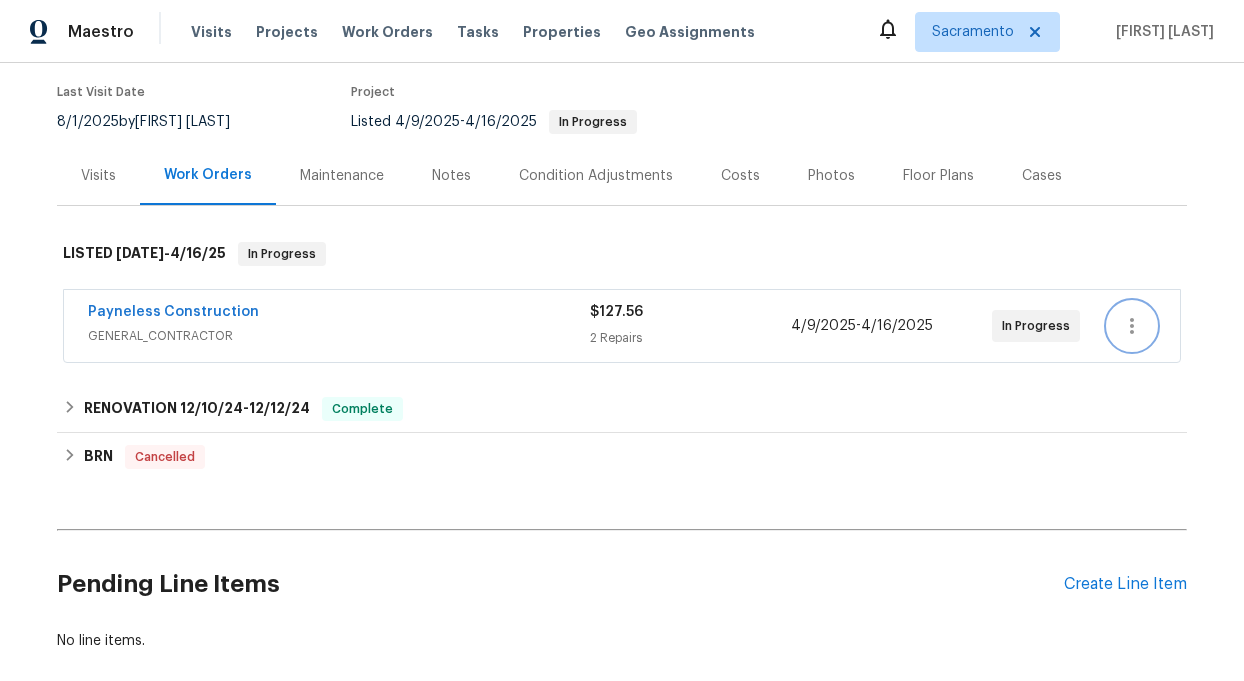 click 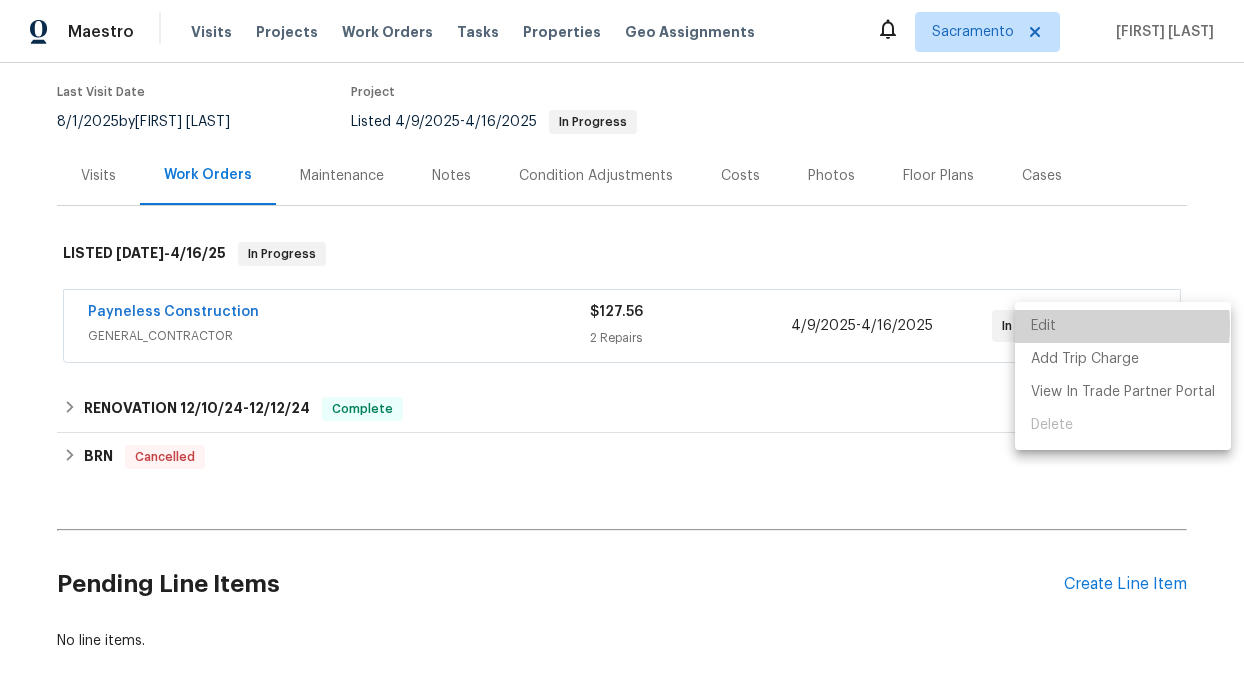 click on "Edit" at bounding box center (1123, 326) 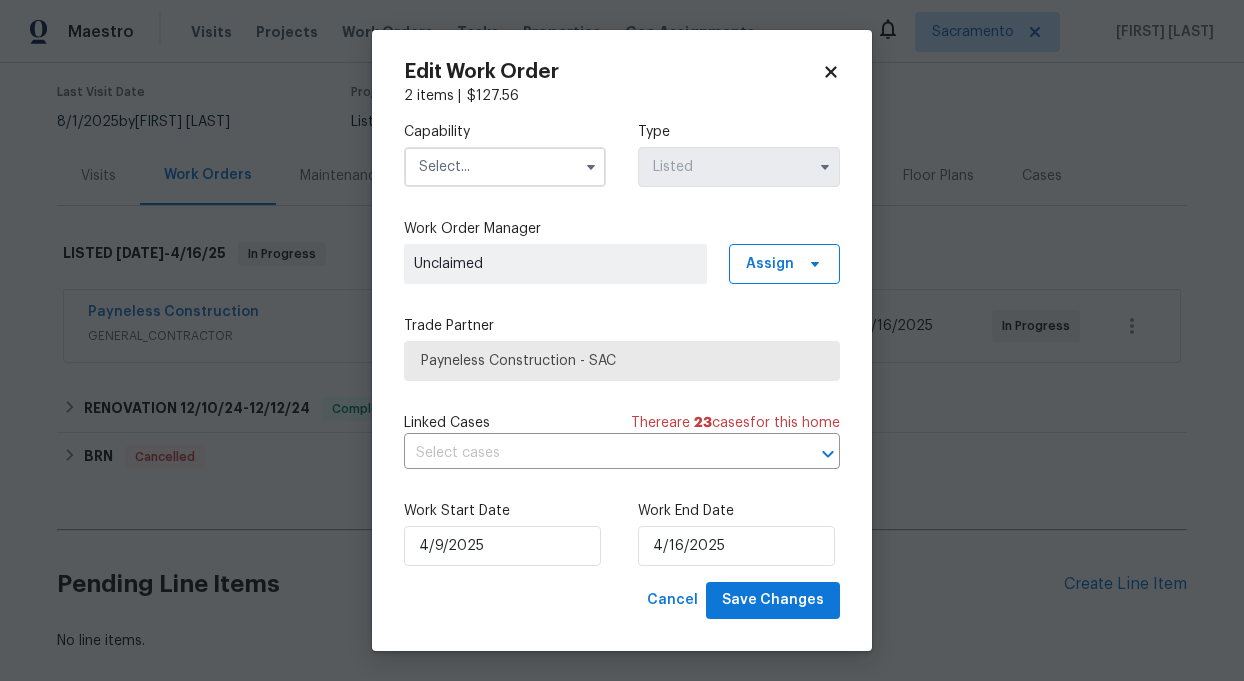 click on "Payneless Construction - SAC" at bounding box center [622, 361] 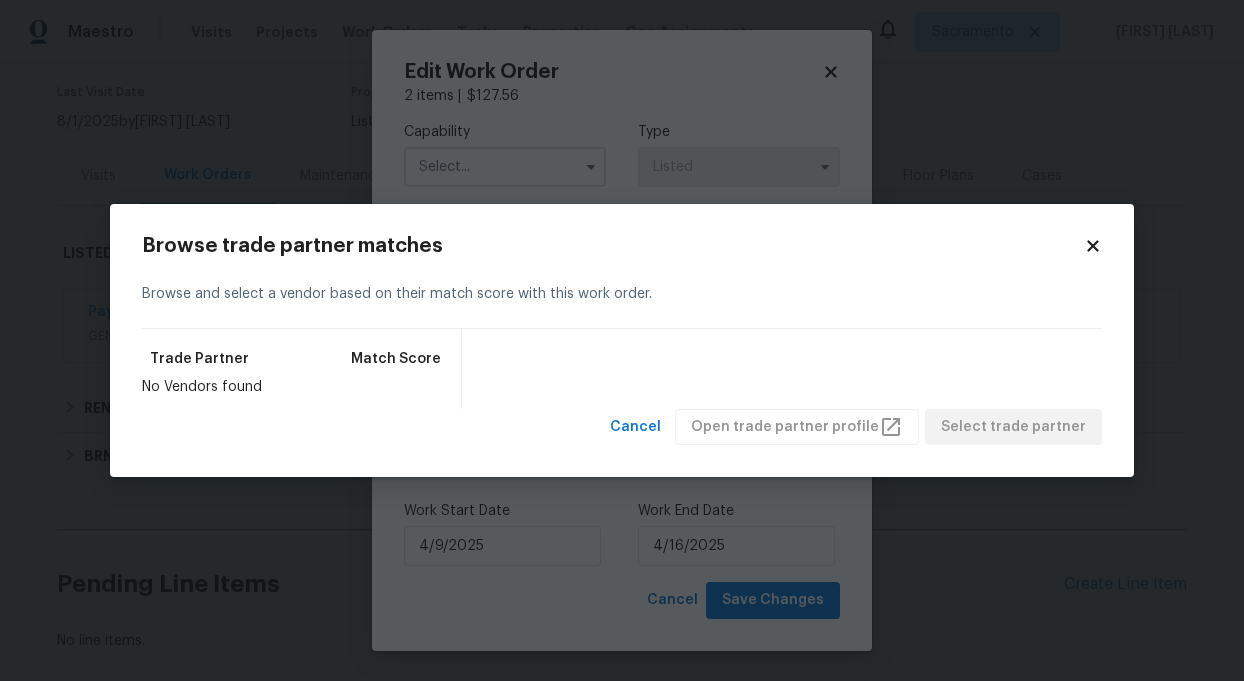 click 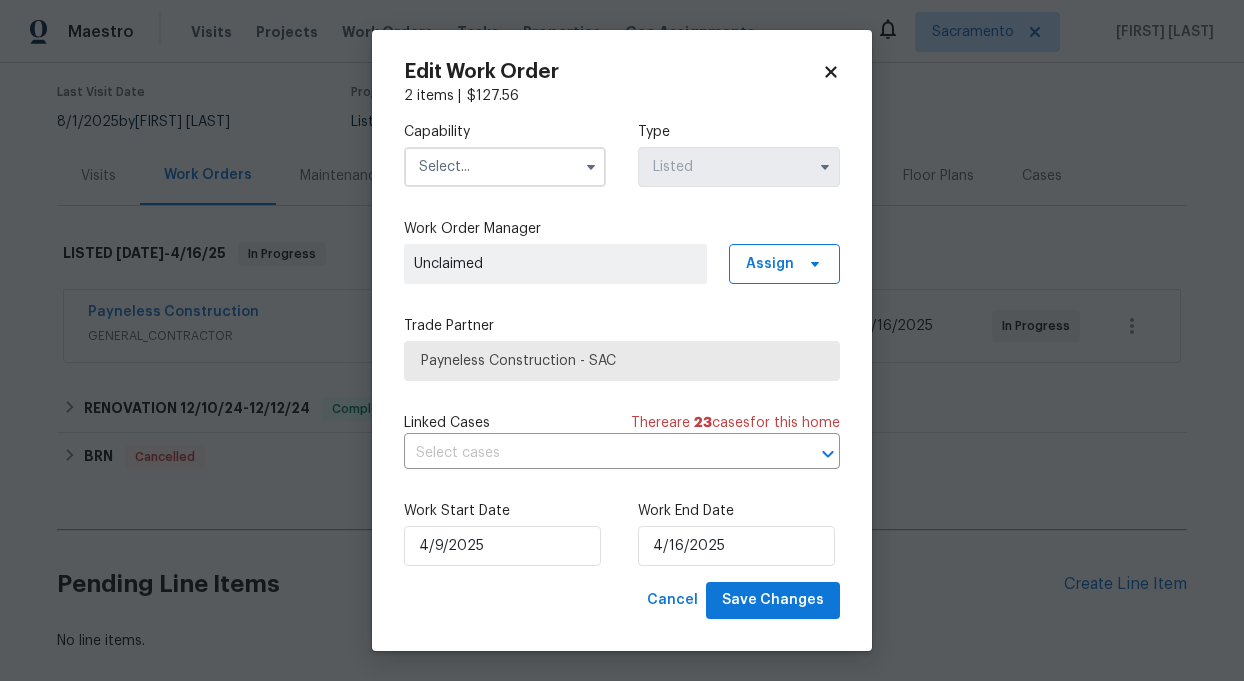 click at bounding box center [505, 167] 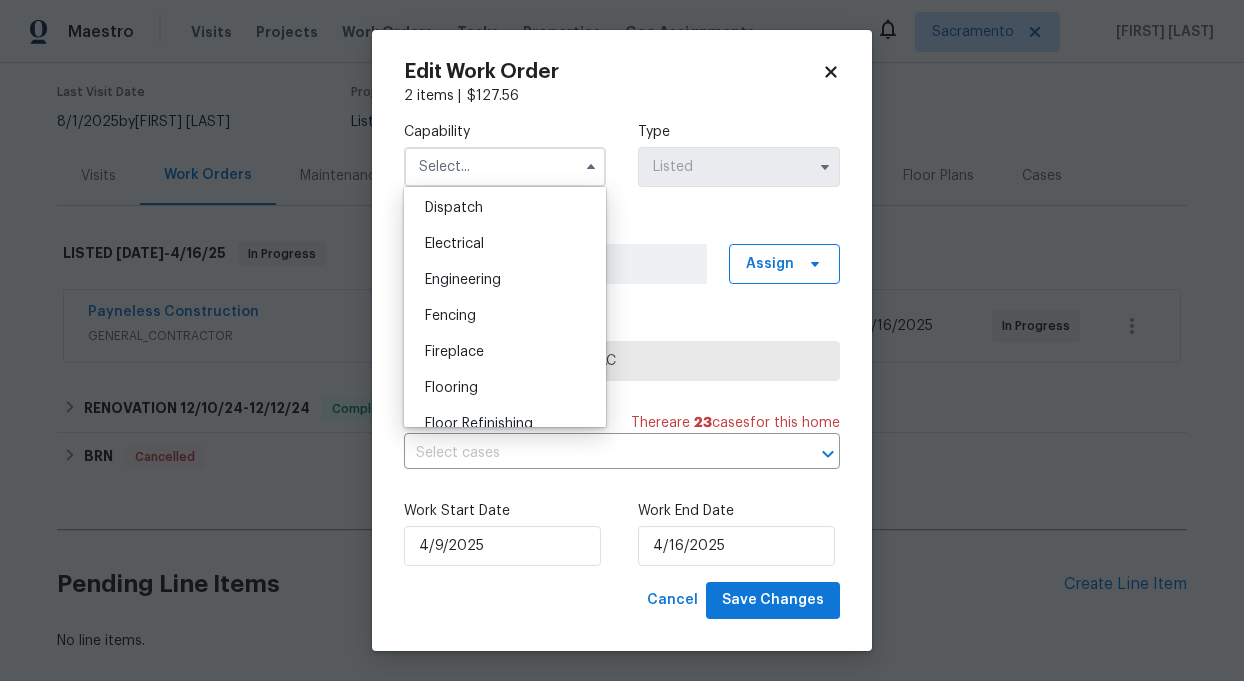 scroll, scrollTop: 601, scrollLeft: 0, axis: vertical 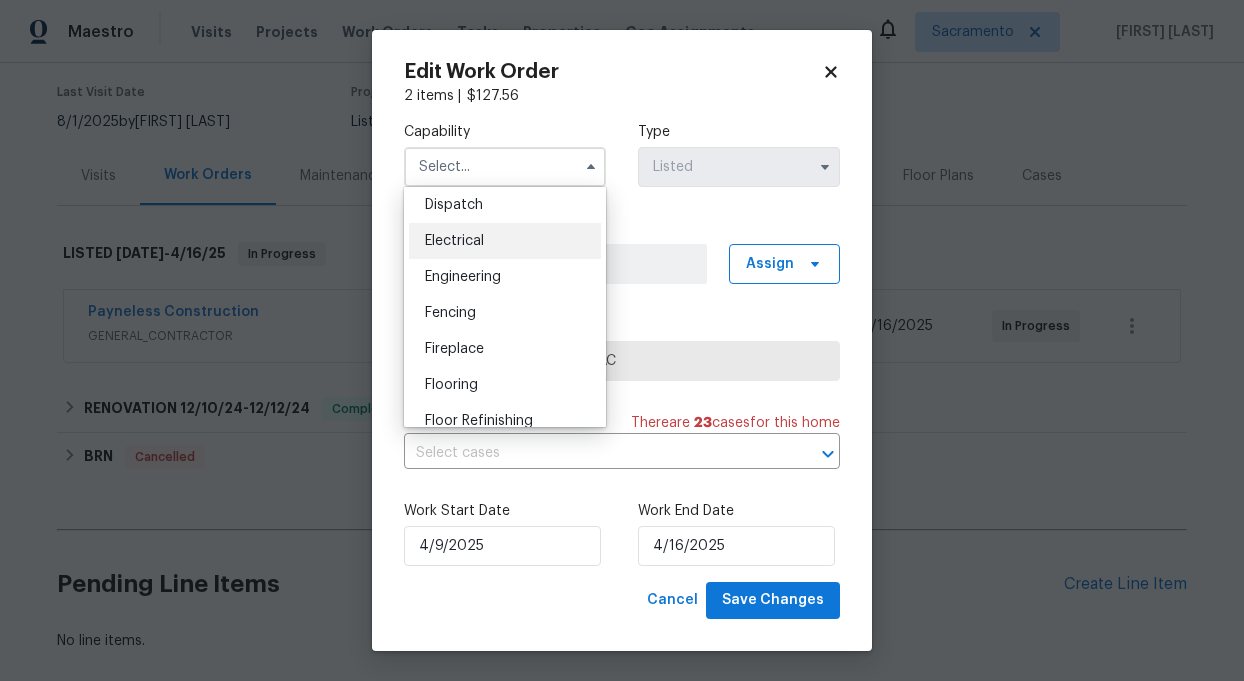 click on "Electrical" at bounding box center (505, 241) 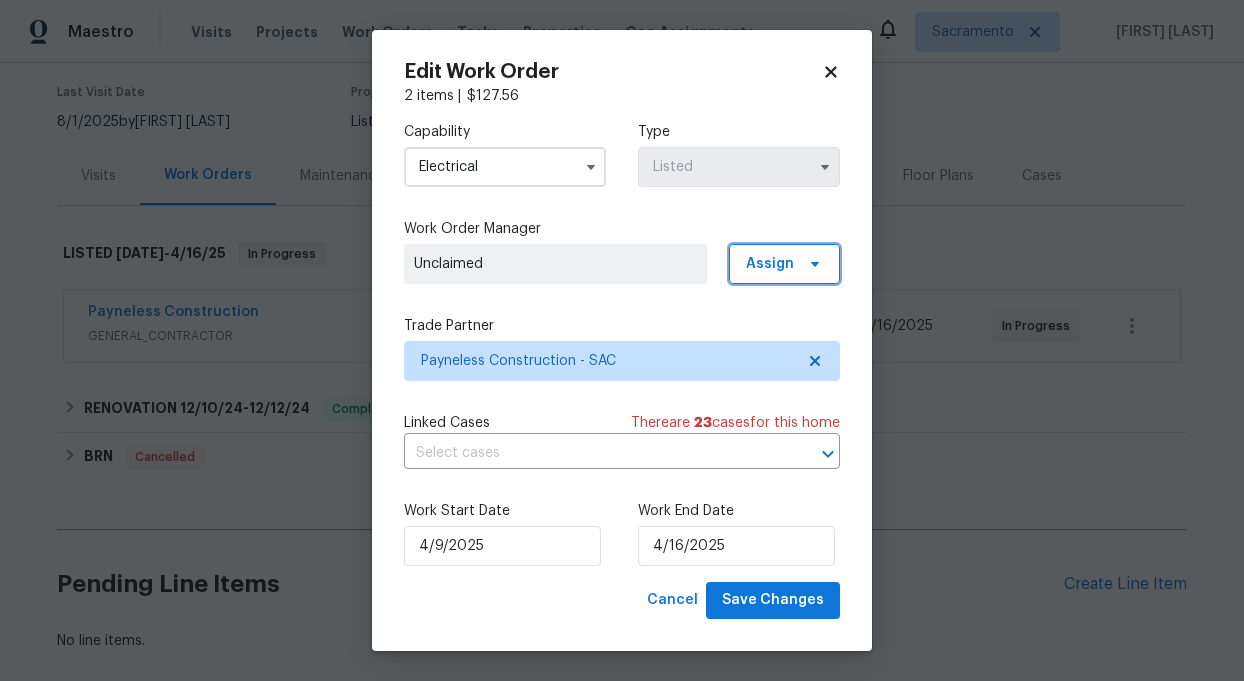 click on "Assign" at bounding box center (770, 264) 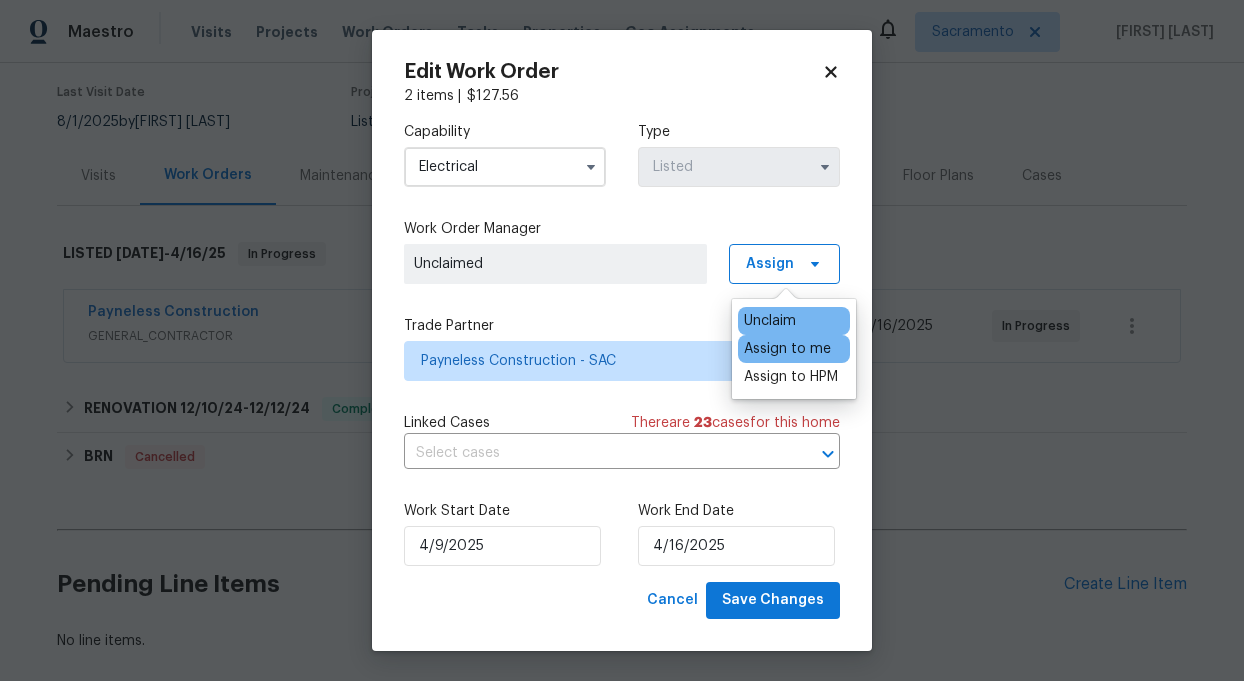 click on "Assign to me" at bounding box center [787, 349] 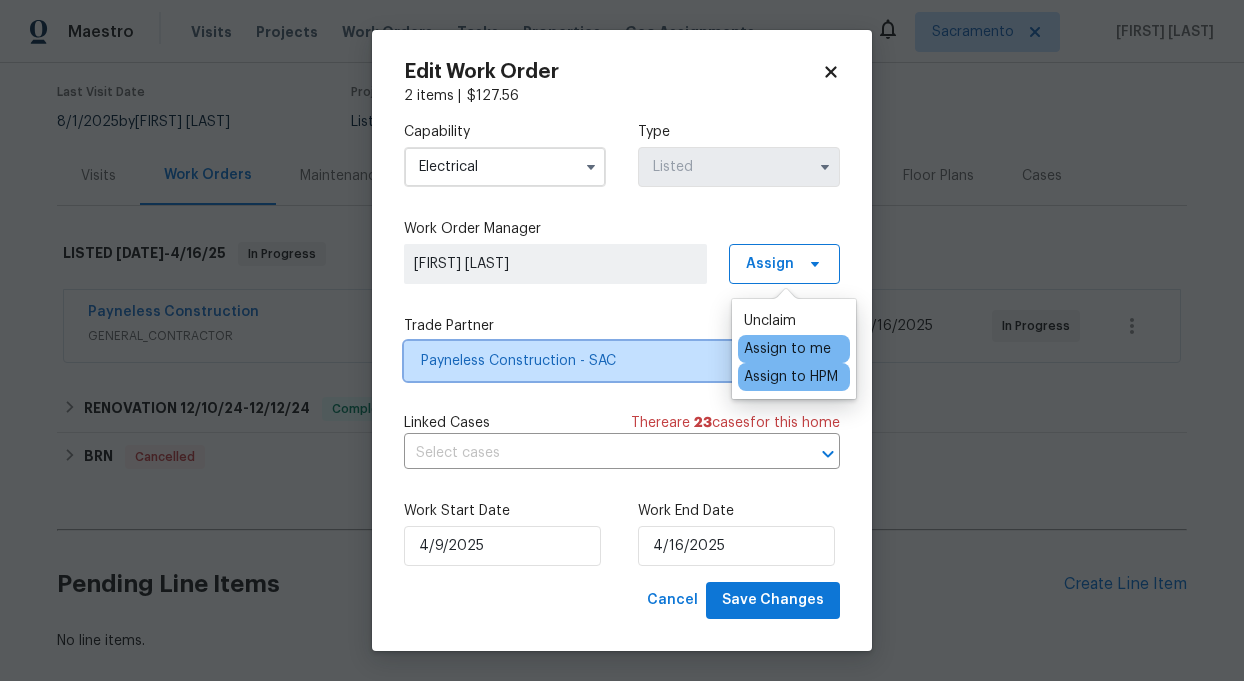 click on "Payneless Construction - SAC" at bounding box center [607, 361] 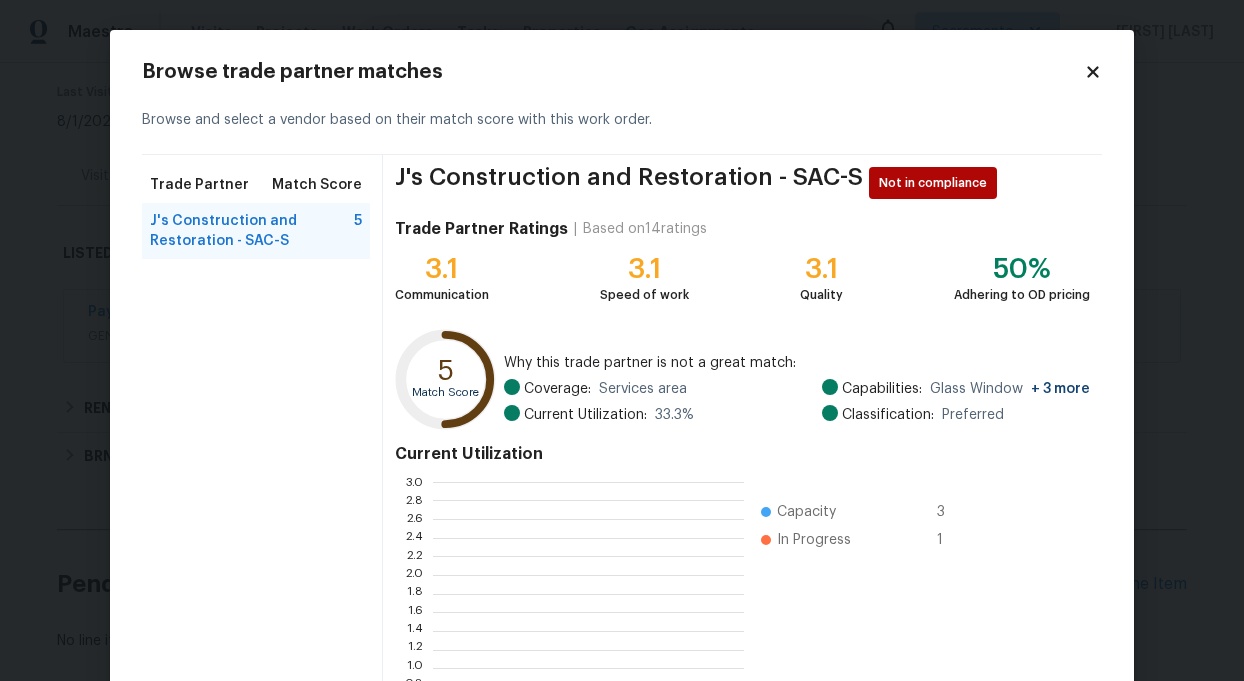 scroll, scrollTop: 2, scrollLeft: 1, axis: both 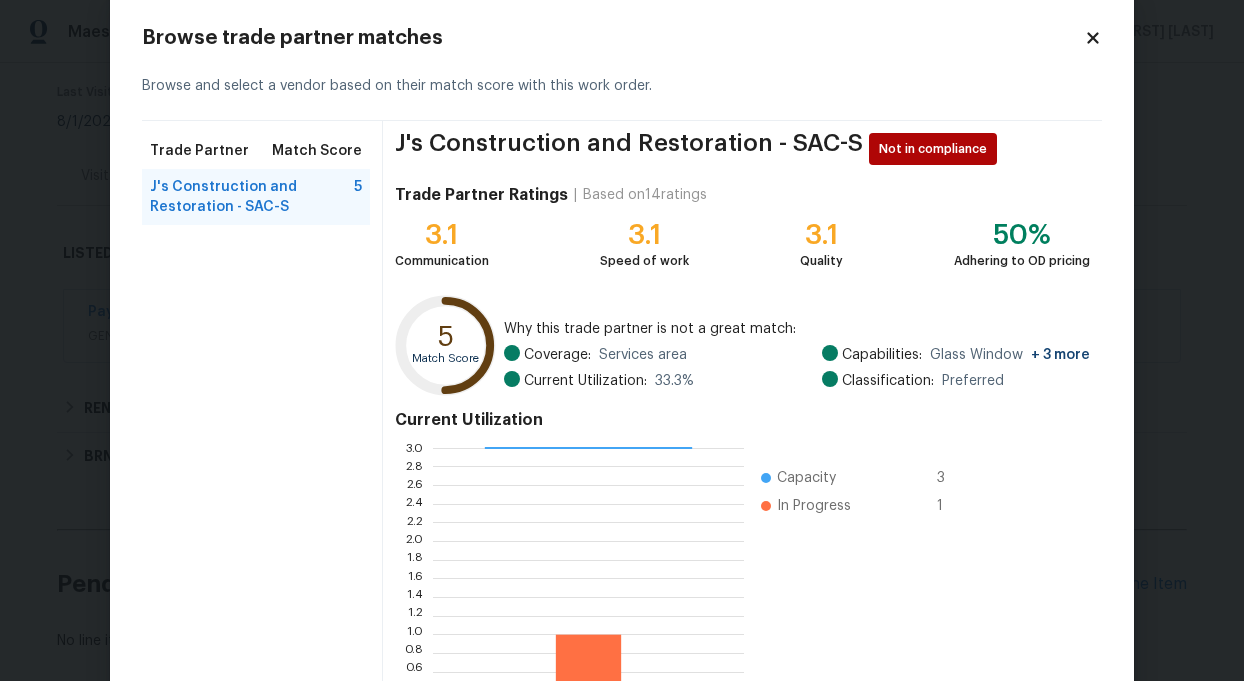 click 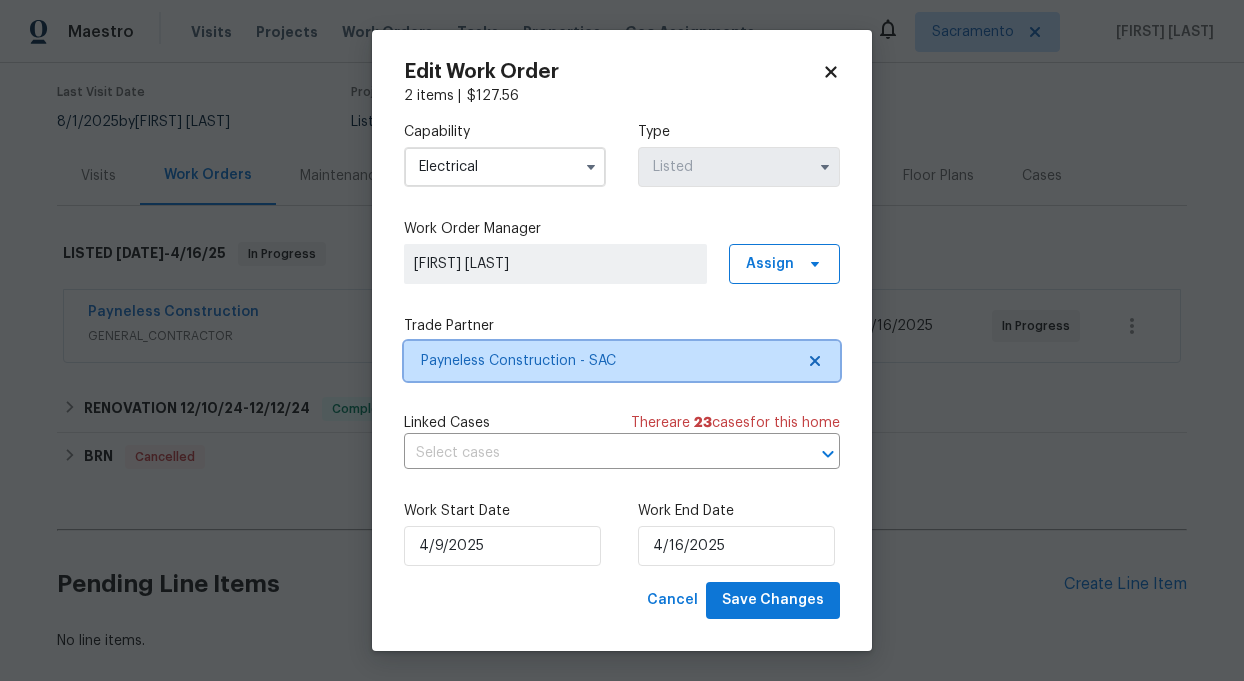 scroll, scrollTop: 0, scrollLeft: 0, axis: both 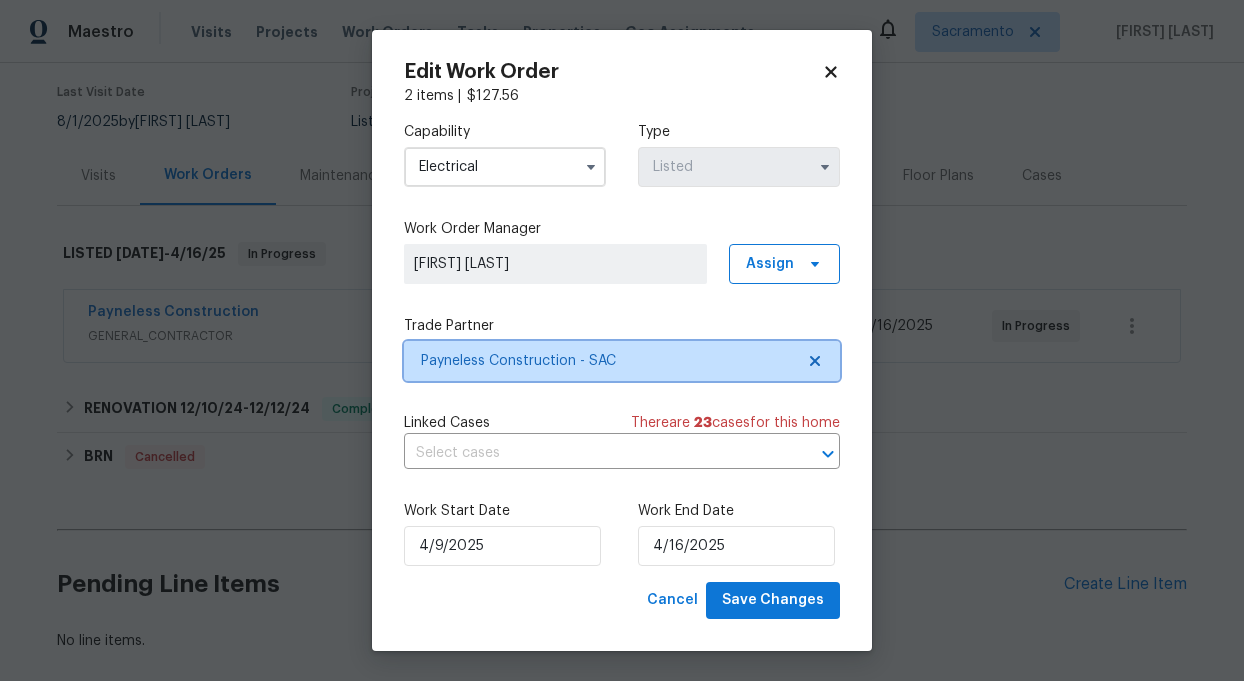 click 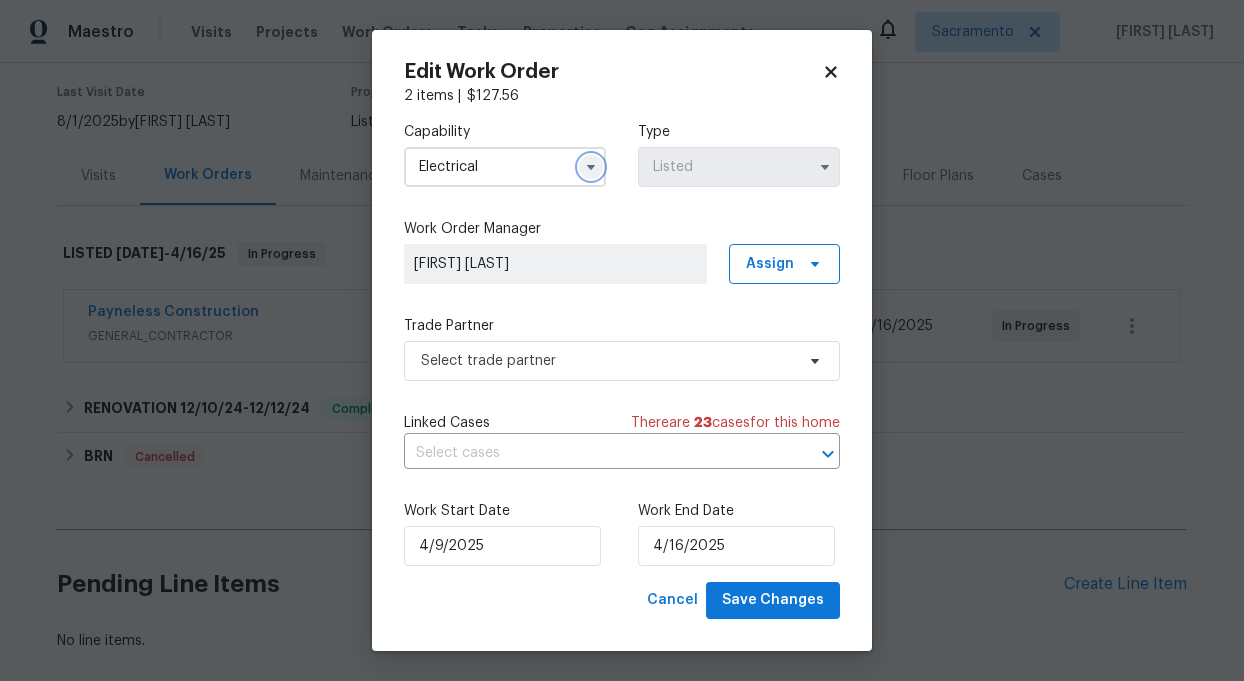 click 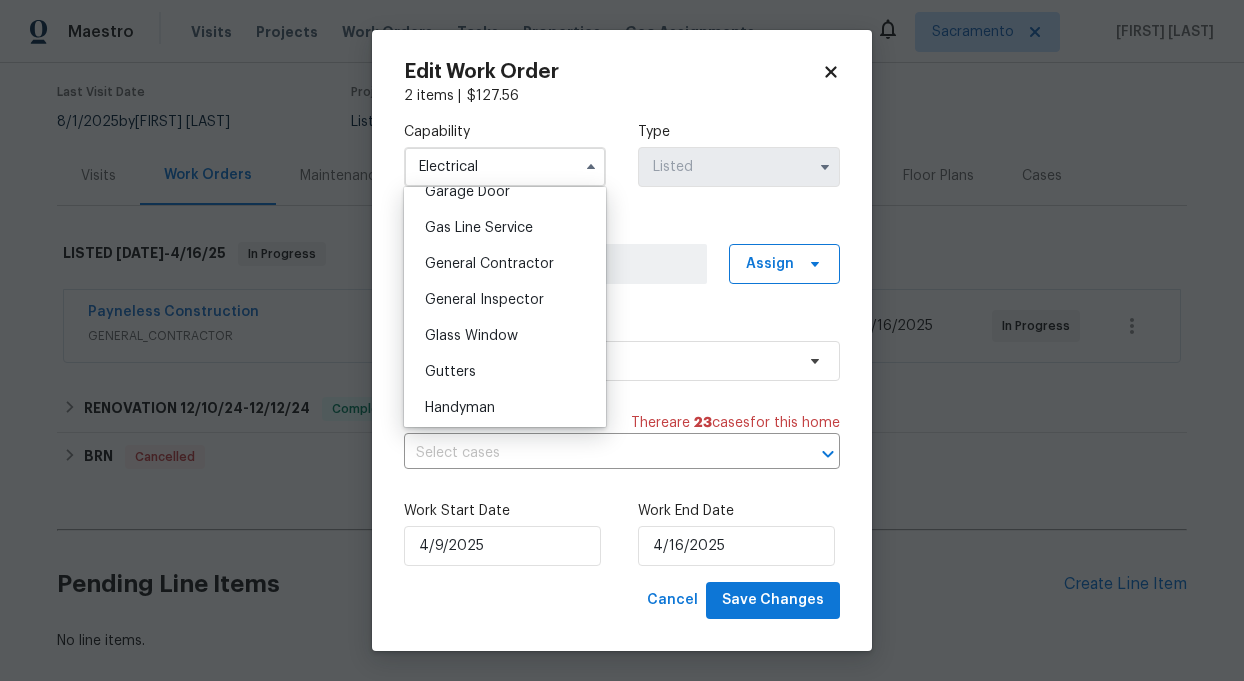 scroll, scrollTop: 916, scrollLeft: 0, axis: vertical 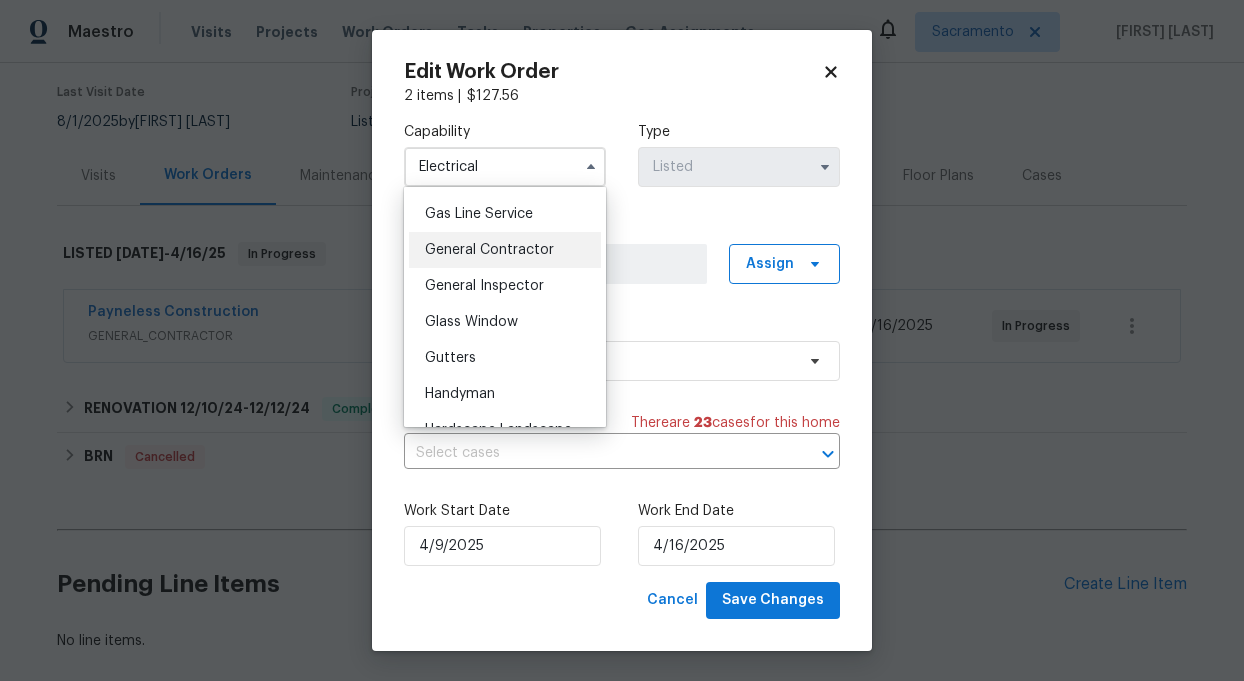 click on "General Contractor" at bounding box center [489, 250] 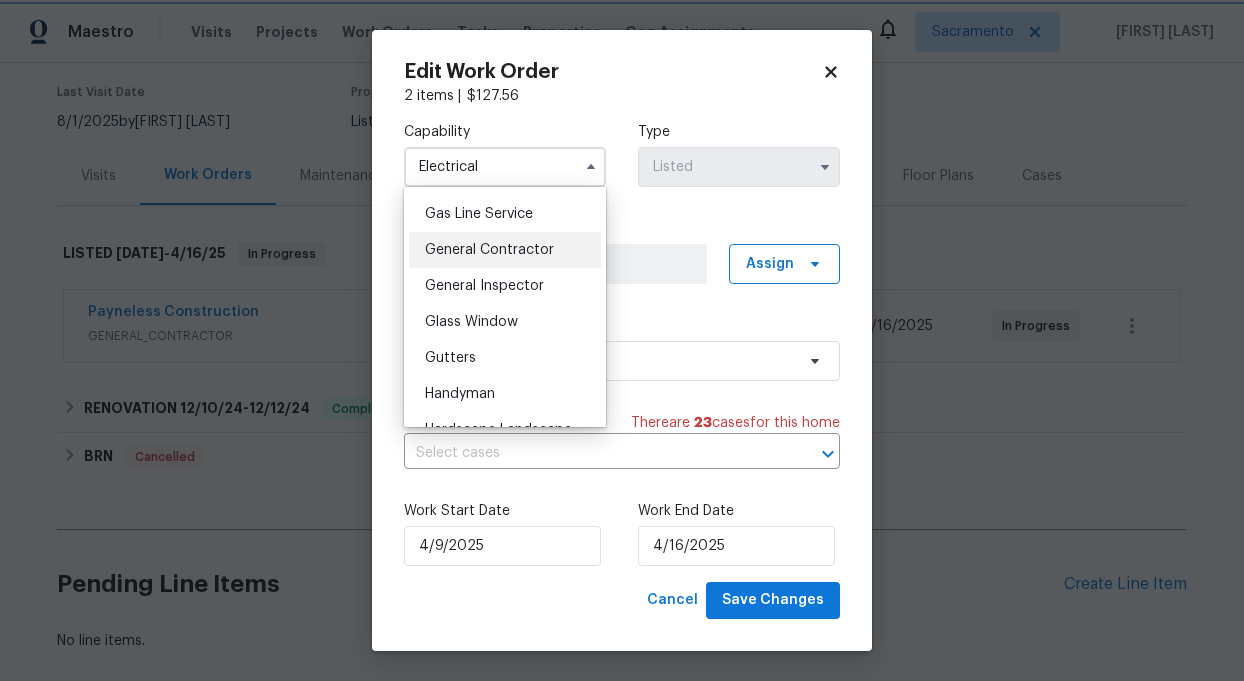 type on "General Contractor" 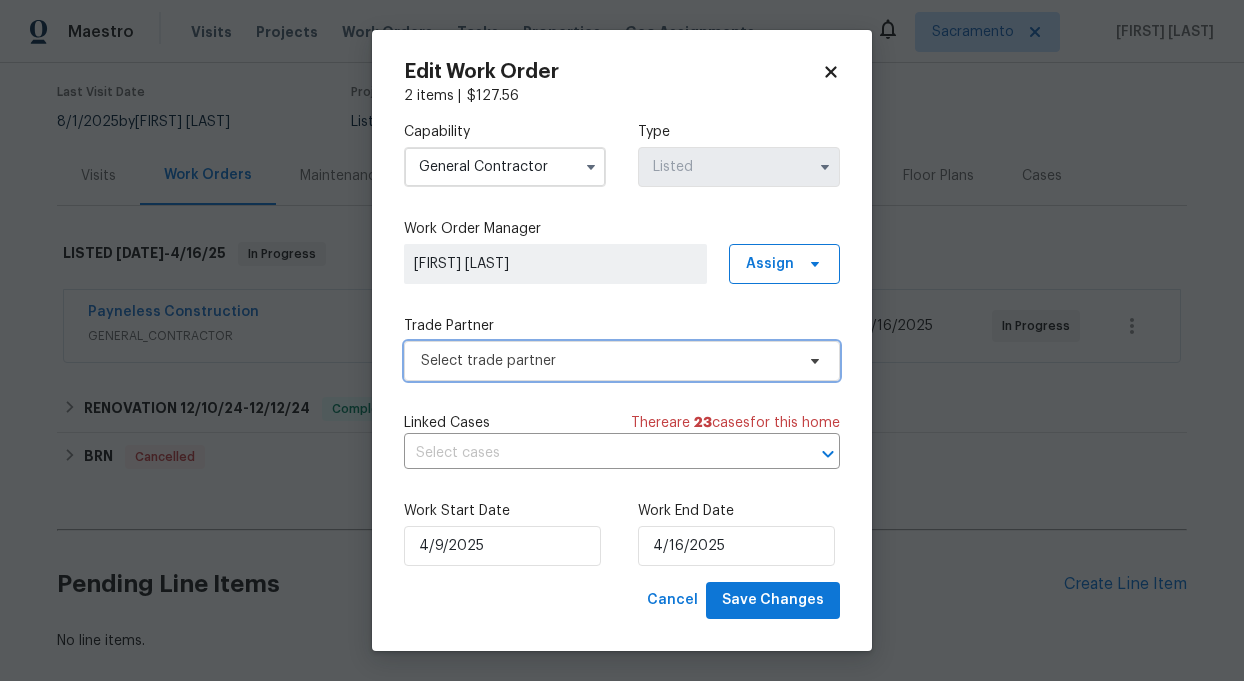 click on "Select trade partner" at bounding box center [607, 361] 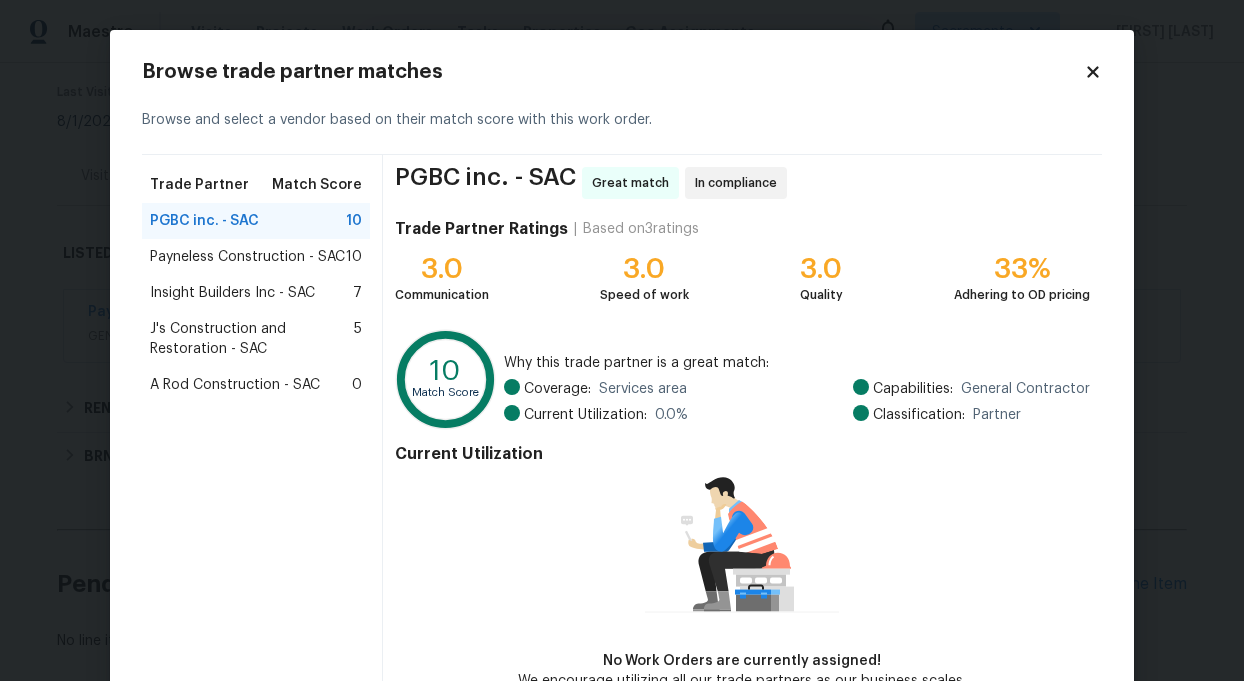 click on "Insight Builders Inc - SAC" at bounding box center (232, 293) 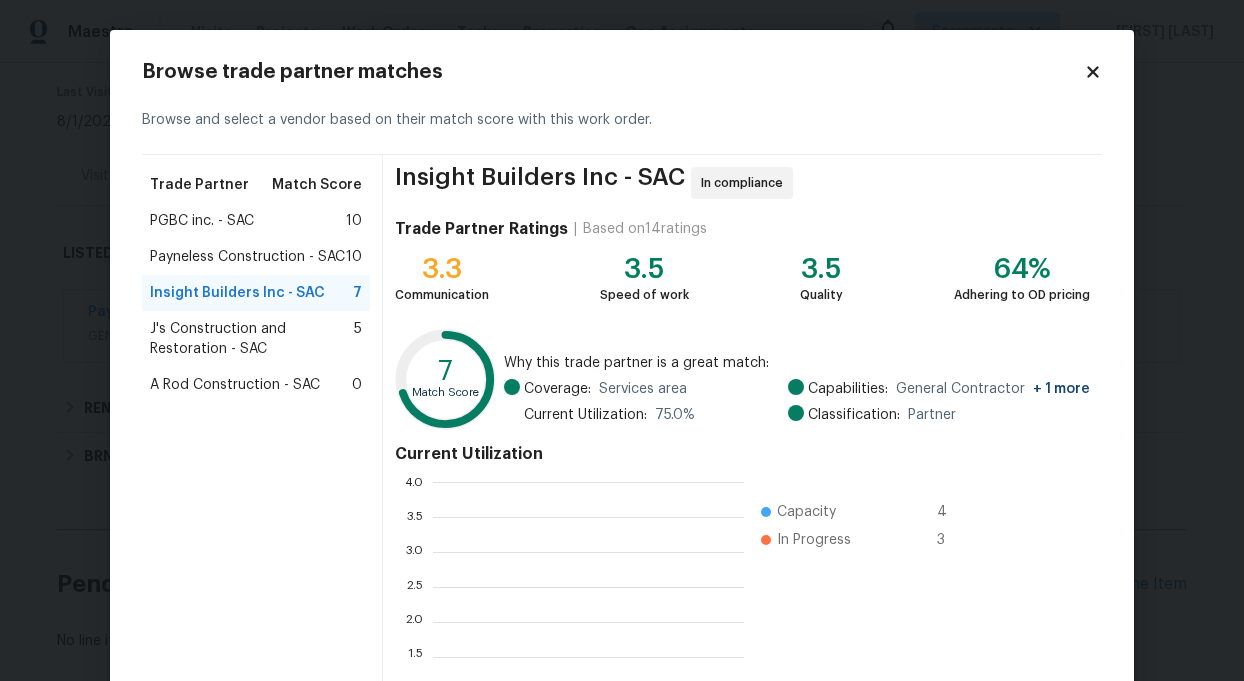 scroll, scrollTop: 2, scrollLeft: 1, axis: both 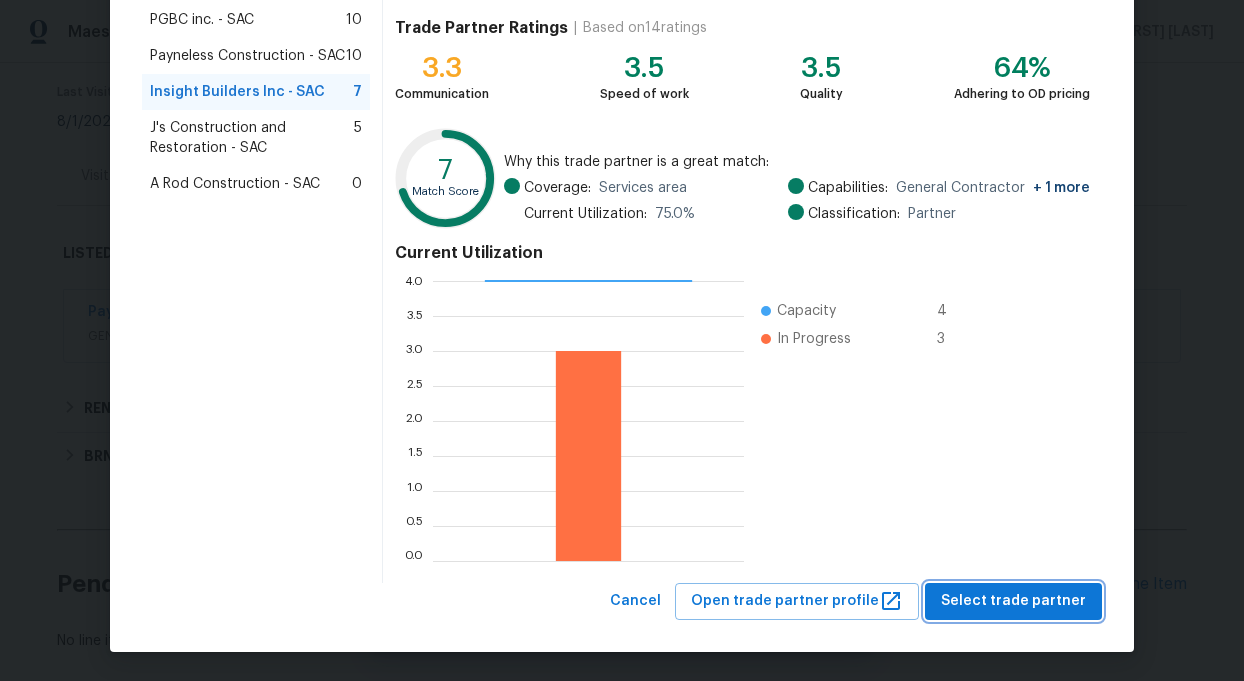 click on "Select trade partner" at bounding box center [1013, 601] 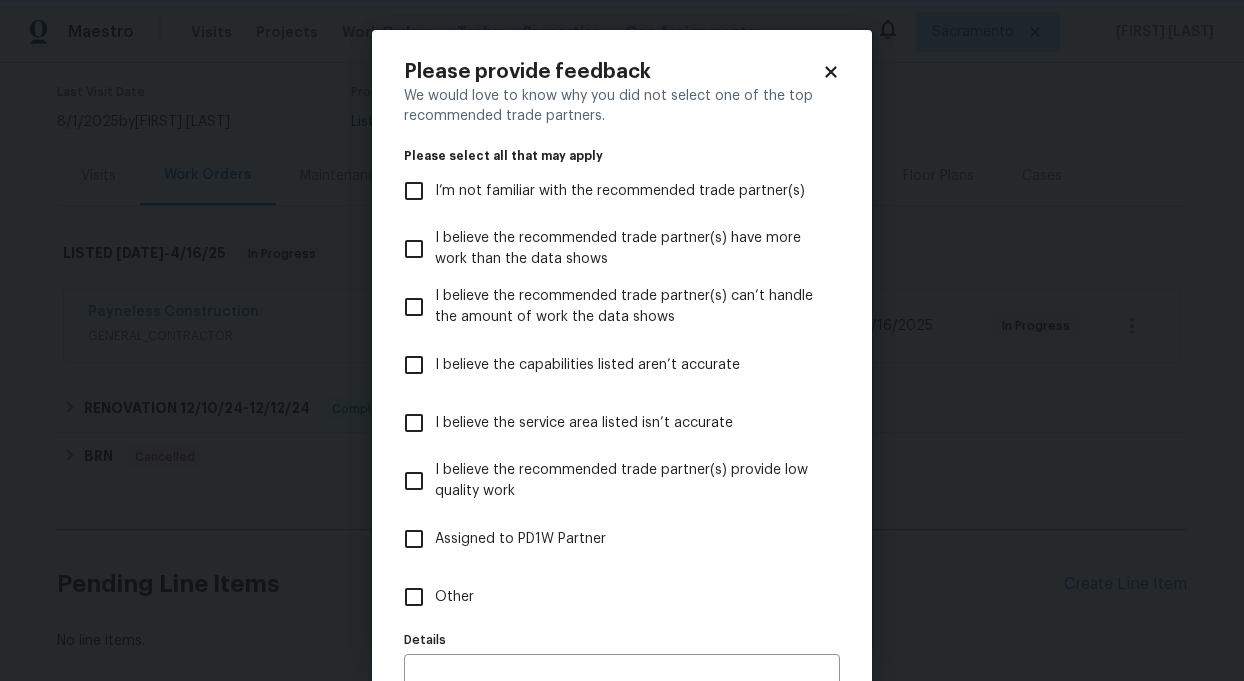 scroll, scrollTop: 0, scrollLeft: 0, axis: both 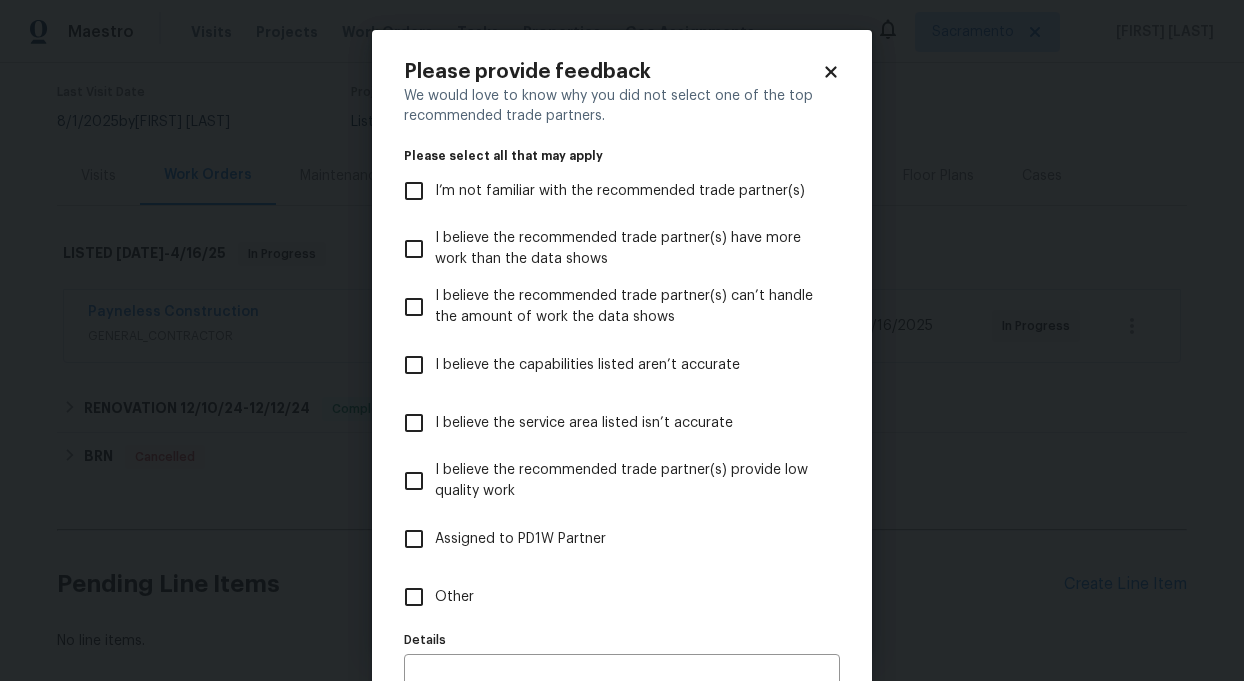 click on "Other" at bounding box center (414, 597) 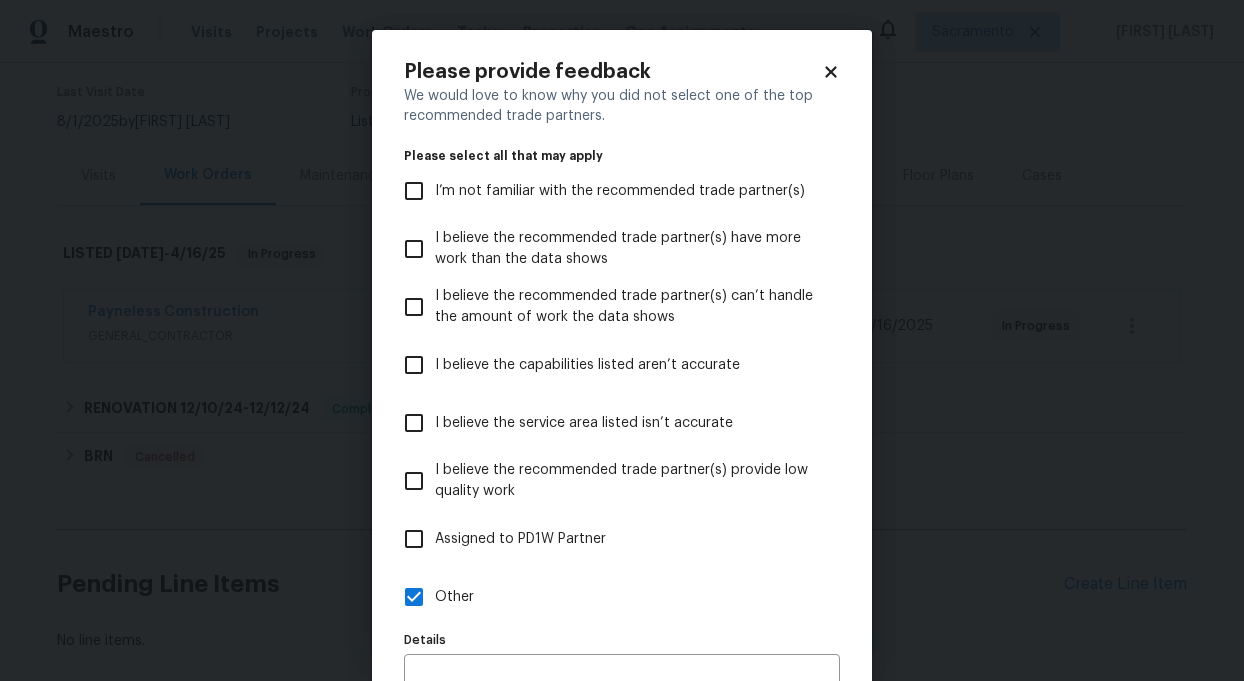 scroll, scrollTop: 111, scrollLeft: 0, axis: vertical 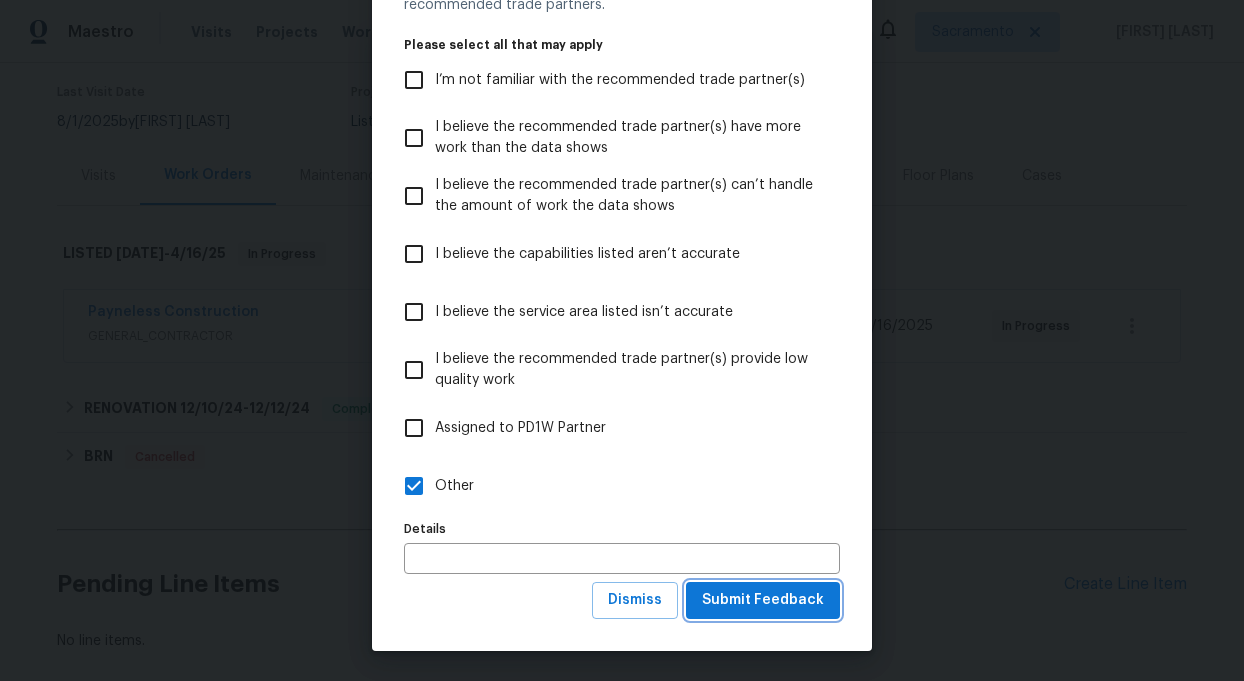 click on "Submit Feedback" at bounding box center (763, 600) 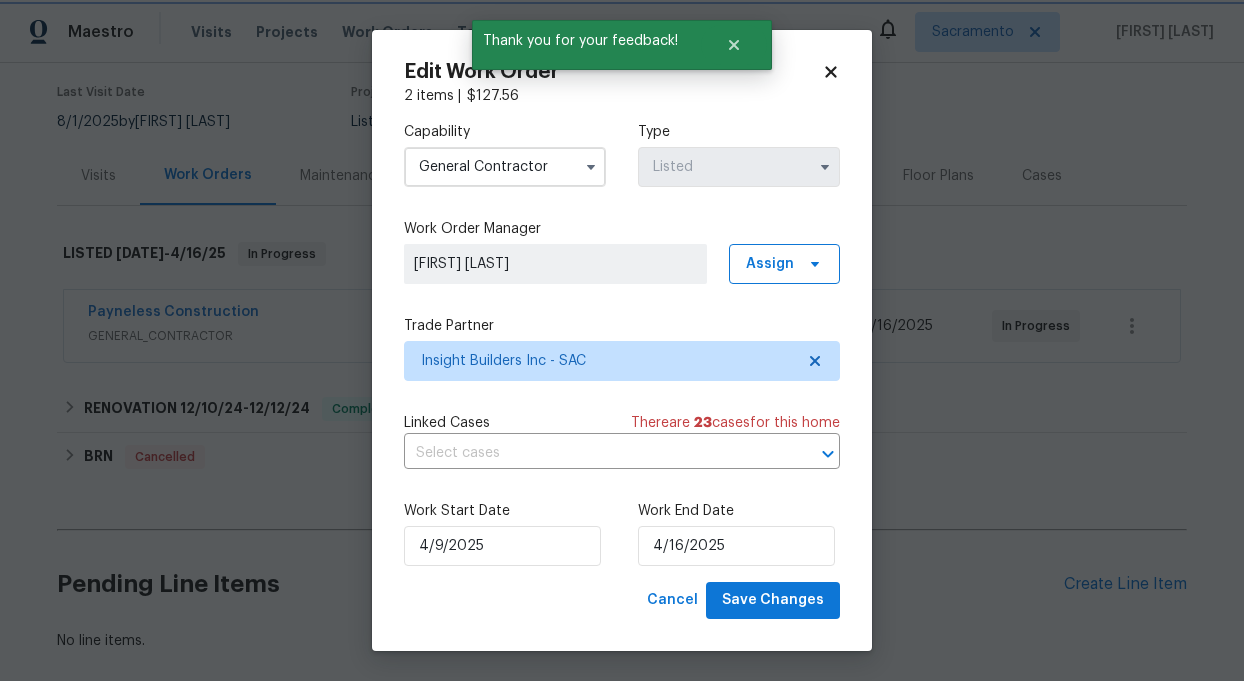 scroll, scrollTop: 0, scrollLeft: 0, axis: both 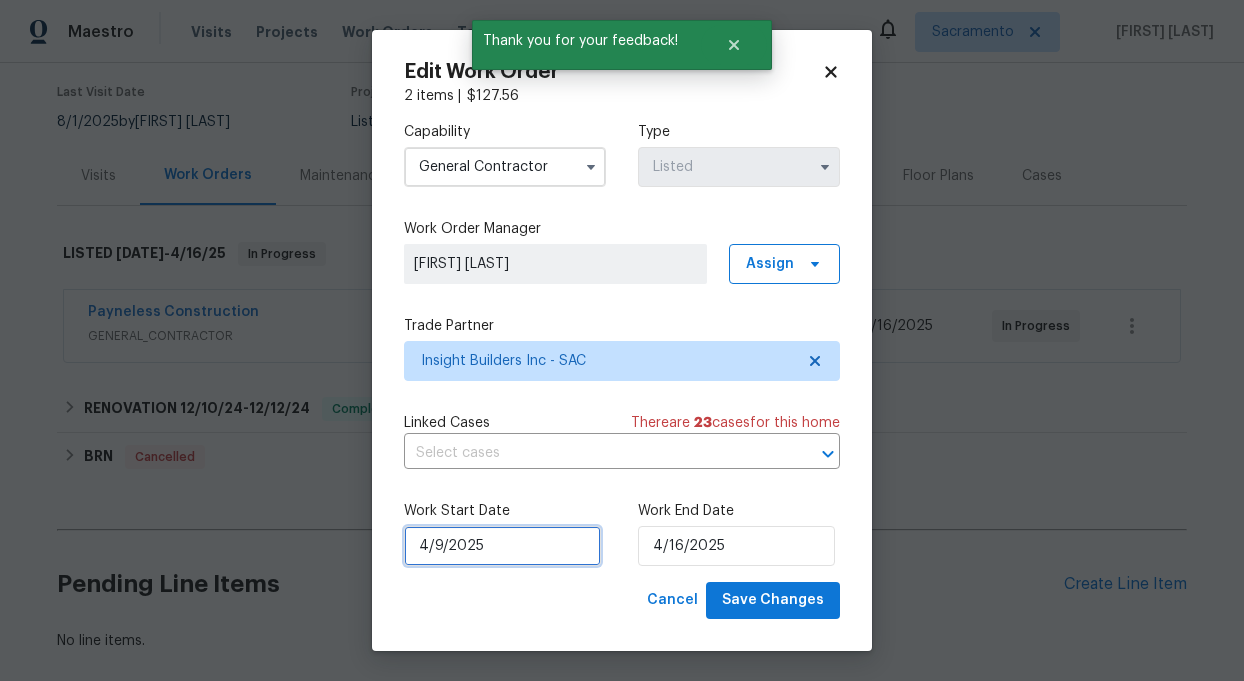 click on "4/9/2025" at bounding box center (502, 546) 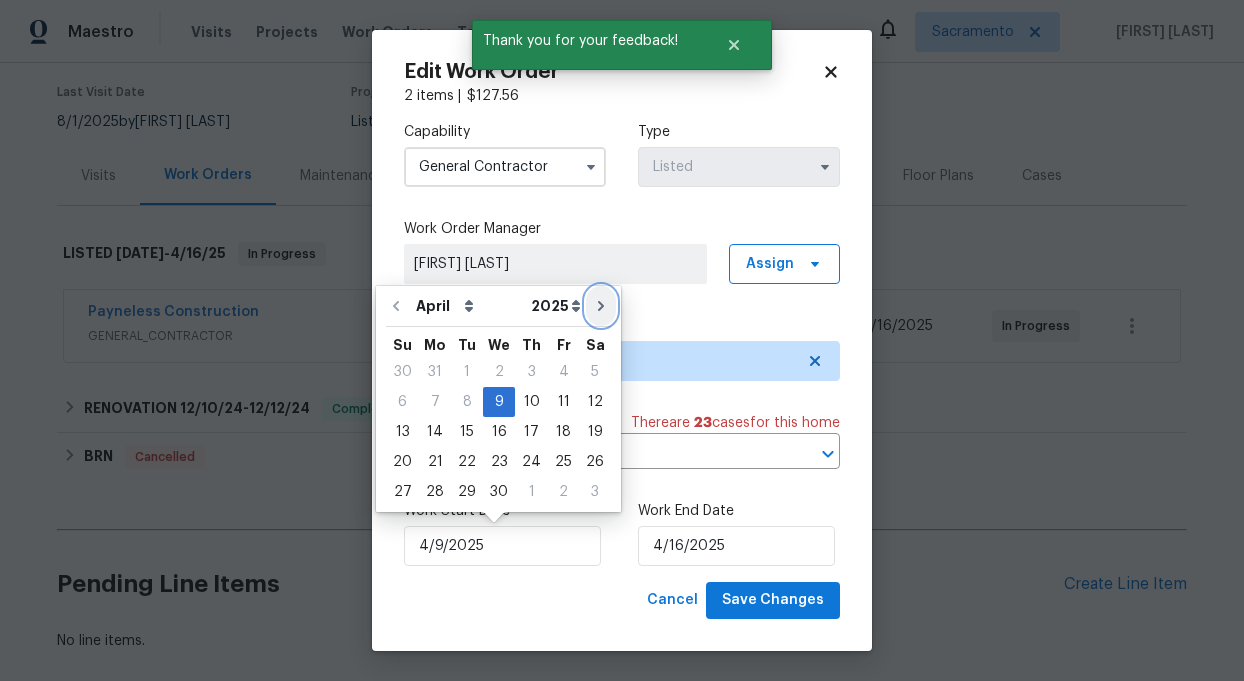 click at bounding box center (601, 306) 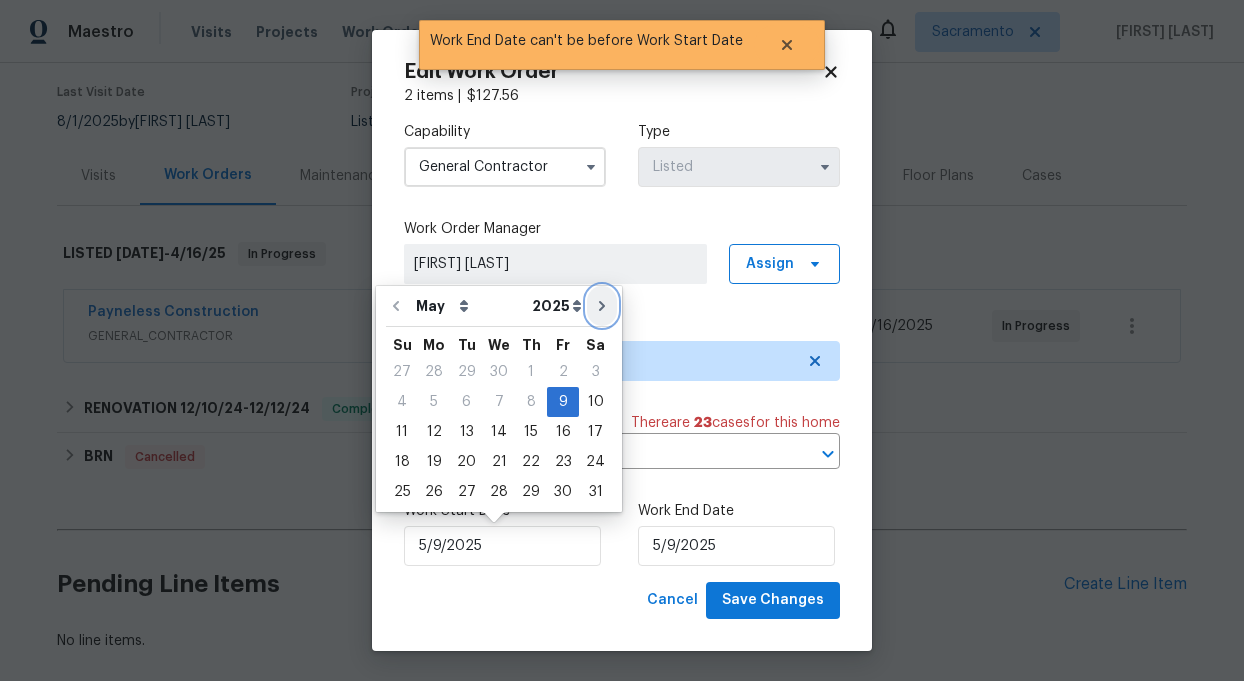 click 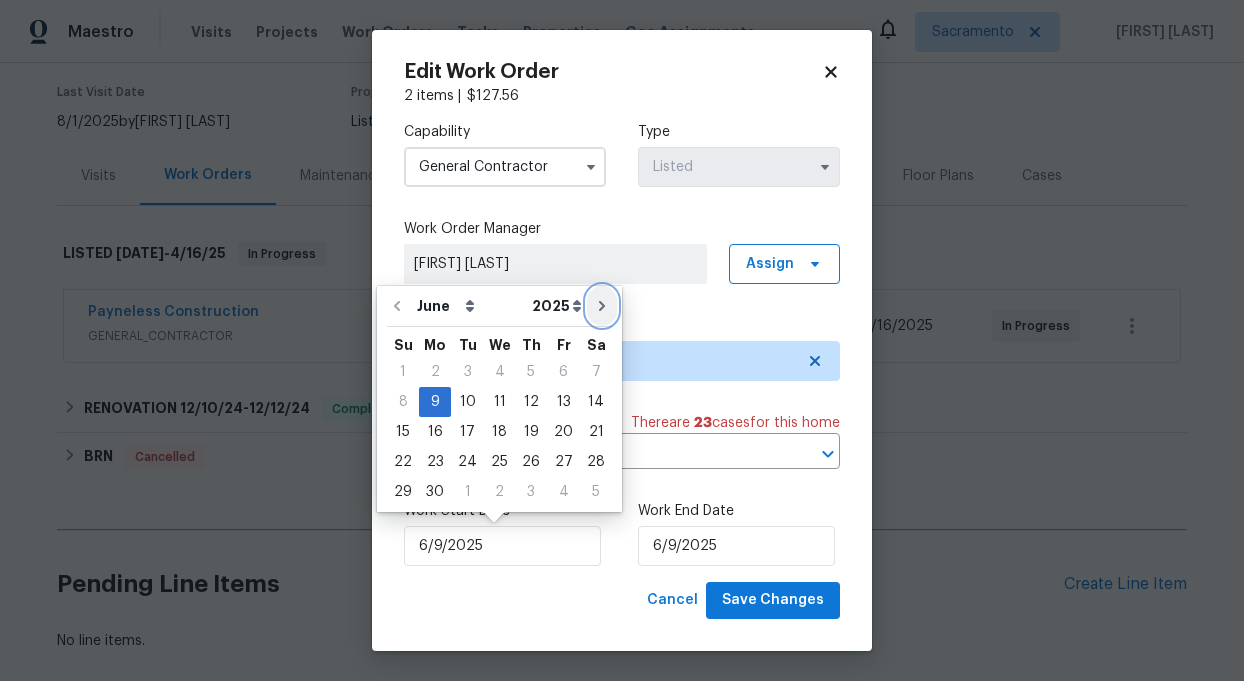 click 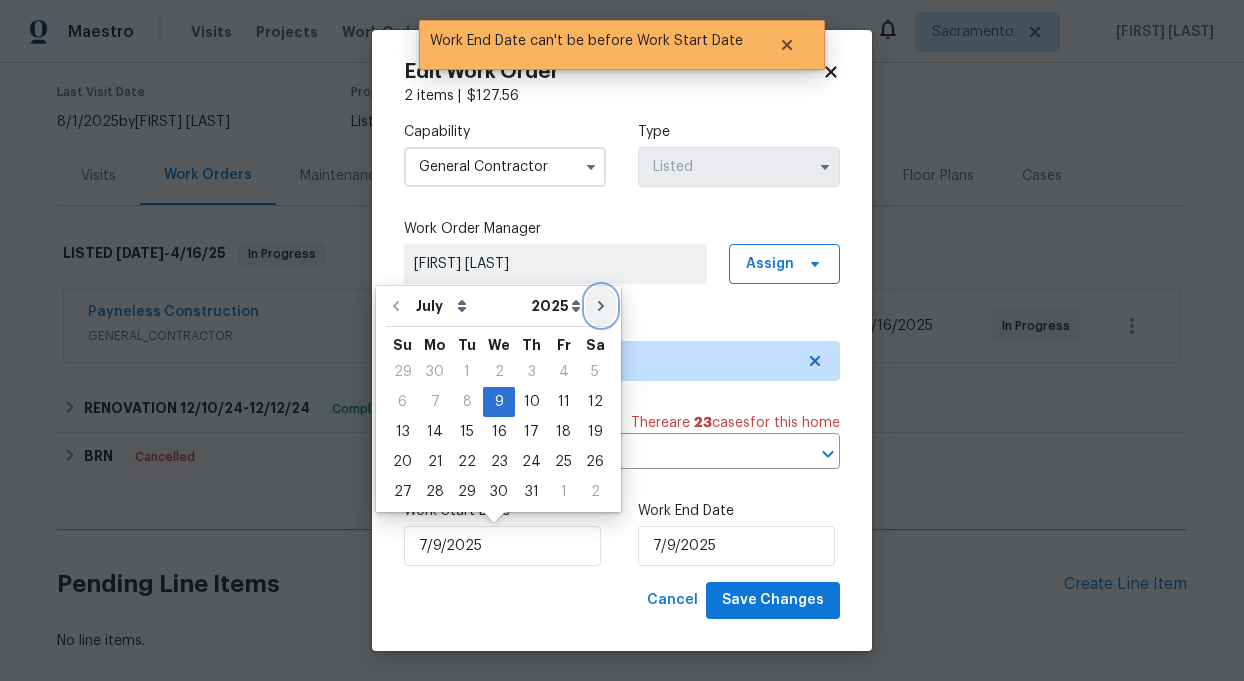 click 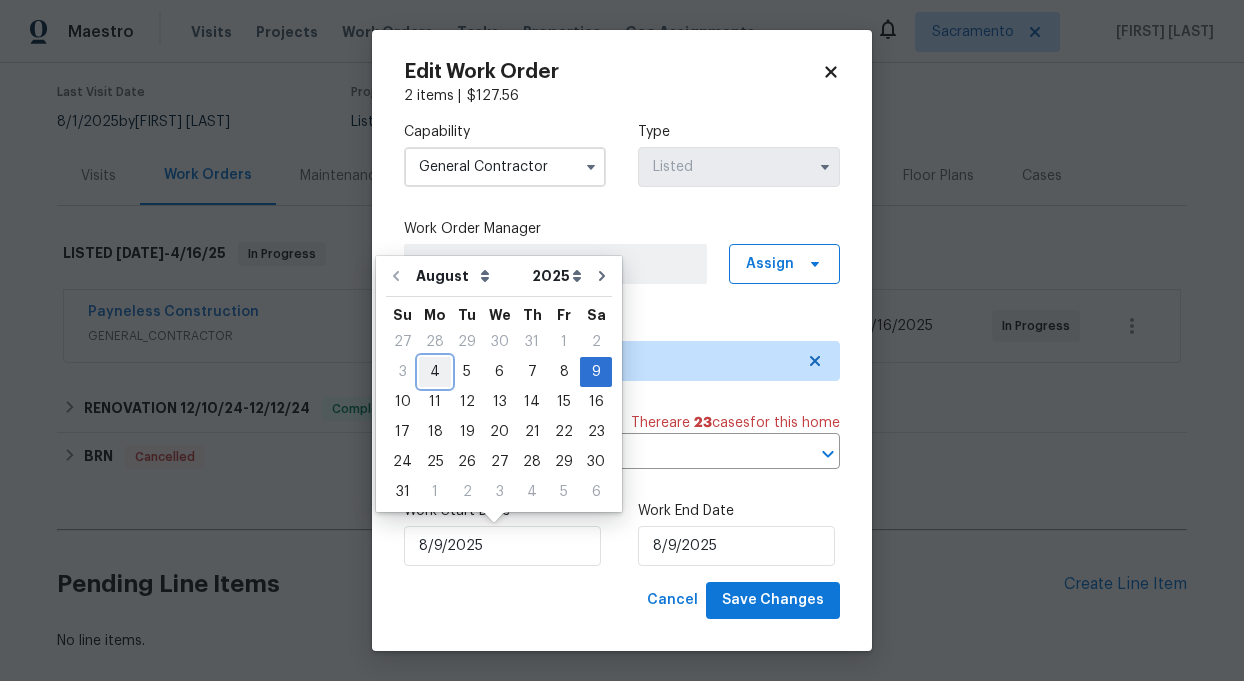 click on "4" at bounding box center (435, 372) 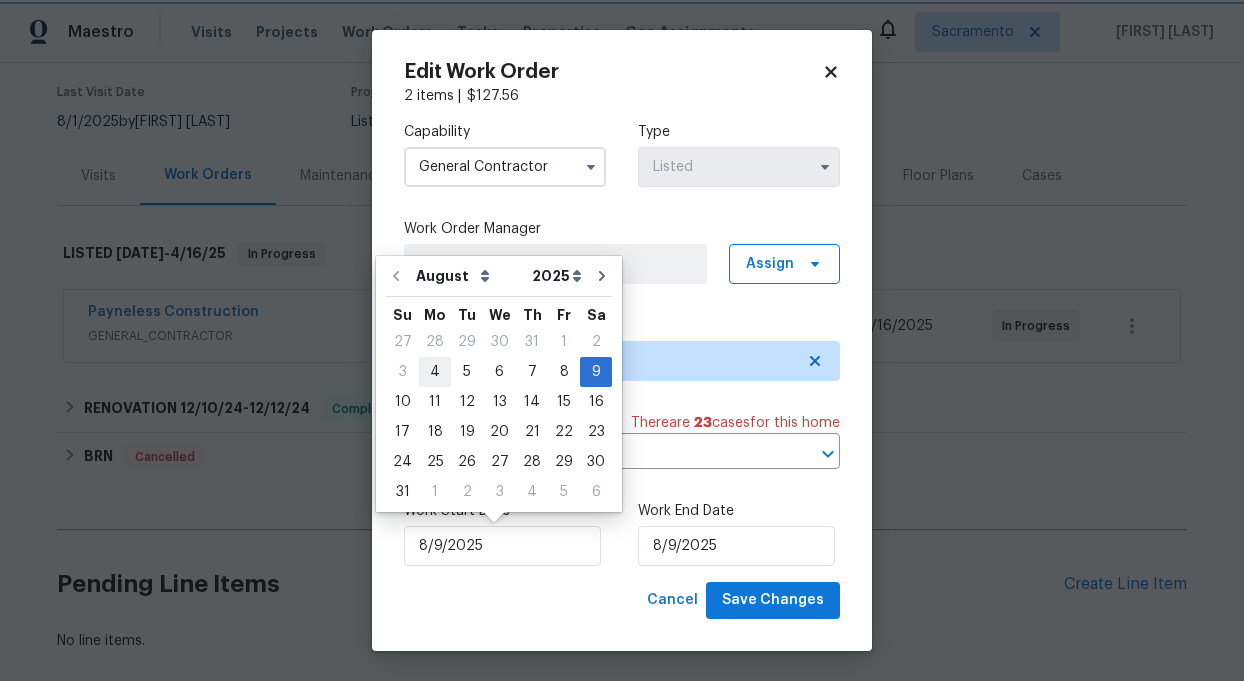 type on "8/4/2025" 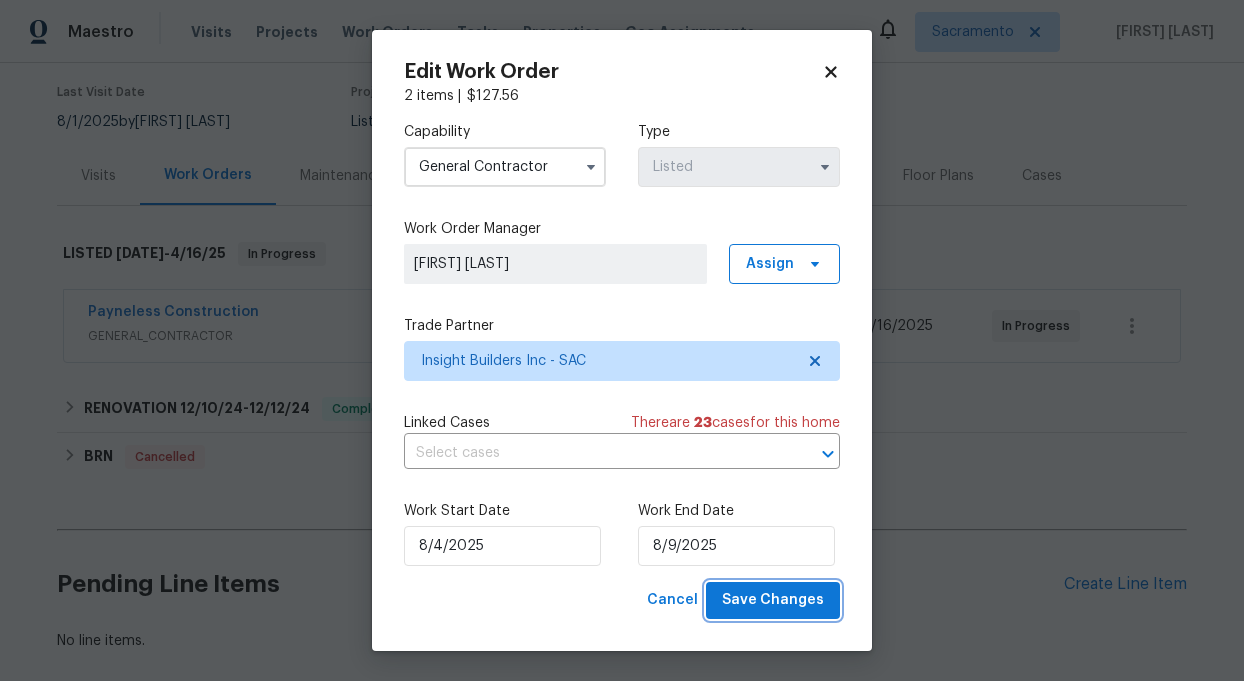 click on "Save Changes" at bounding box center [773, 600] 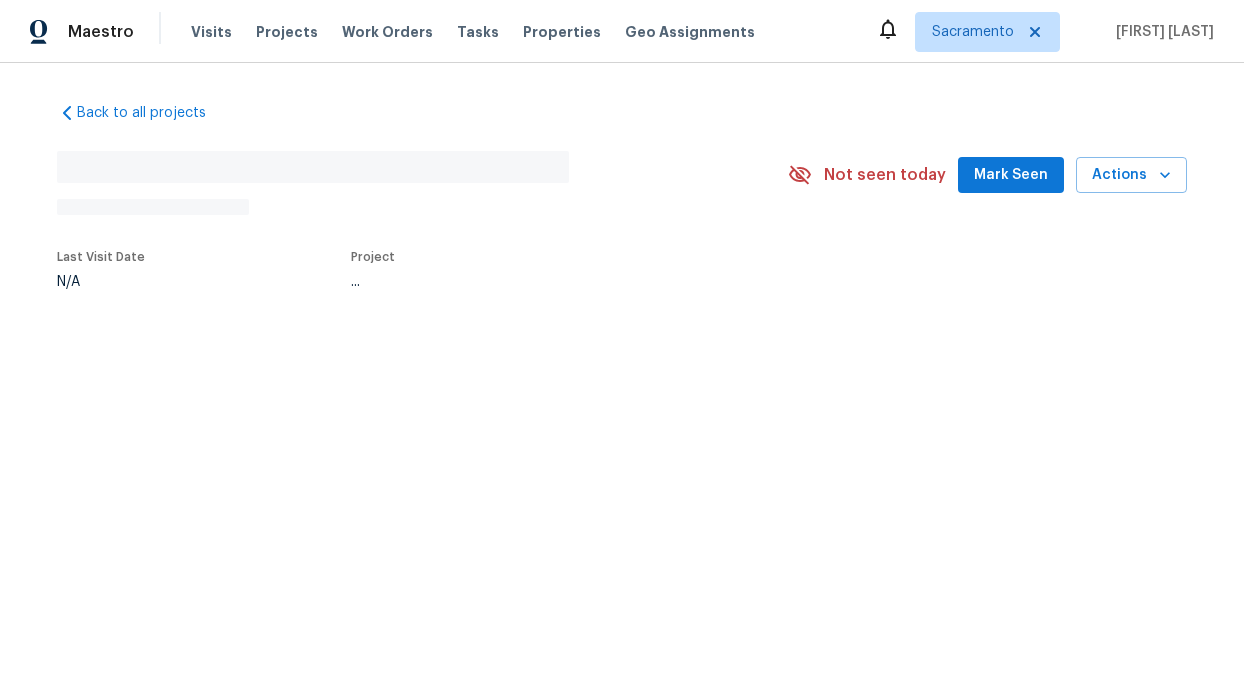 scroll, scrollTop: 0, scrollLeft: 0, axis: both 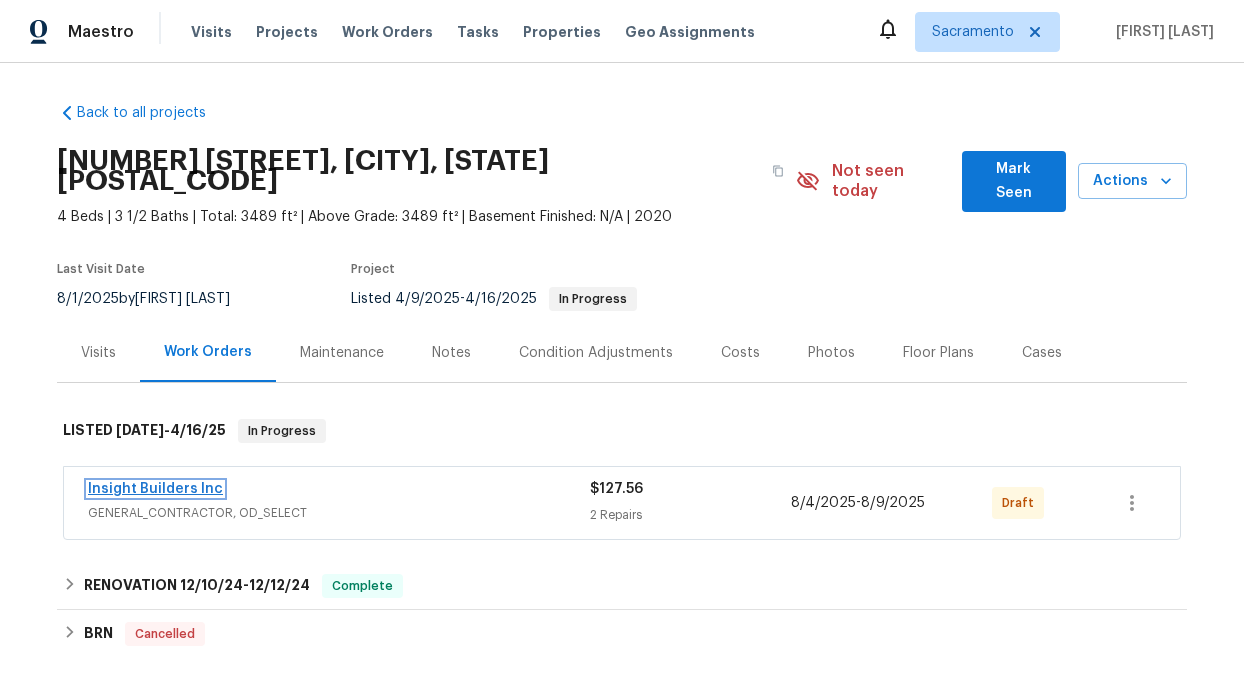 click on "Insight Builders Inc" at bounding box center [155, 489] 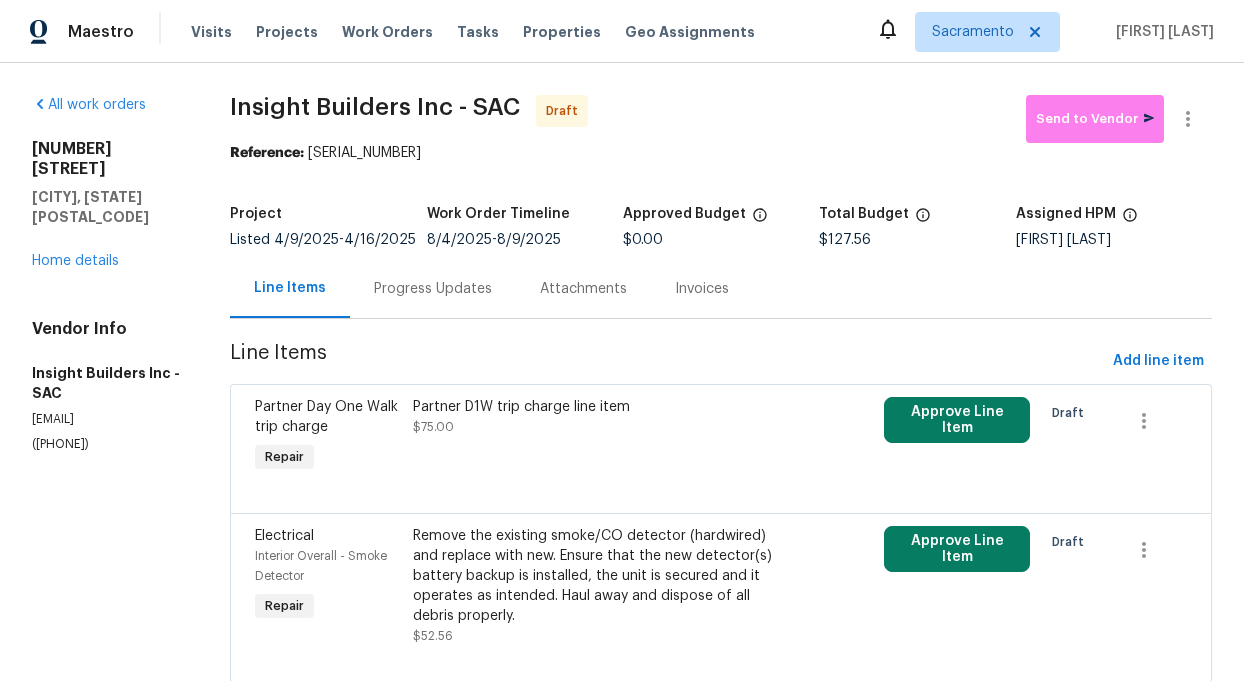 scroll, scrollTop: 58, scrollLeft: 0, axis: vertical 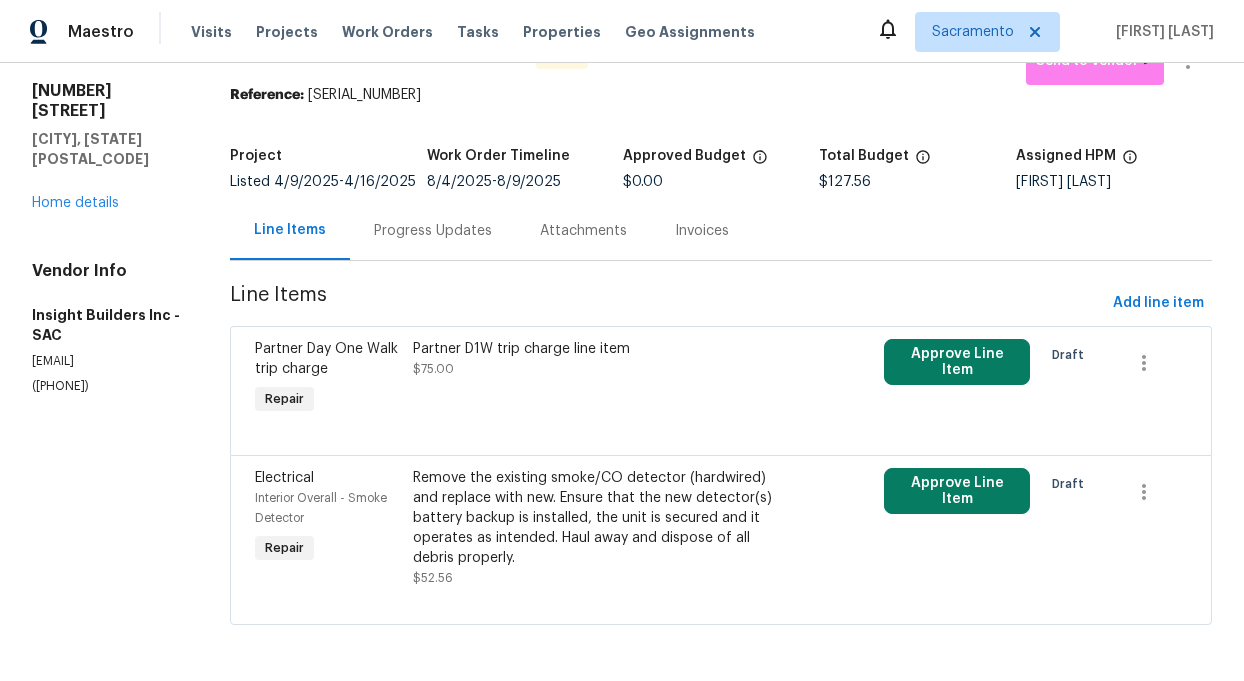 click on "Remove the existing smoke/CO detector (hardwired) and replace with new. Ensure that the new detector(s) battery backup is installed, the unit is secured and it operates as intended. Haul away and dispose of all debris properly." at bounding box center (603, 518) 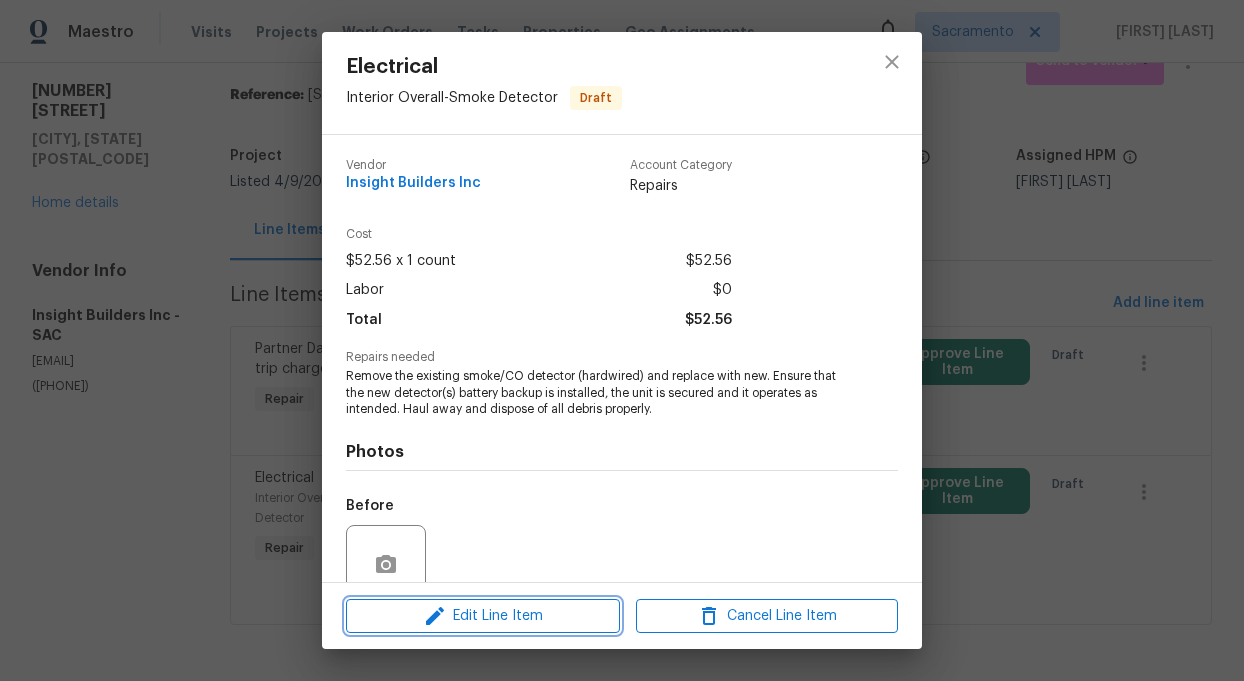click on "Edit Line Item" at bounding box center (483, 616) 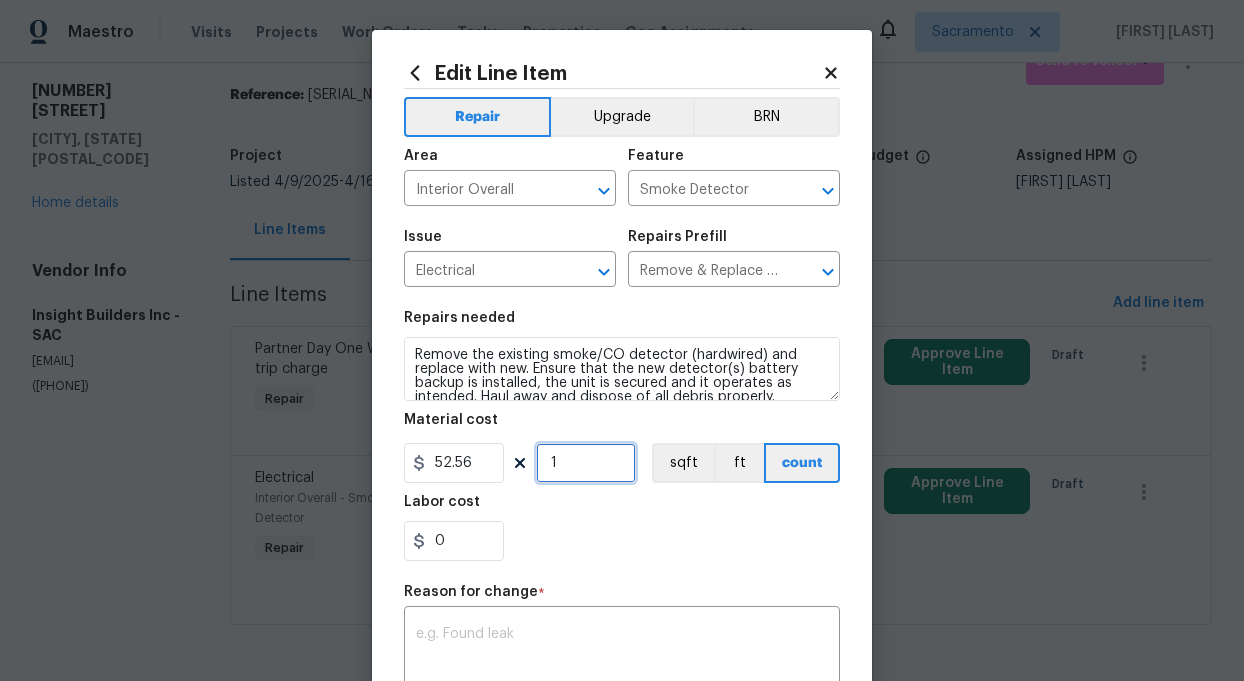 click on "1" at bounding box center [586, 463] 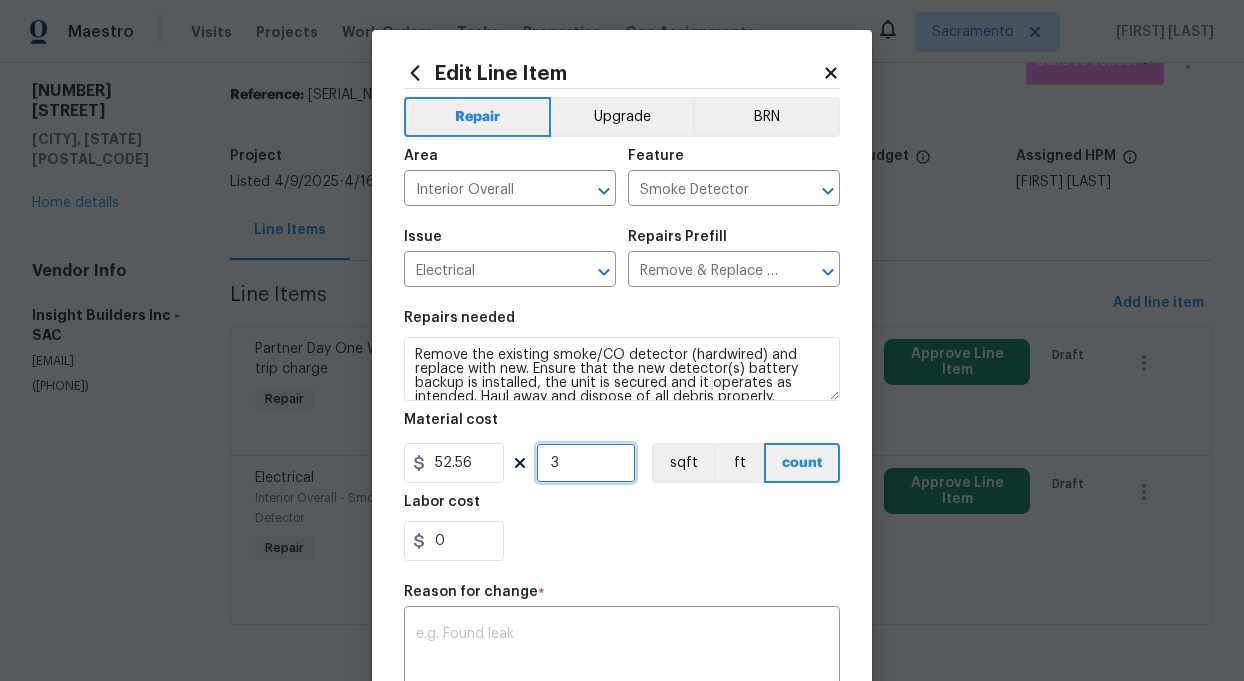 type on "3" 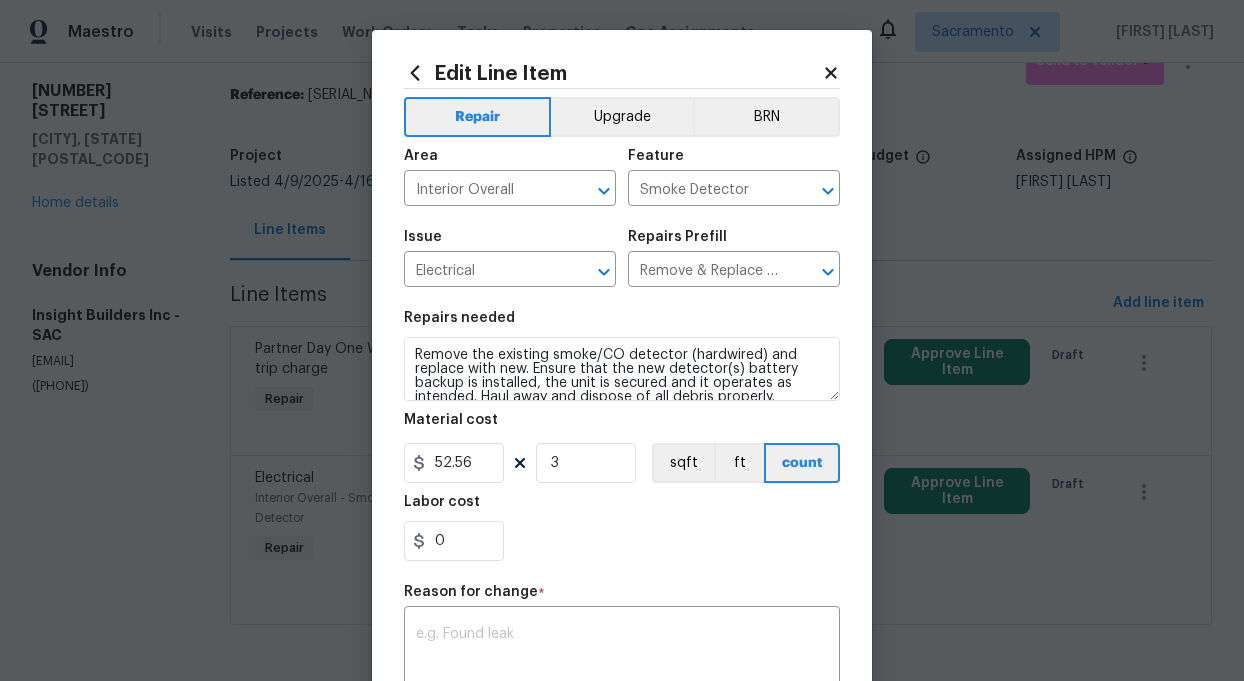 click on "0" at bounding box center [622, 541] 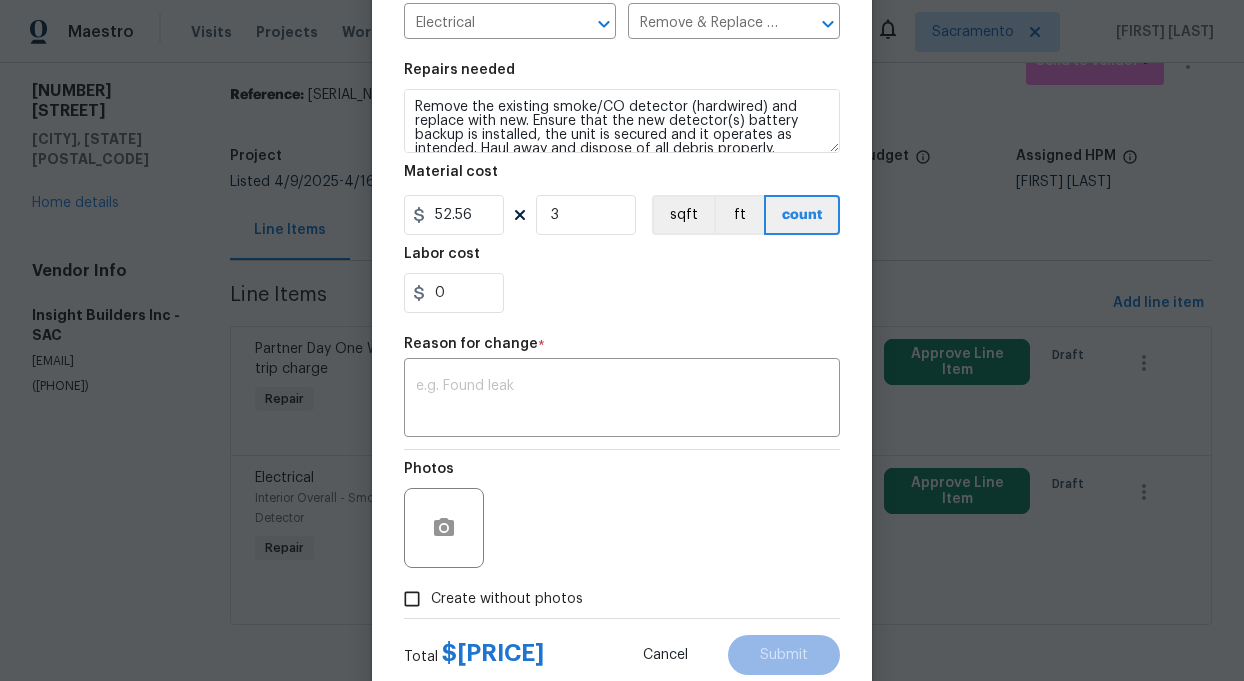 scroll, scrollTop: 305, scrollLeft: 0, axis: vertical 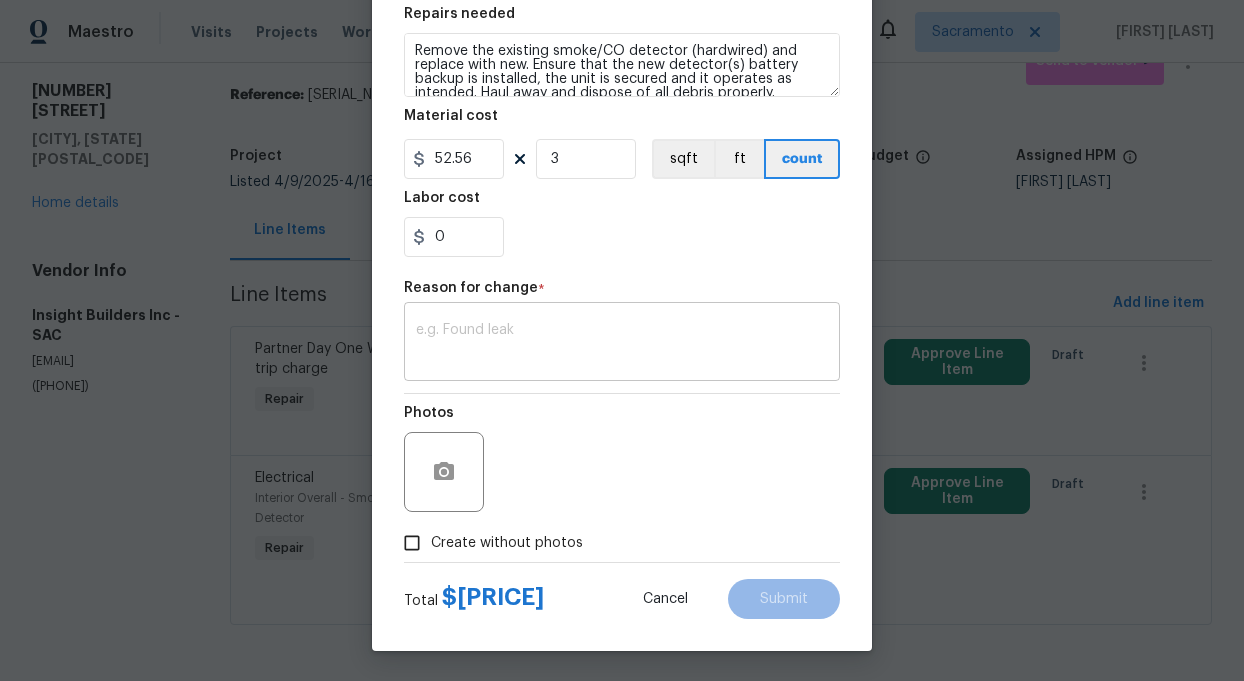 click at bounding box center [622, 344] 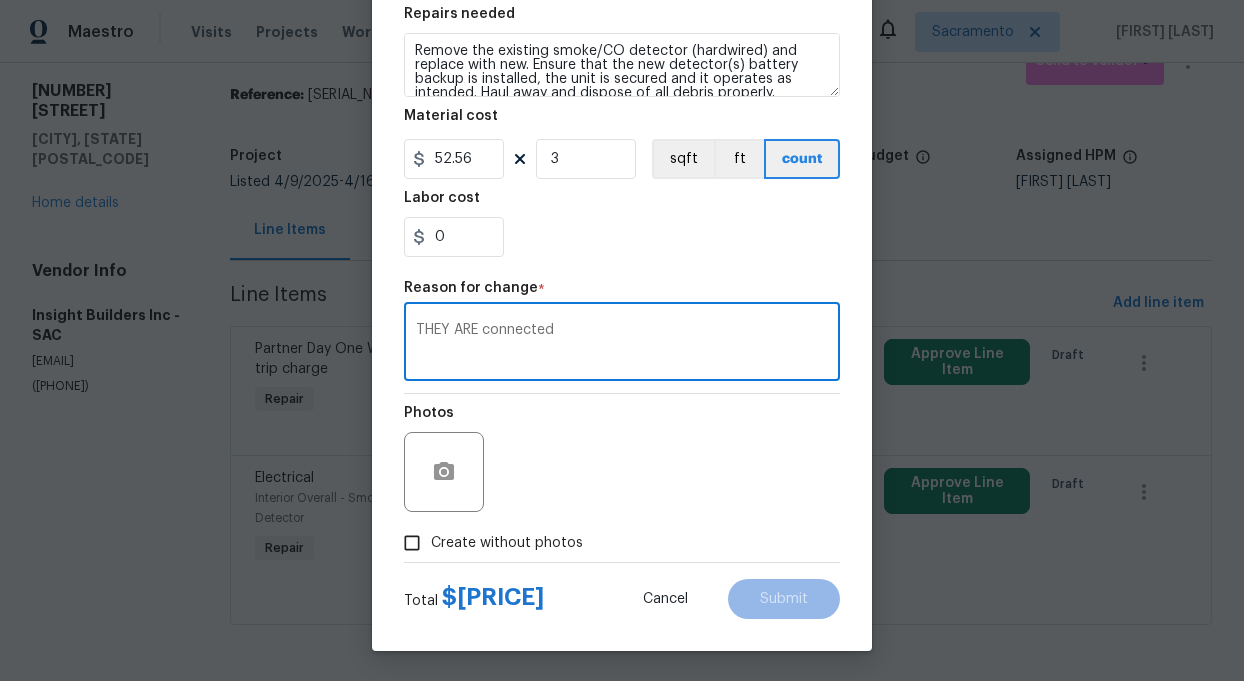 type on "THEY ARE connected" 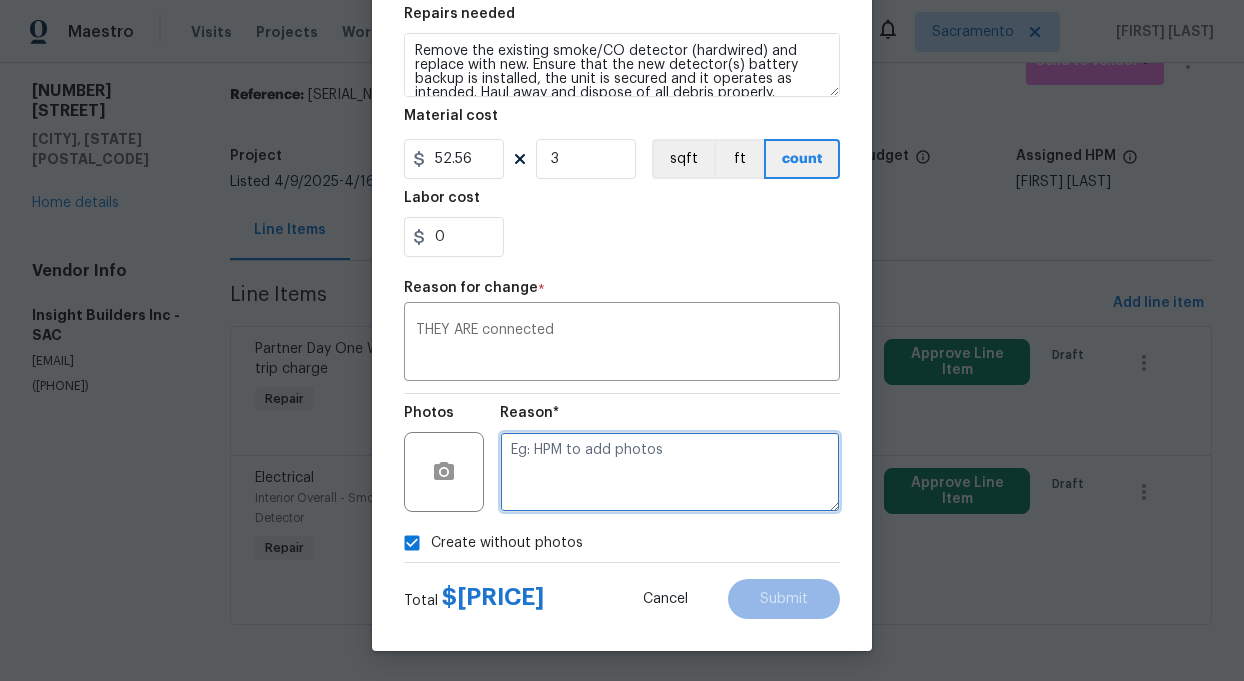 click at bounding box center (670, 472) 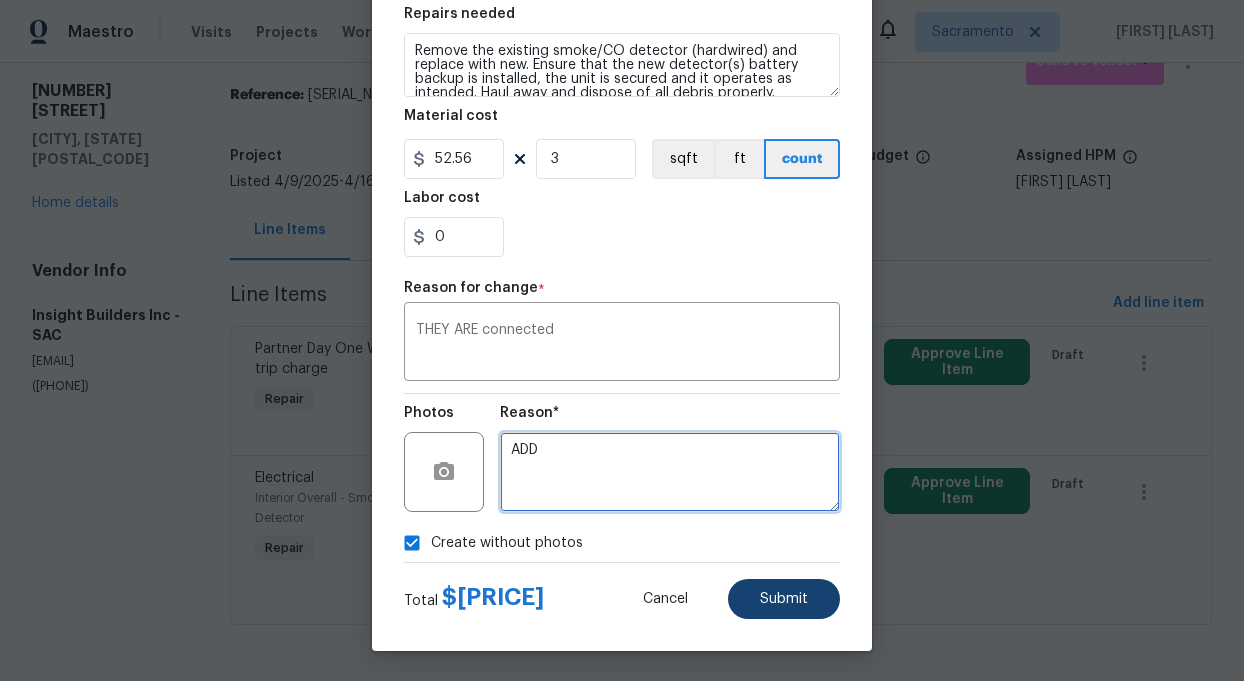 type on "ADD" 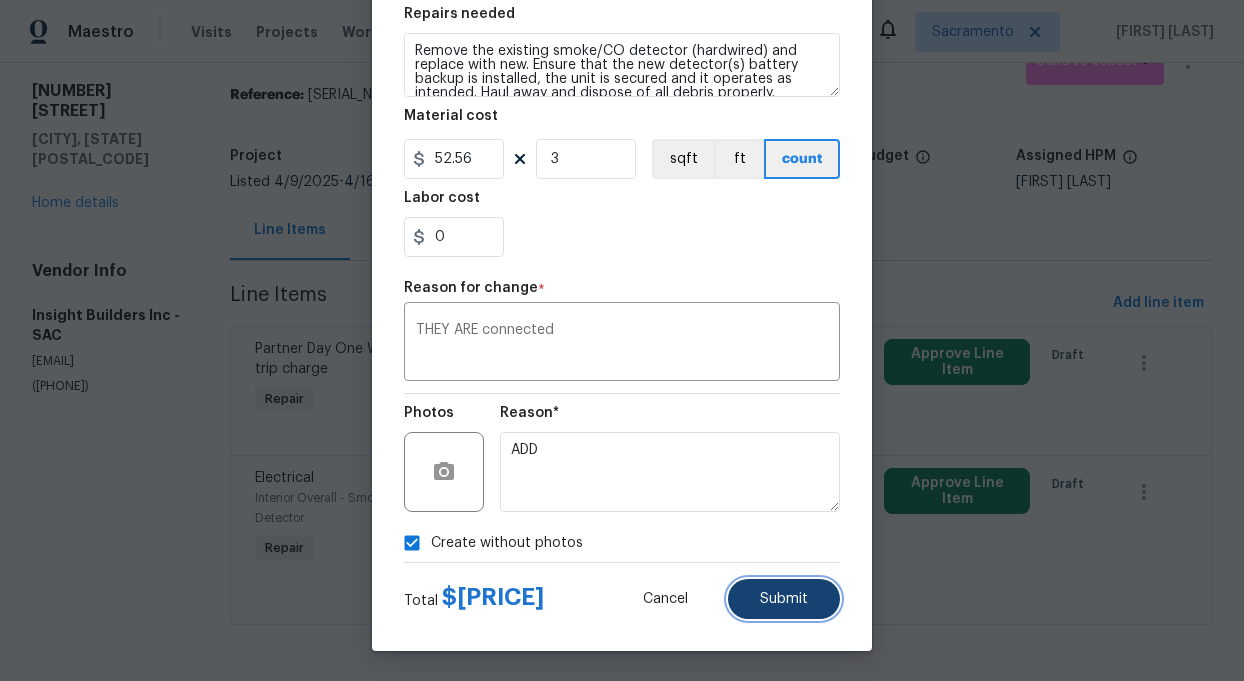 click on "Submit" at bounding box center [784, 599] 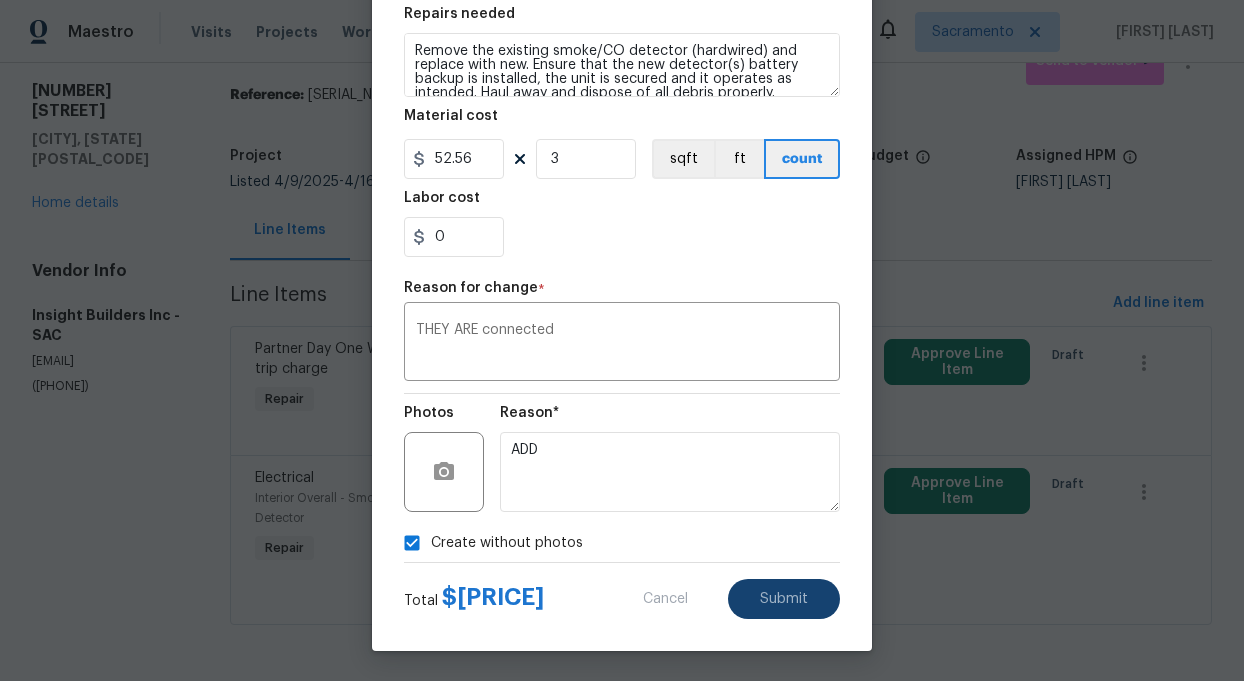 type on "1" 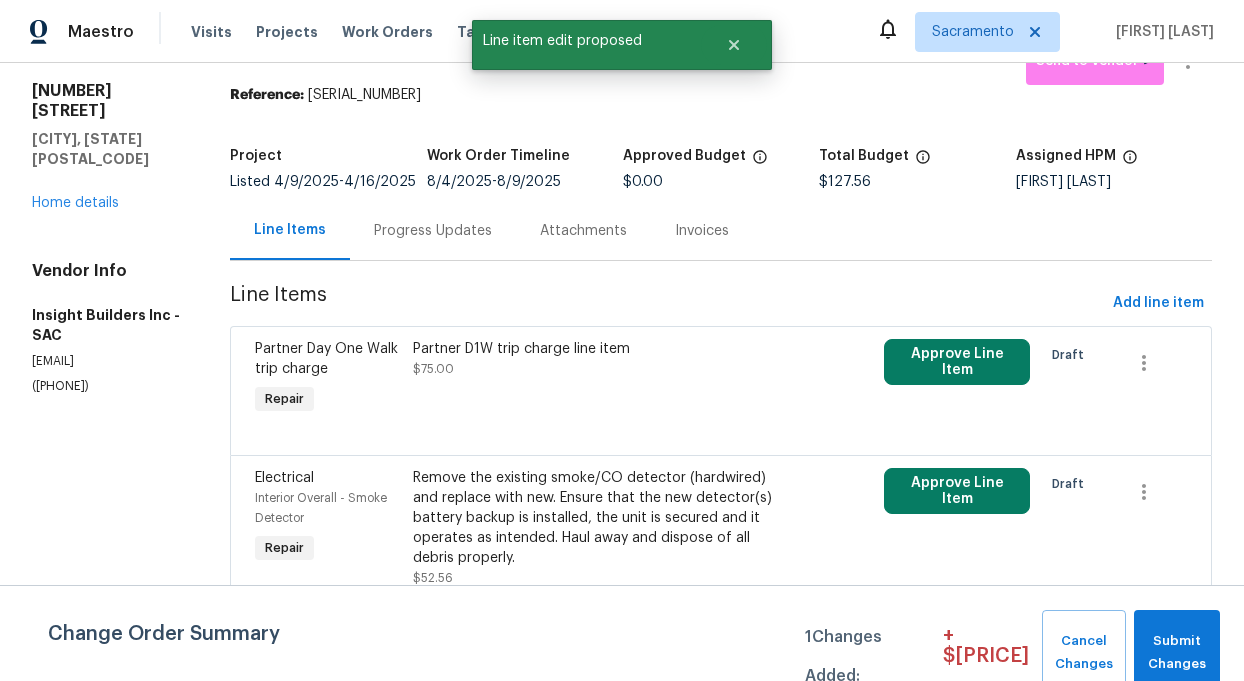 scroll, scrollTop: 0, scrollLeft: 0, axis: both 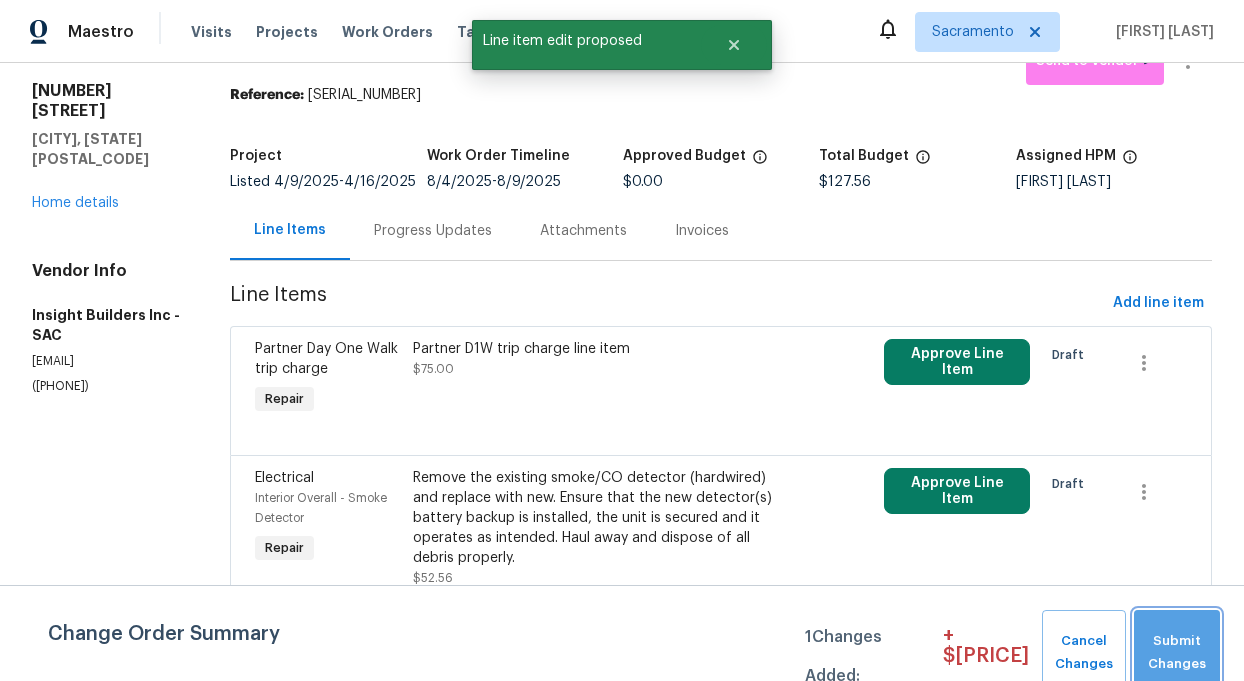 click on "Submit Changes" at bounding box center (1177, 653) 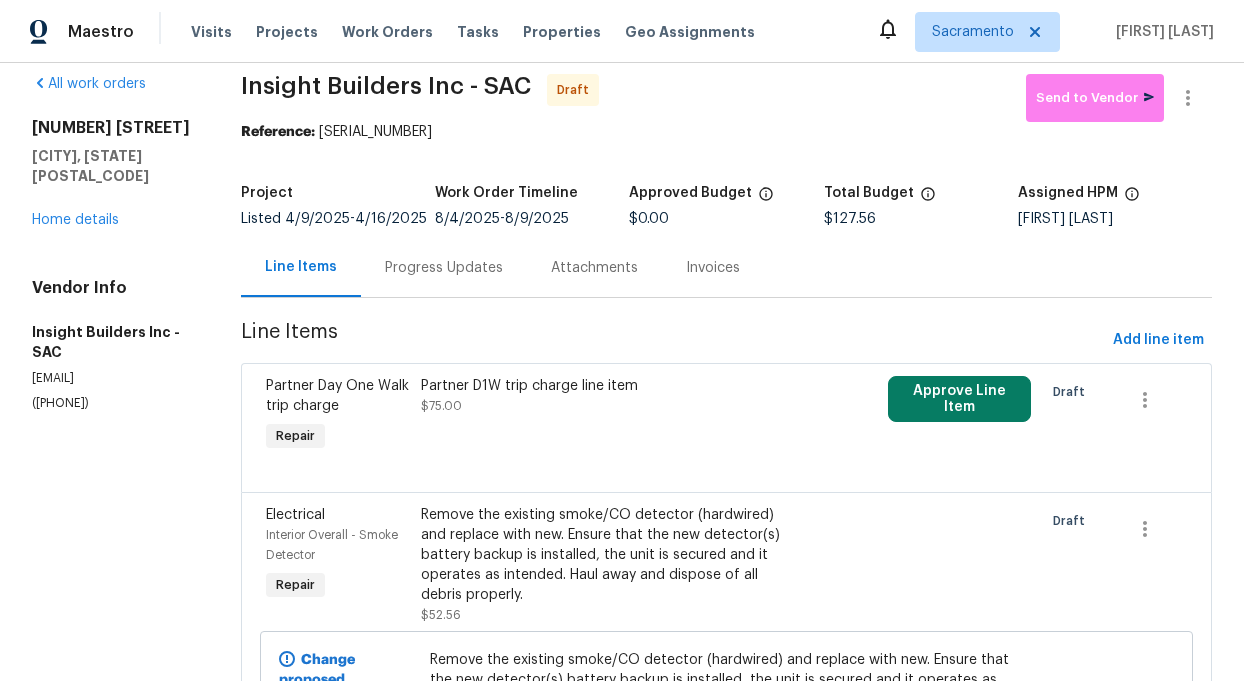 scroll, scrollTop: 9, scrollLeft: 0, axis: vertical 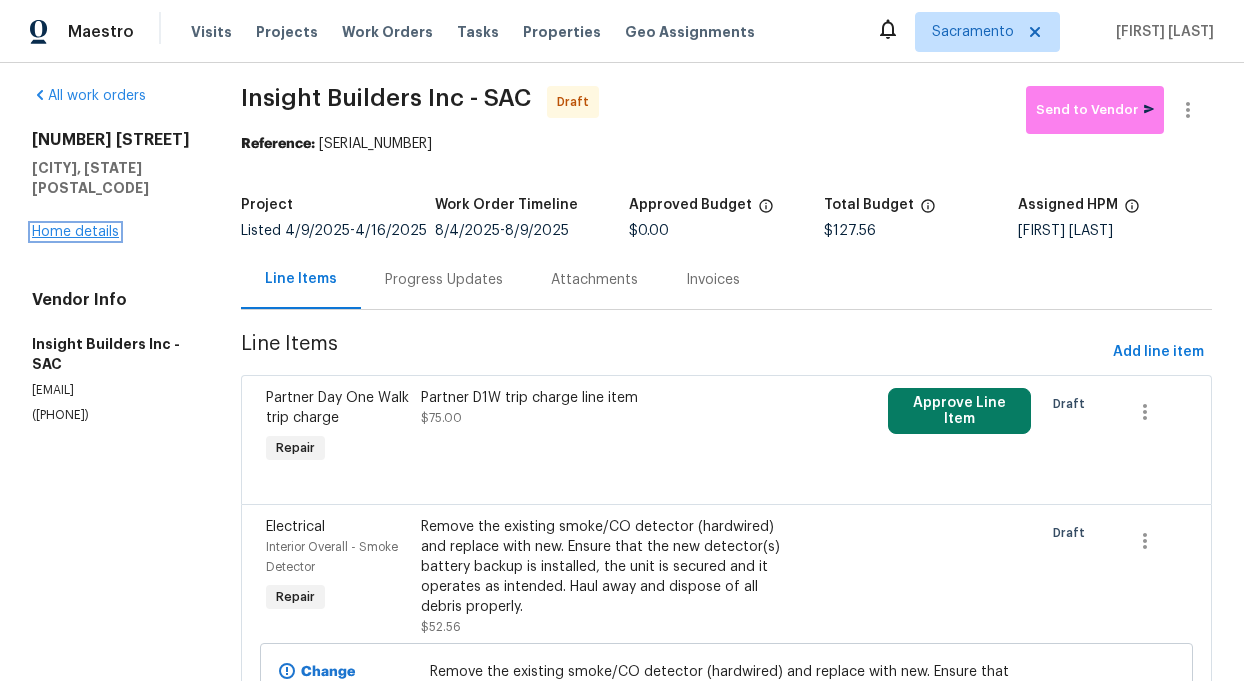 click on "Home details" at bounding box center (75, 232) 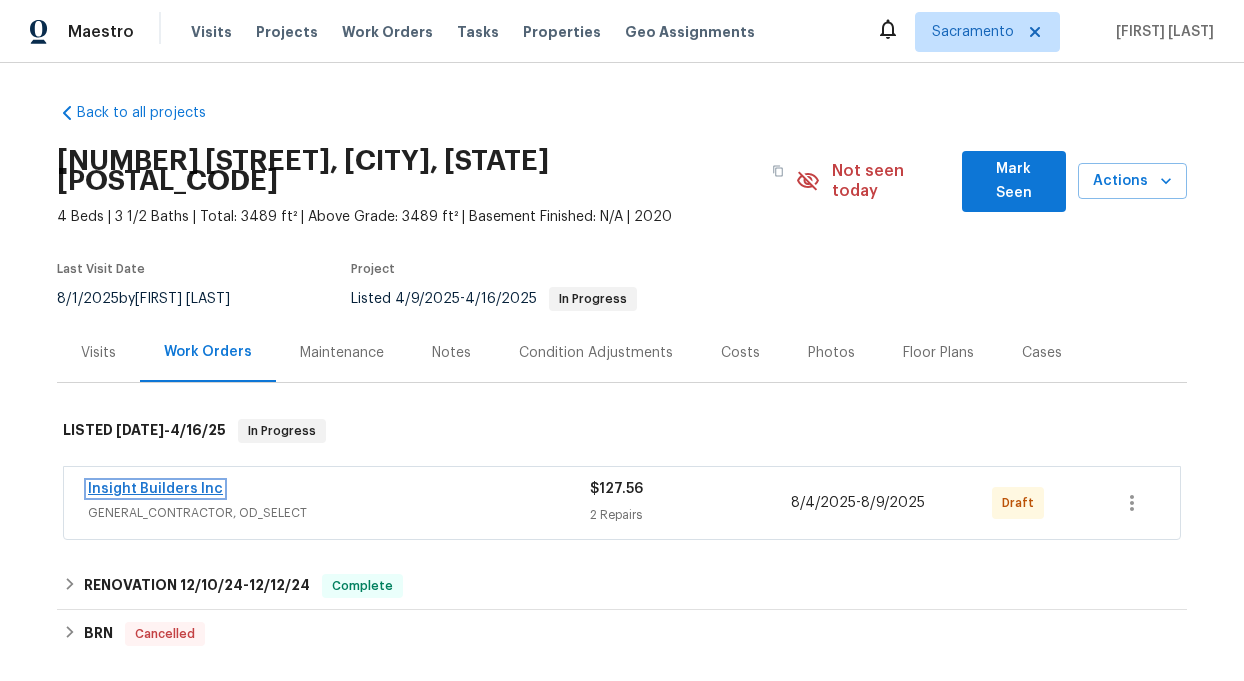 click on "Insight Builders Inc" at bounding box center [155, 489] 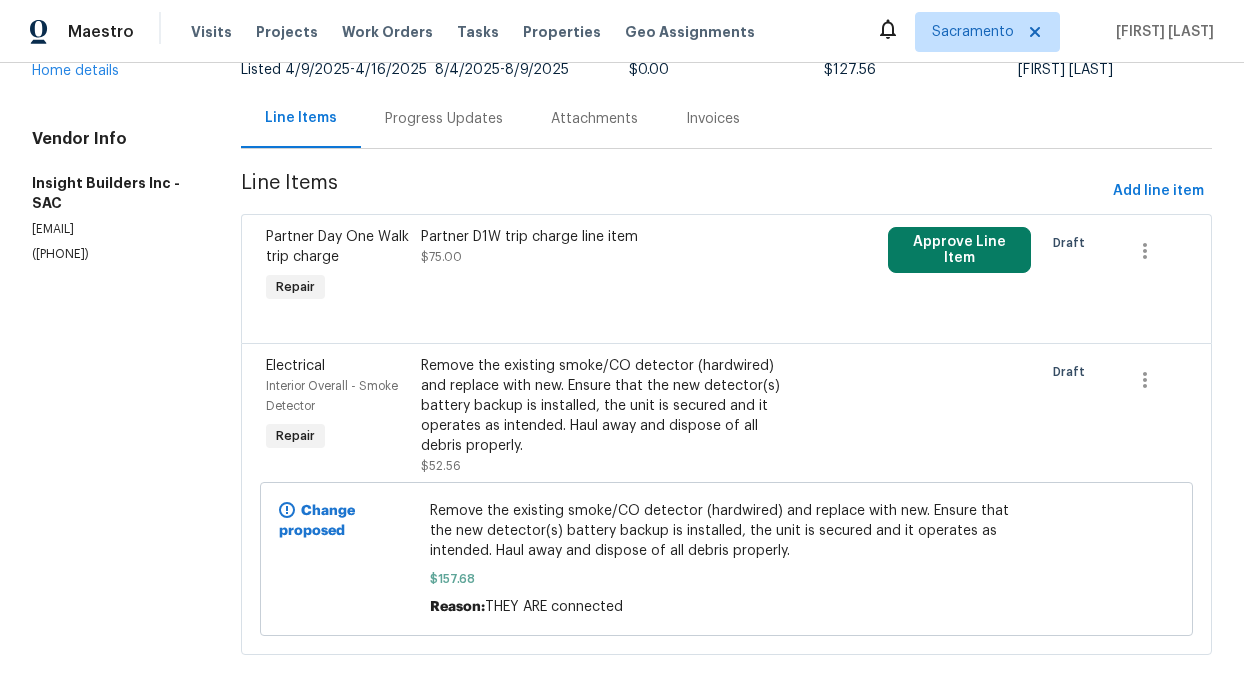 scroll, scrollTop: 201, scrollLeft: 0, axis: vertical 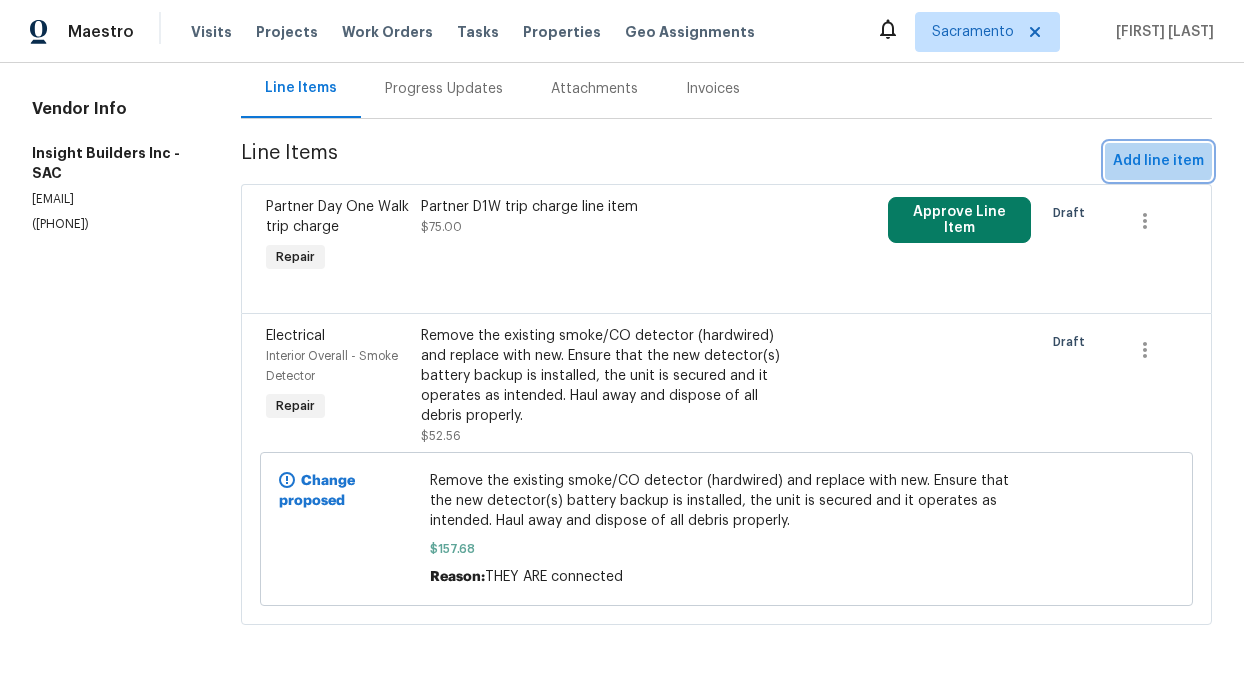 click on "Add line item" at bounding box center (1158, 161) 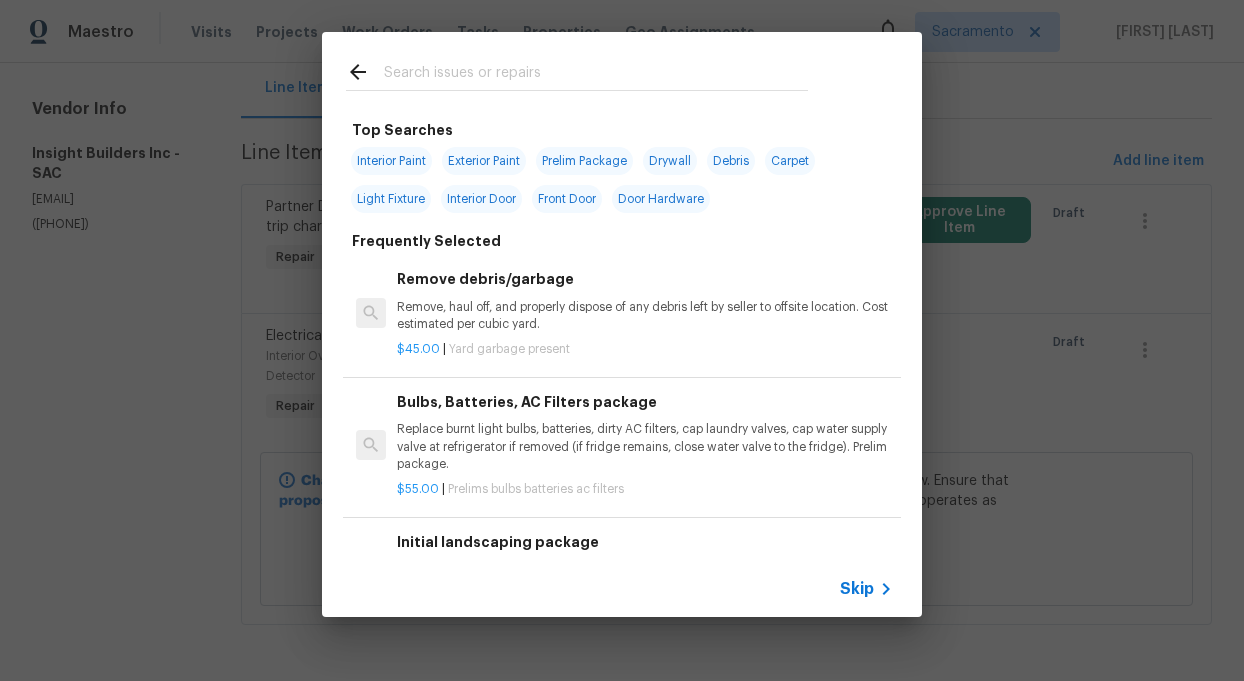 click at bounding box center (596, 75) 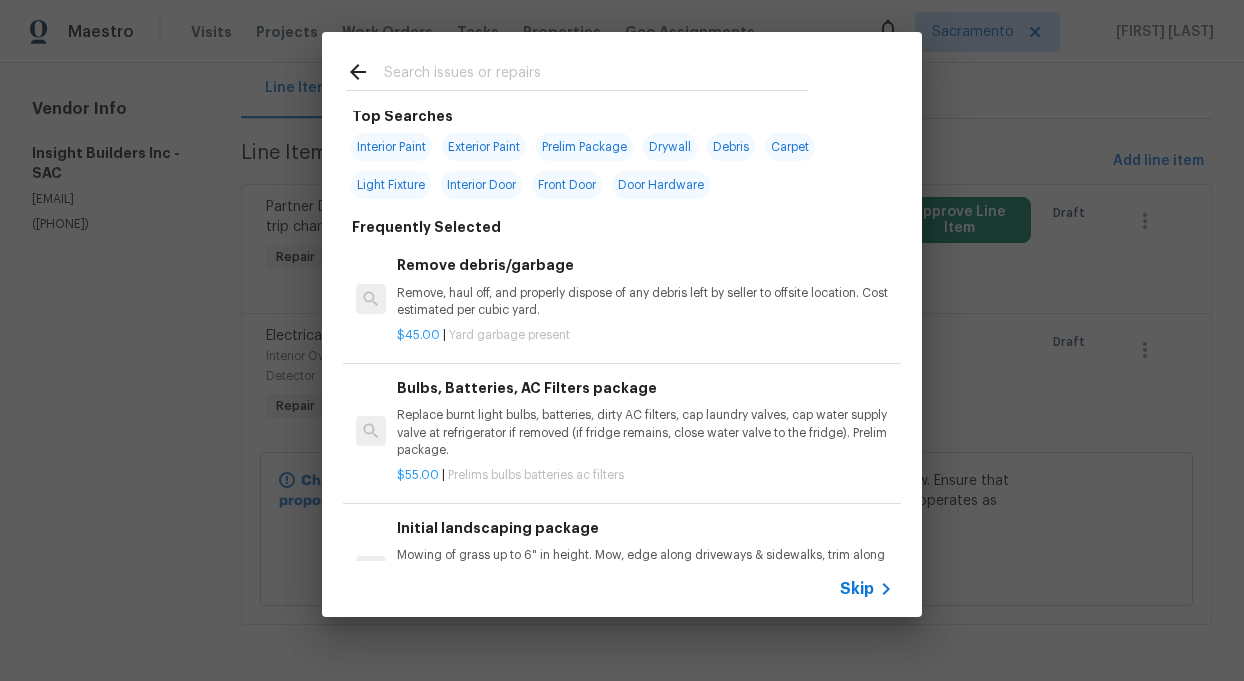 scroll, scrollTop: 0, scrollLeft: 0, axis: both 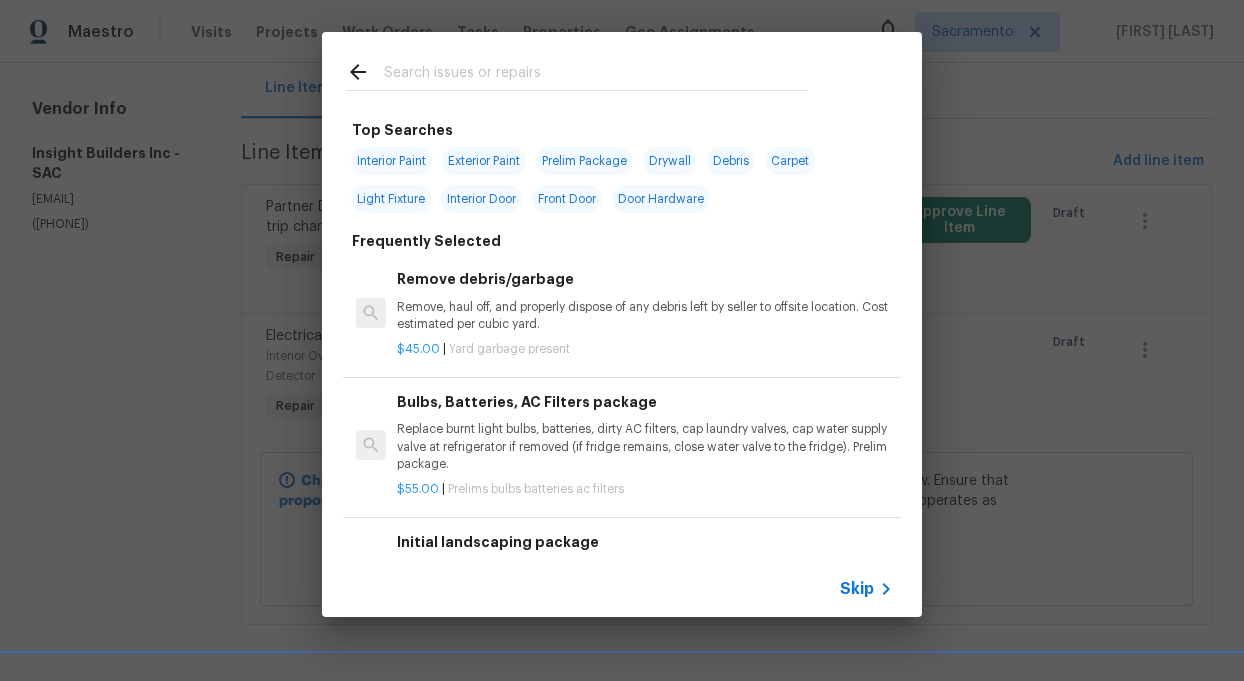 click on "Replace burnt light bulbs, batteries, dirty AC filters, cap laundry valves, cap water supply valve at refrigerator if removed (if fridge remains, close water valve to the fridge). Prelim package." at bounding box center (645, 446) 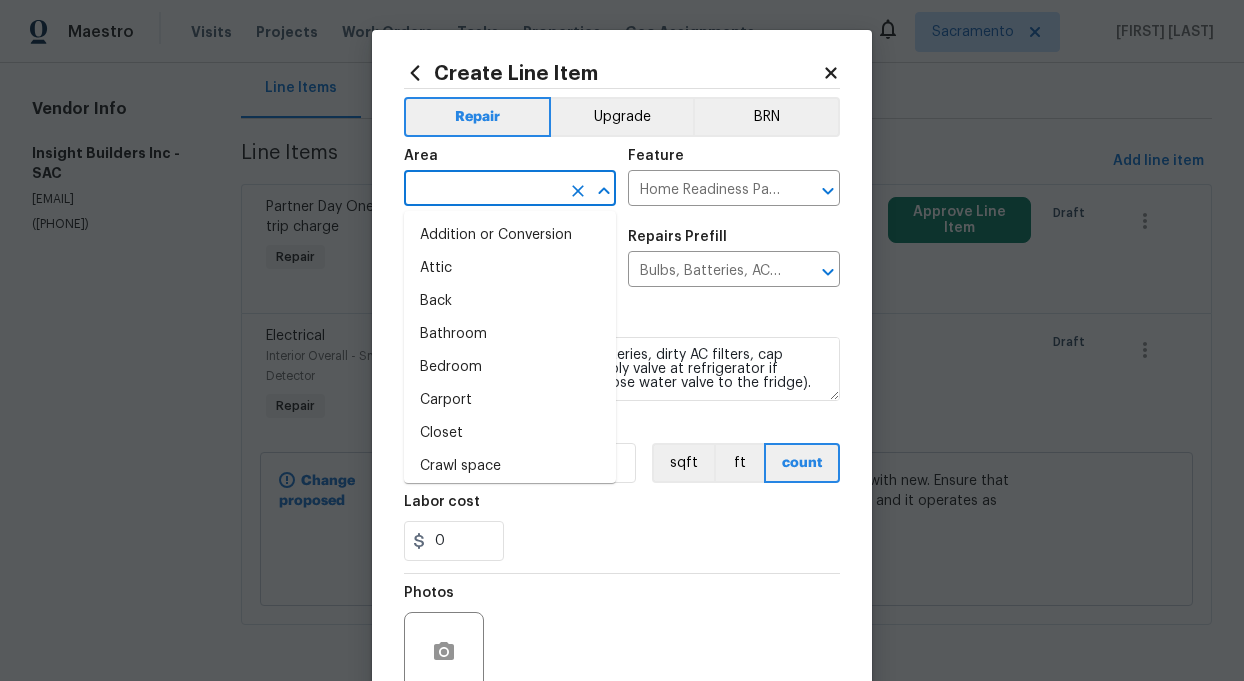 click at bounding box center [482, 190] 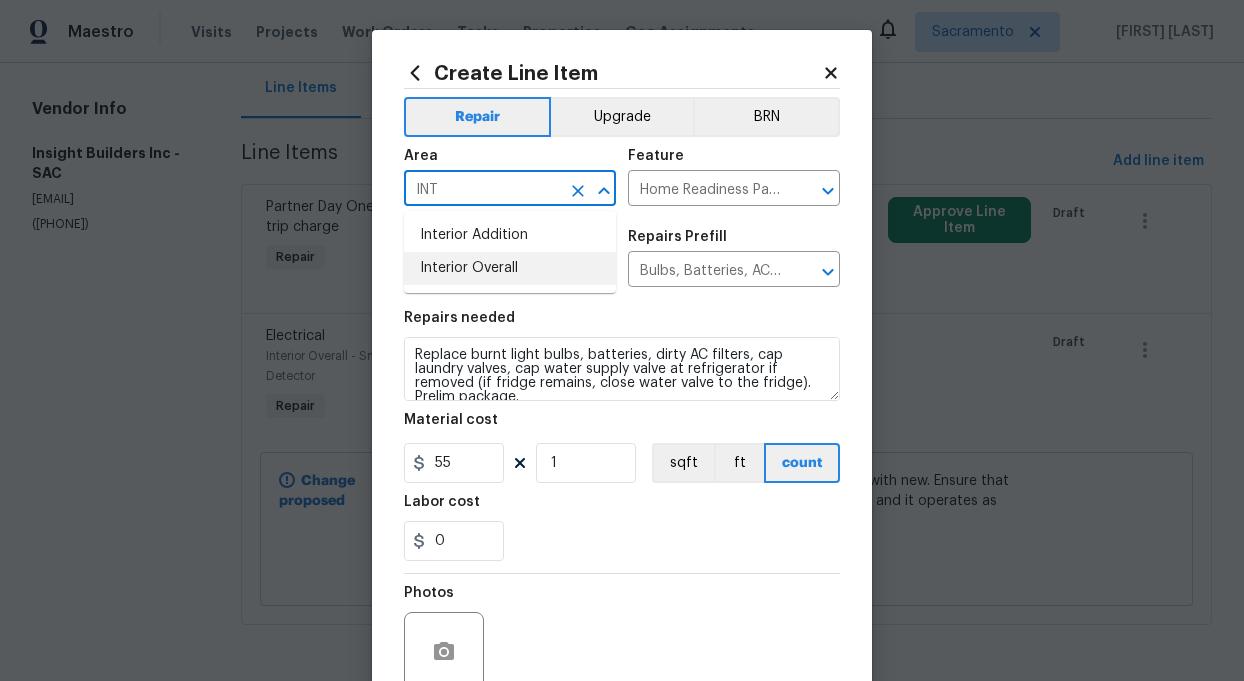 click on "Interior Overall" at bounding box center [510, 268] 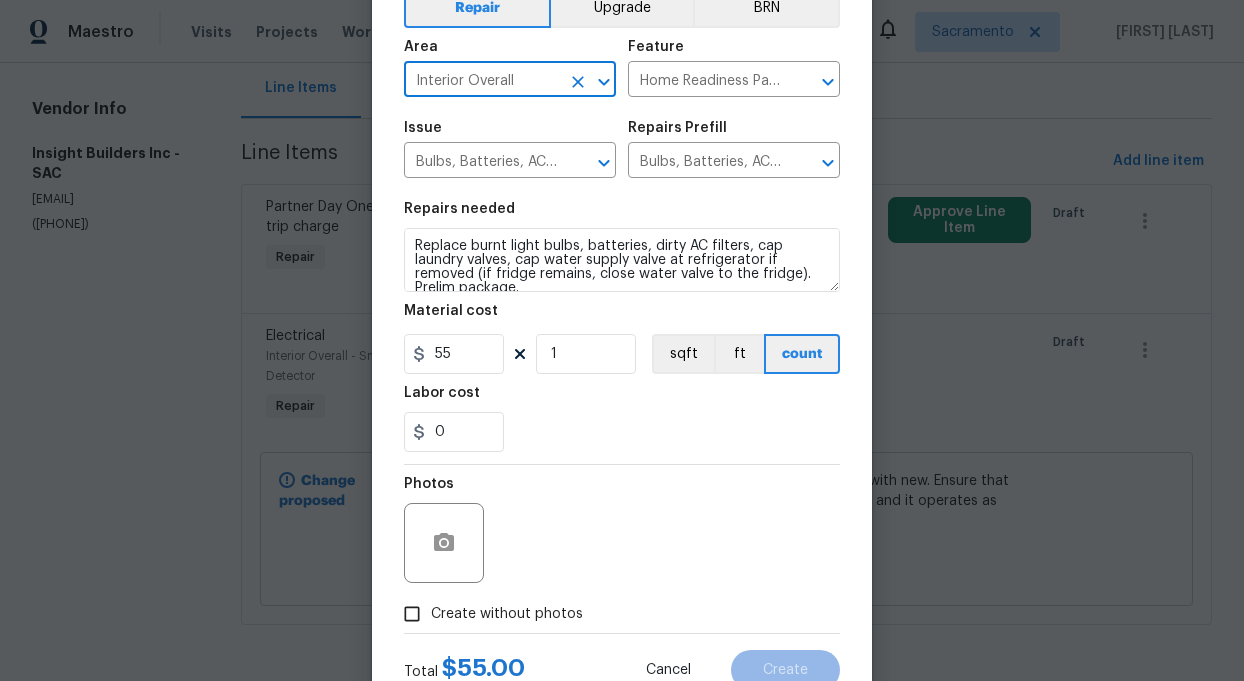 scroll, scrollTop: 181, scrollLeft: 0, axis: vertical 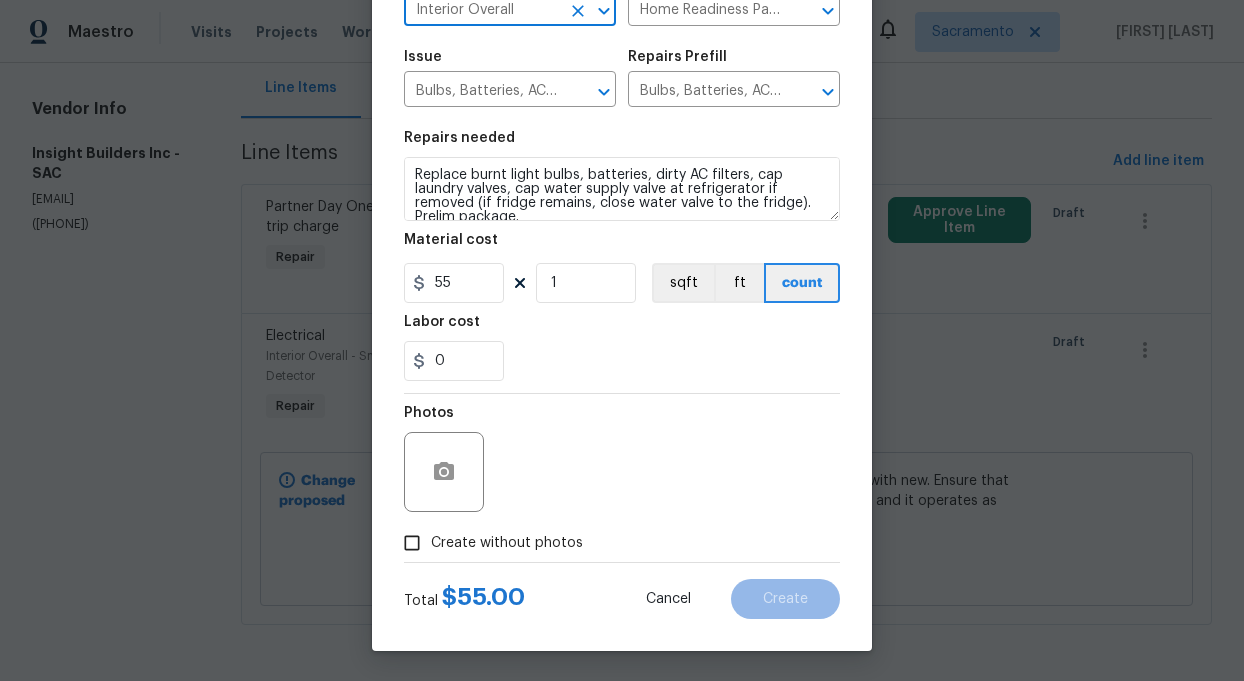 type on "Interior Overall" 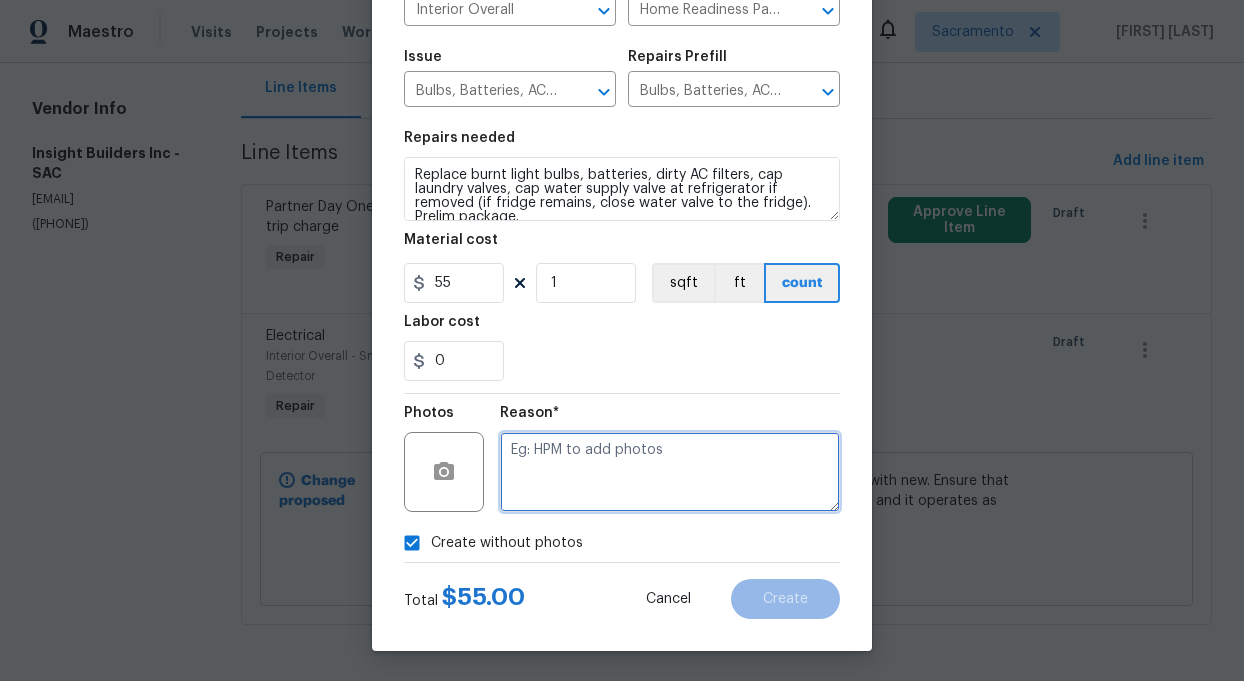 click at bounding box center (670, 472) 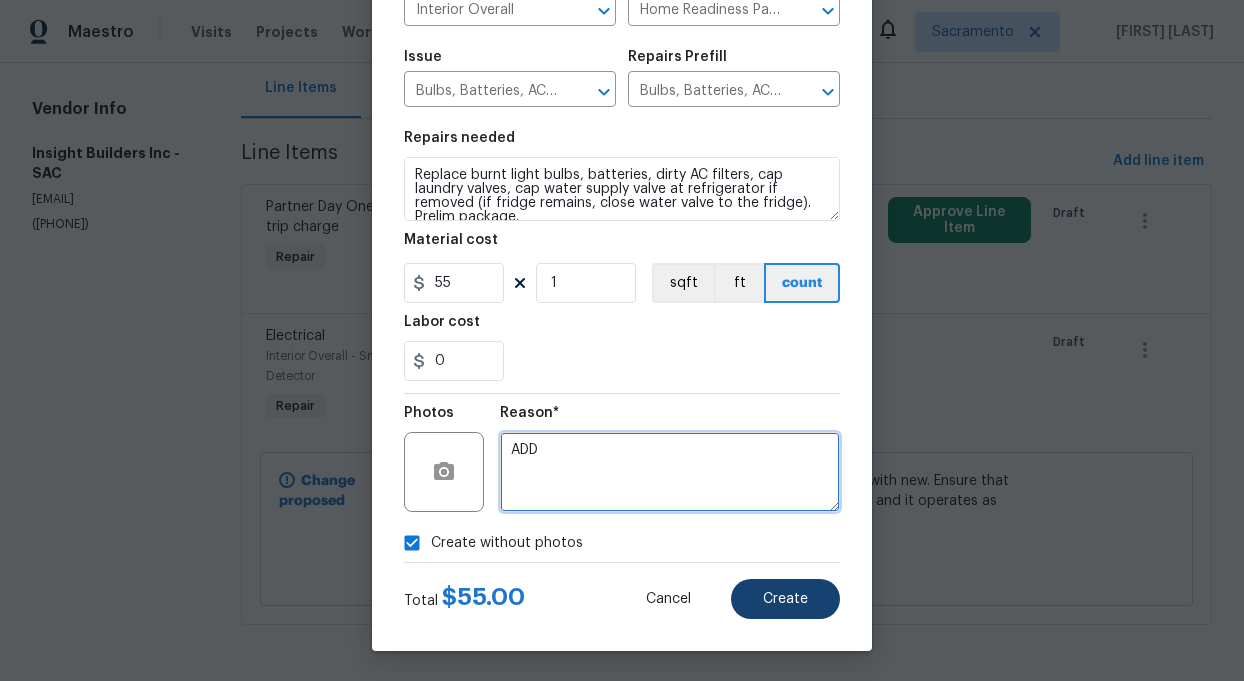 type on "ADD" 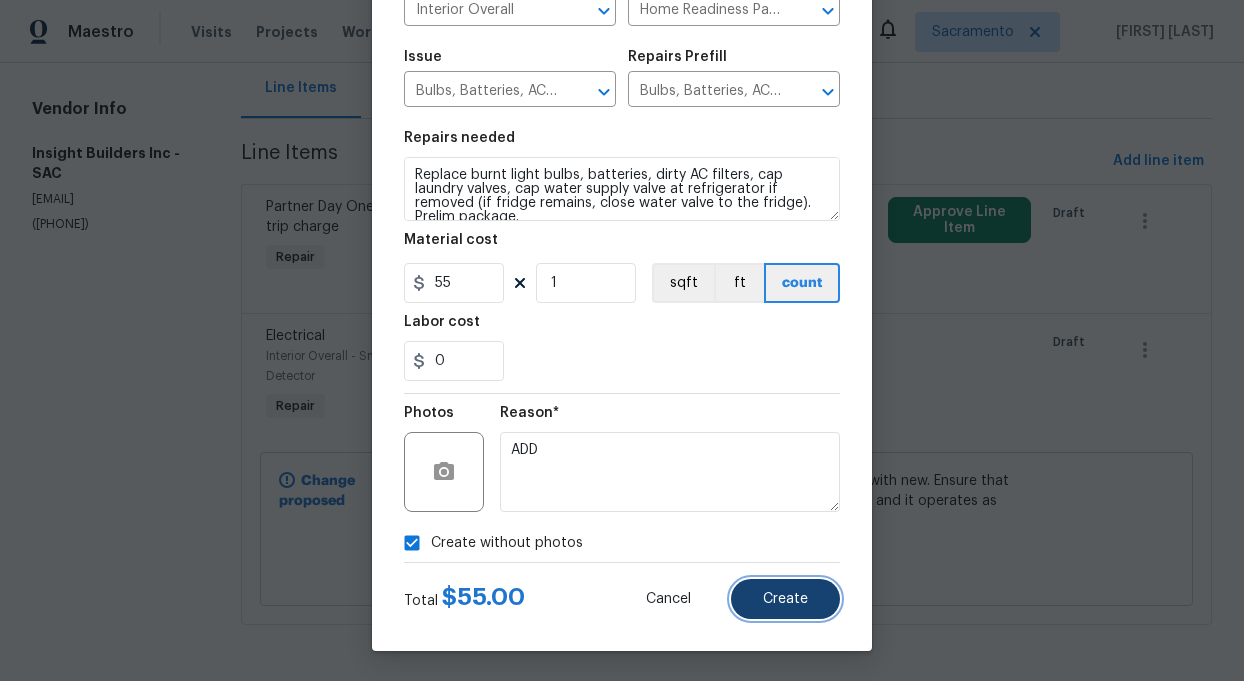 click on "Create" at bounding box center [785, 599] 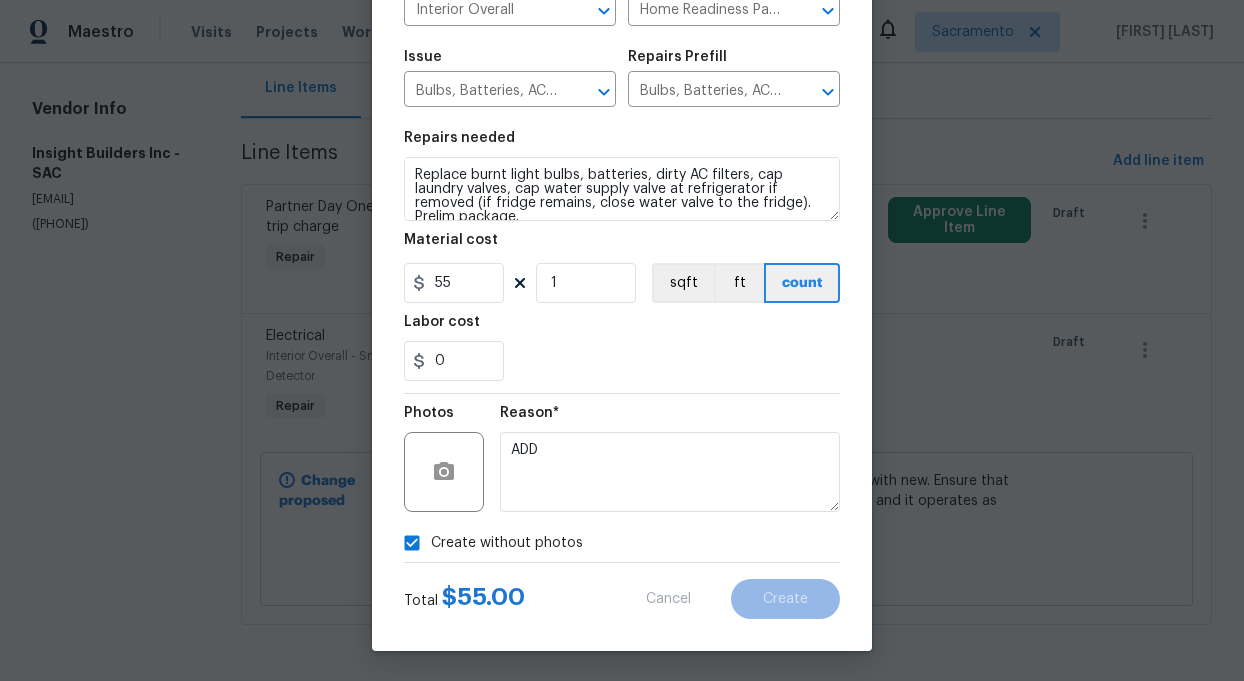 scroll, scrollTop: 0, scrollLeft: 0, axis: both 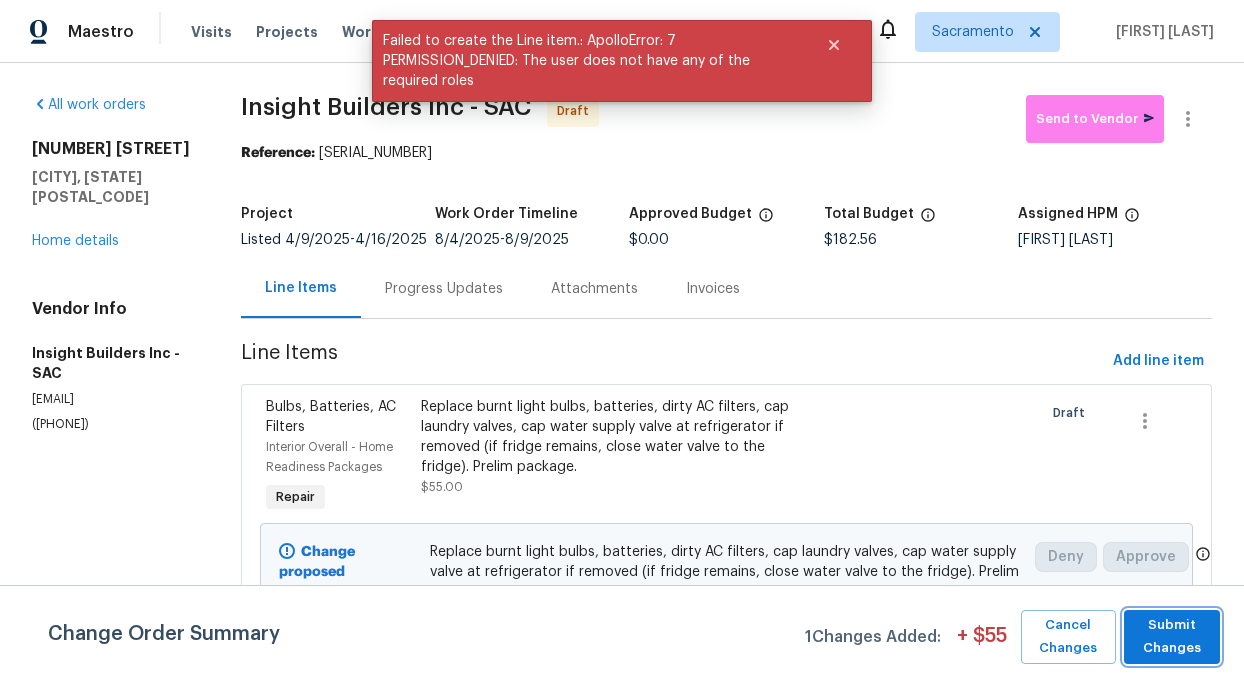 click on "Submit Changes" at bounding box center [1172, 637] 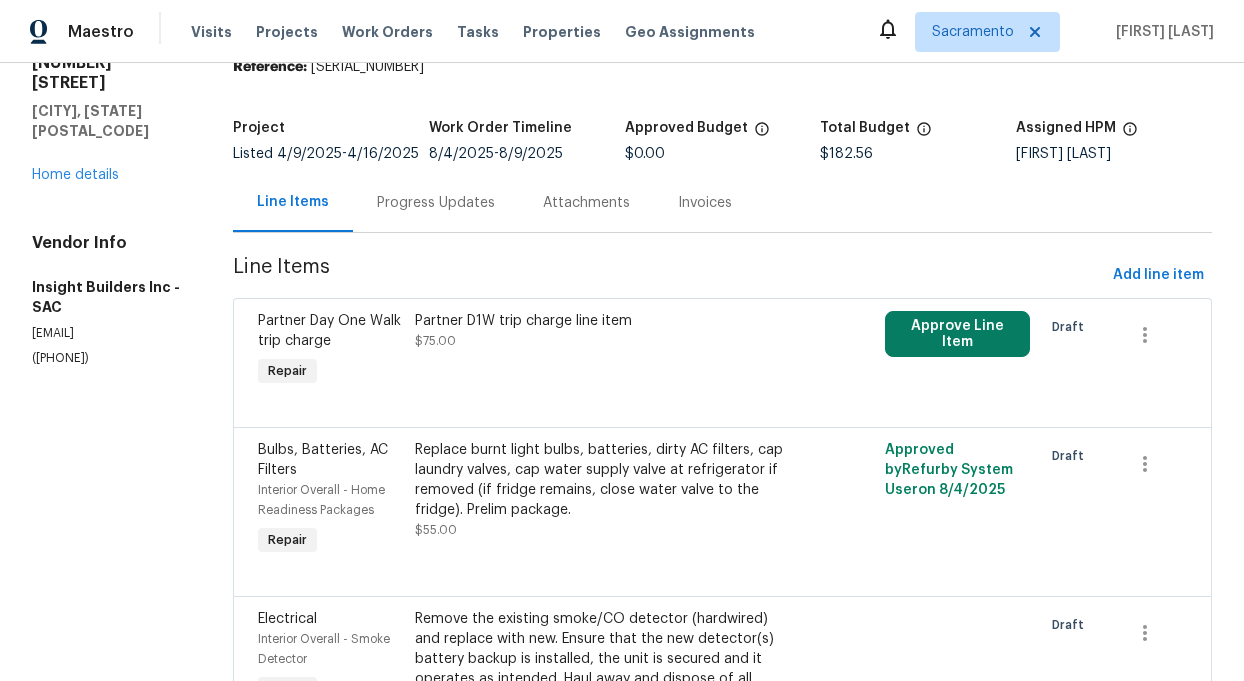 scroll, scrollTop: 66, scrollLeft: 0, axis: vertical 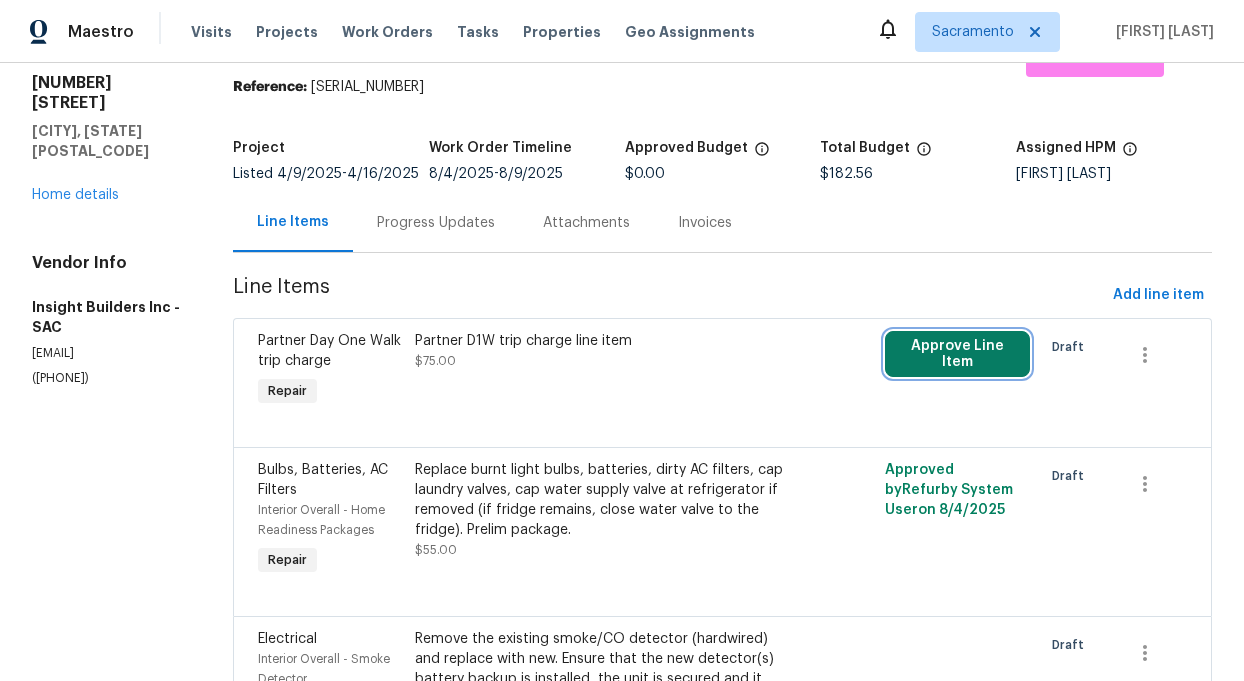click on "Approve Line Item" at bounding box center [957, 354] 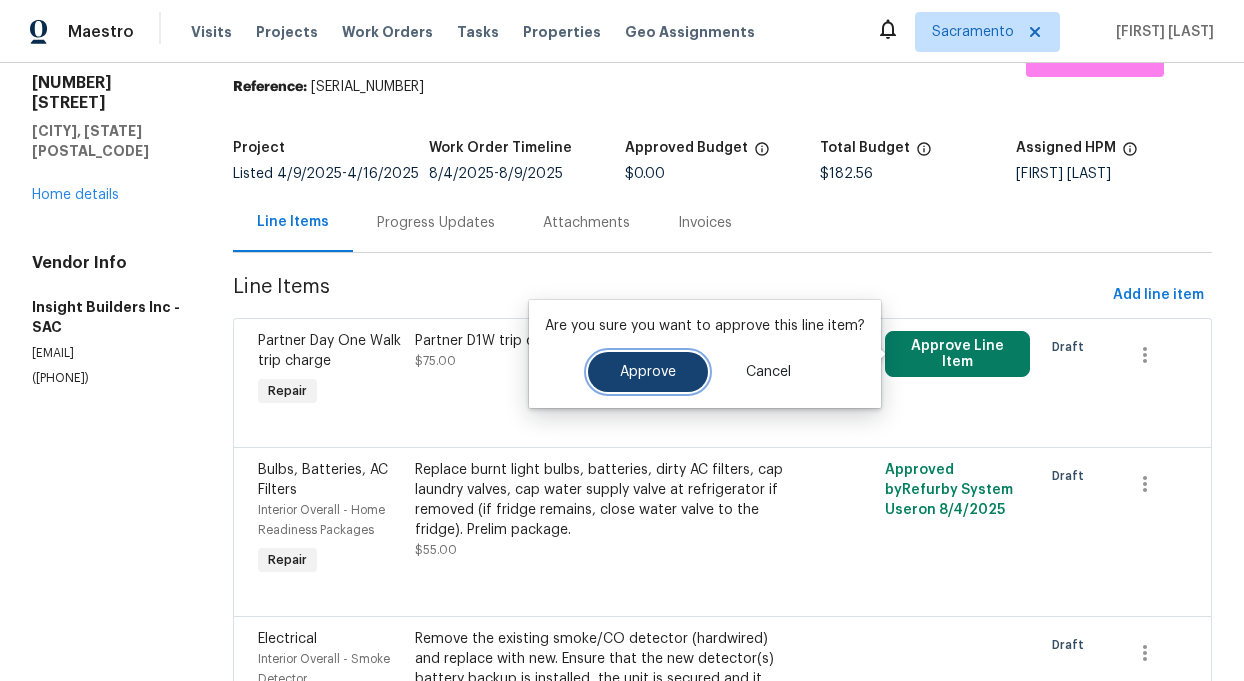 click on "Approve" at bounding box center (648, 372) 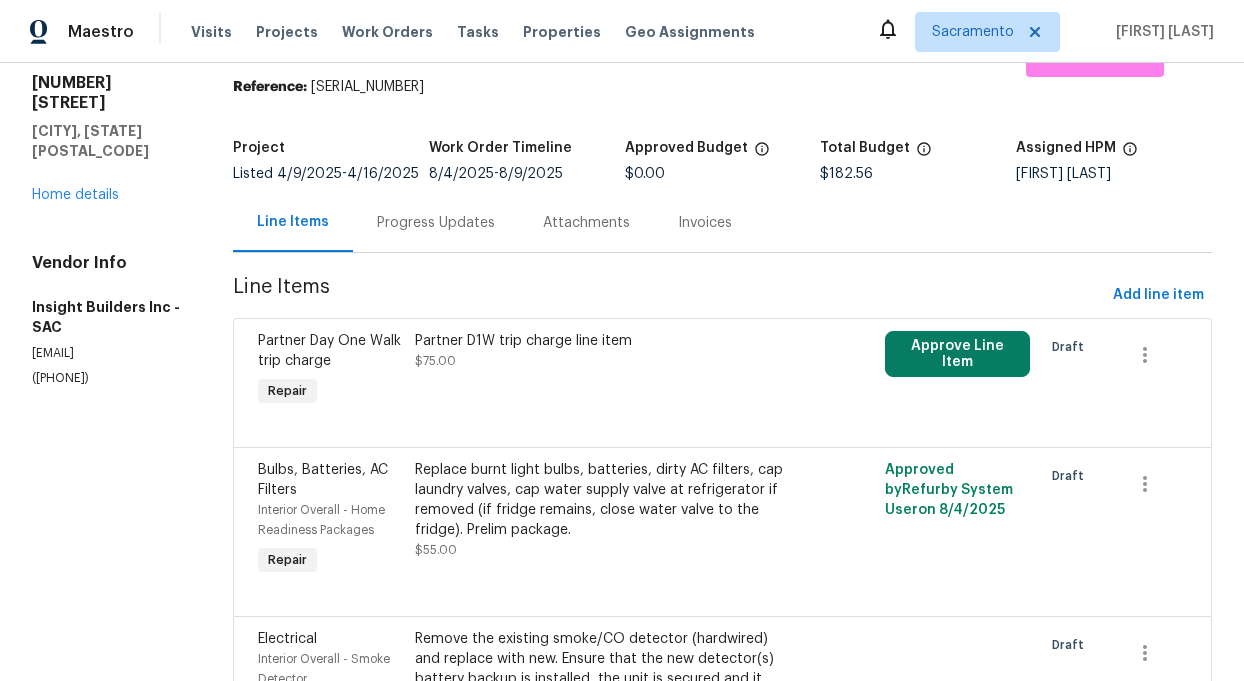 click on "Partner D1W trip charge line item" at bounding box center [605, 341] 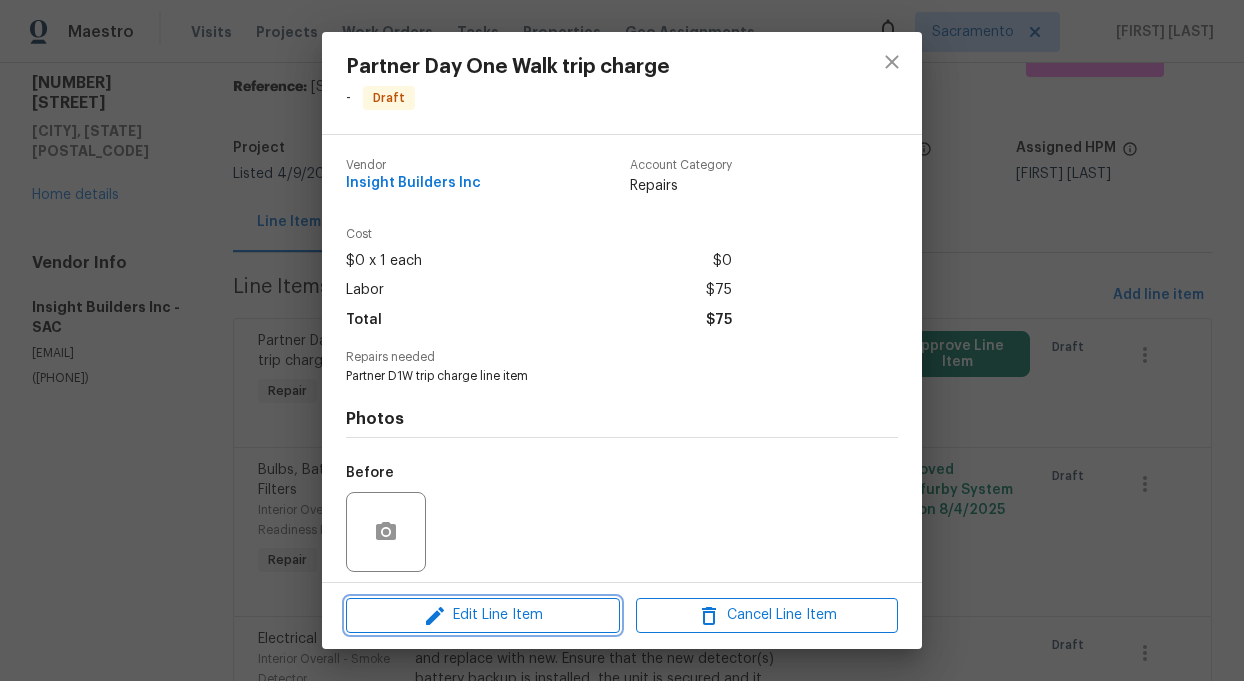click on "Edit Line Item" at bounding box center (483, 615) 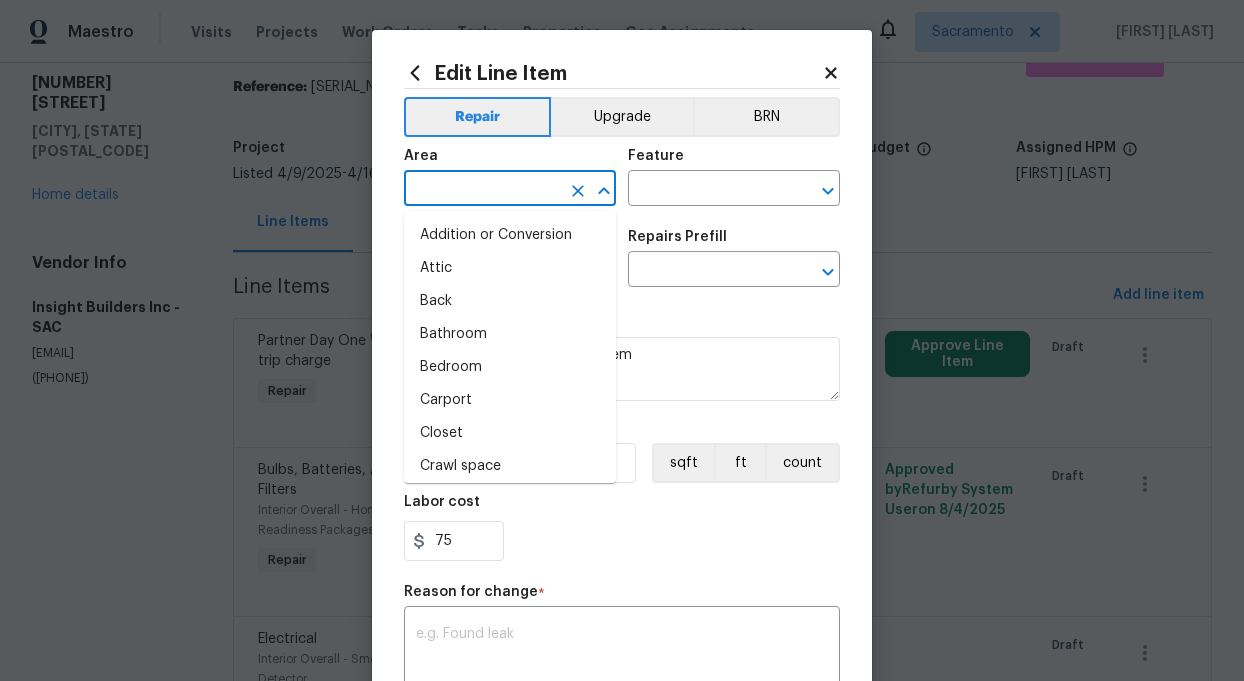 click at bounding box center (482, 190) 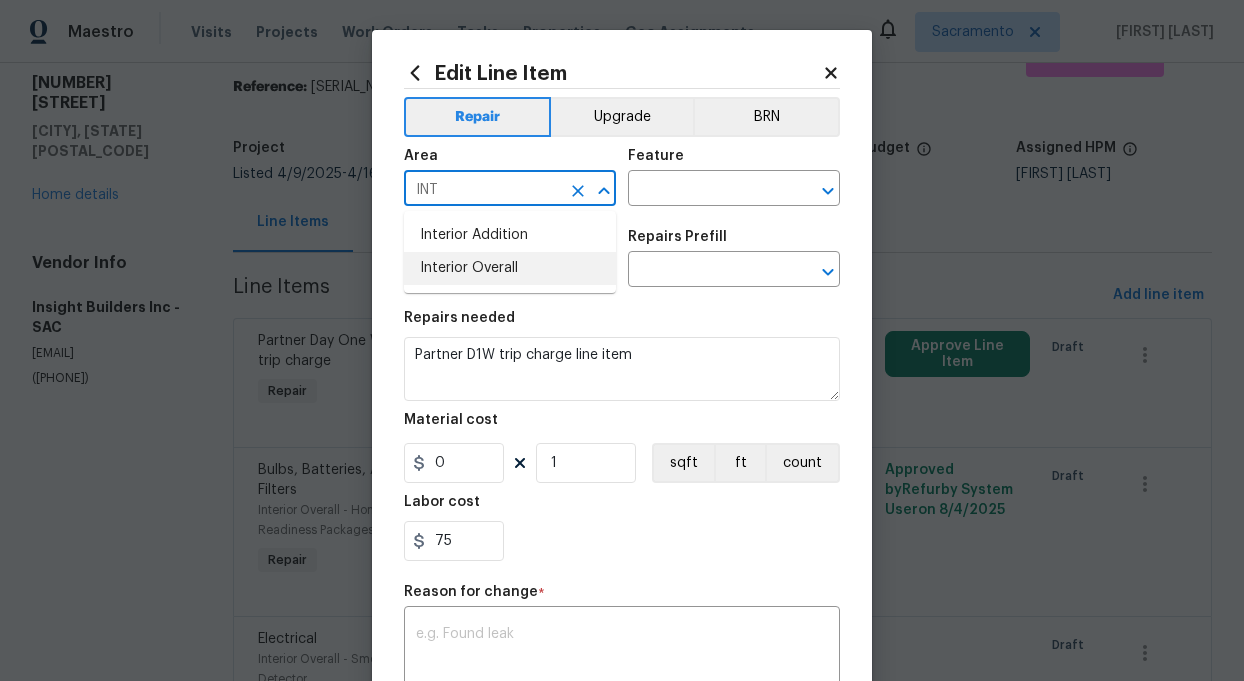 click on "Interior Overall" at bounding box center [510, 268] 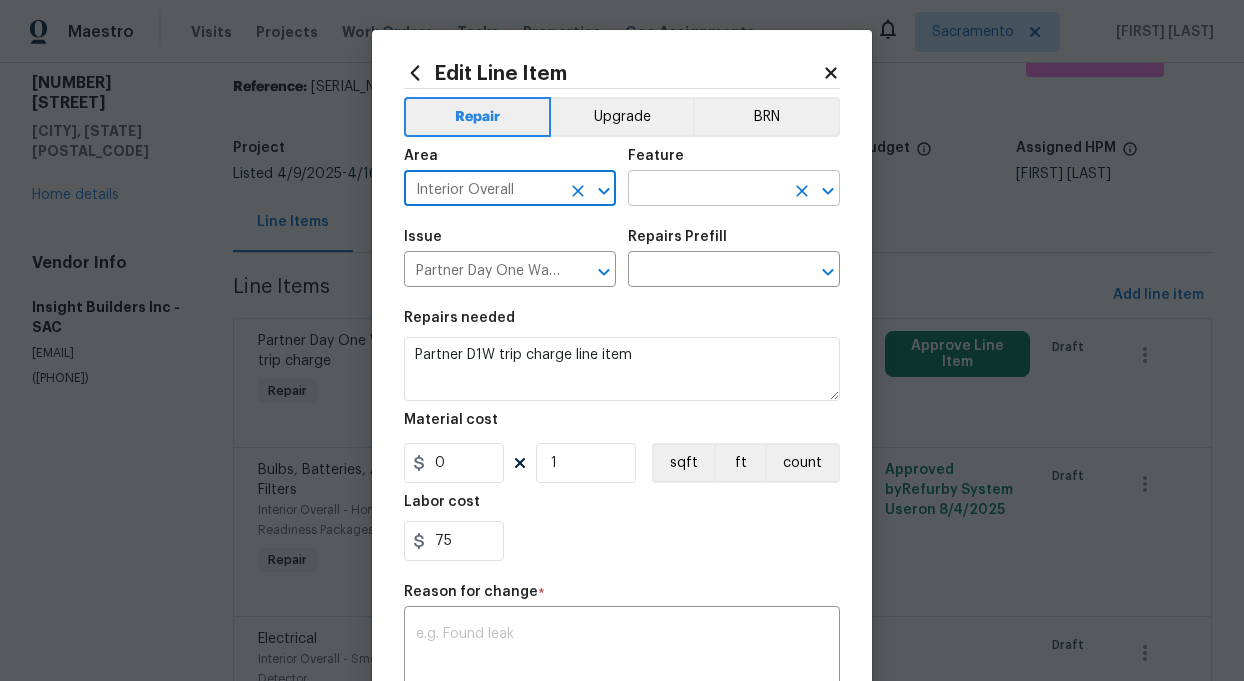 type on "Interior Overall" 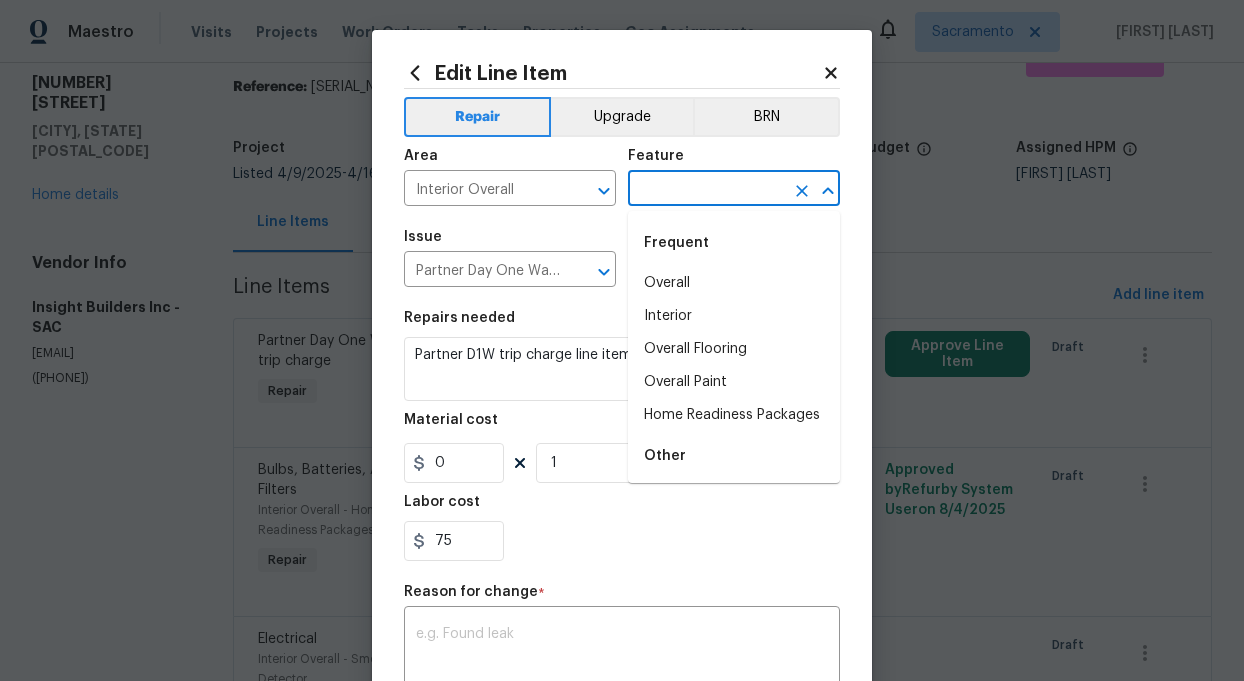 click at bounding box center [706, 190] 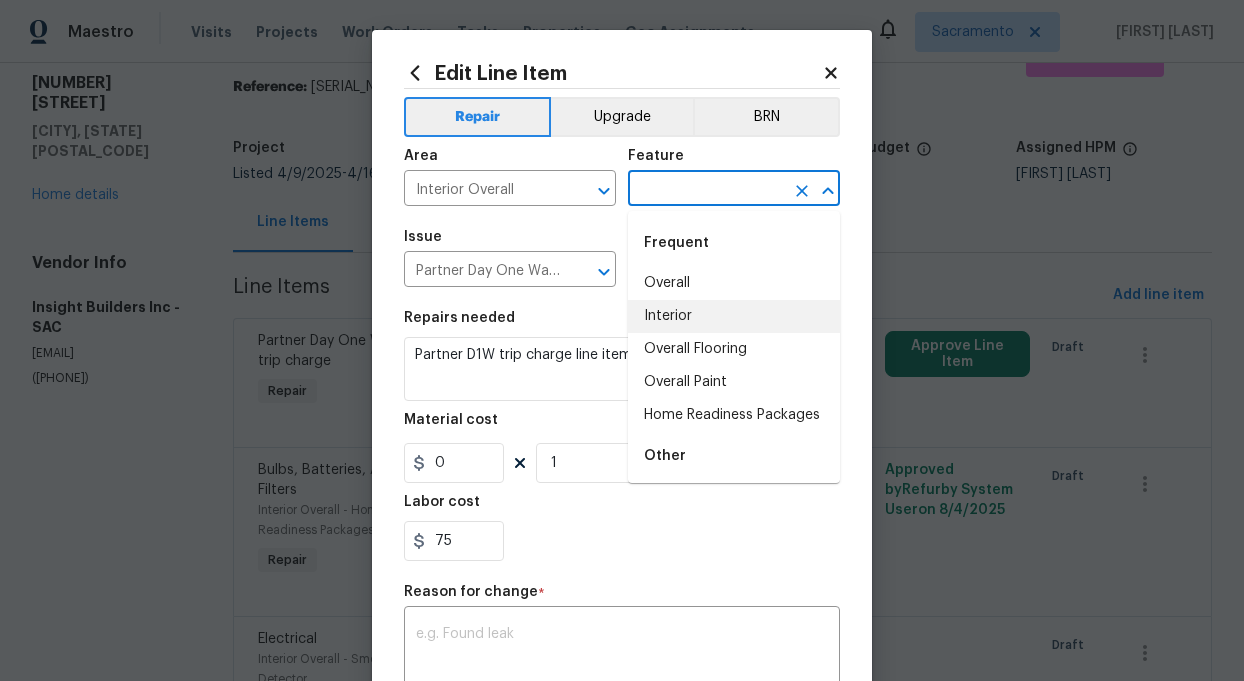 click on "Interior" at bounding box center [734, 316] 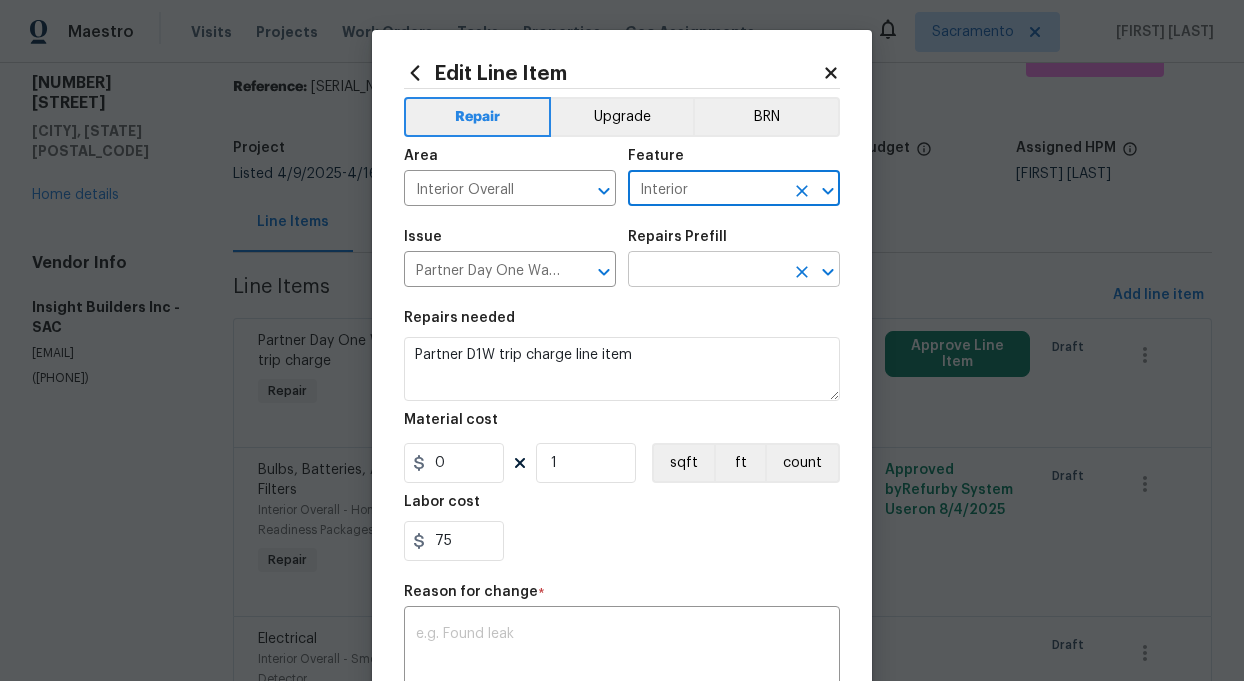 click at bounding box center (706, 271) 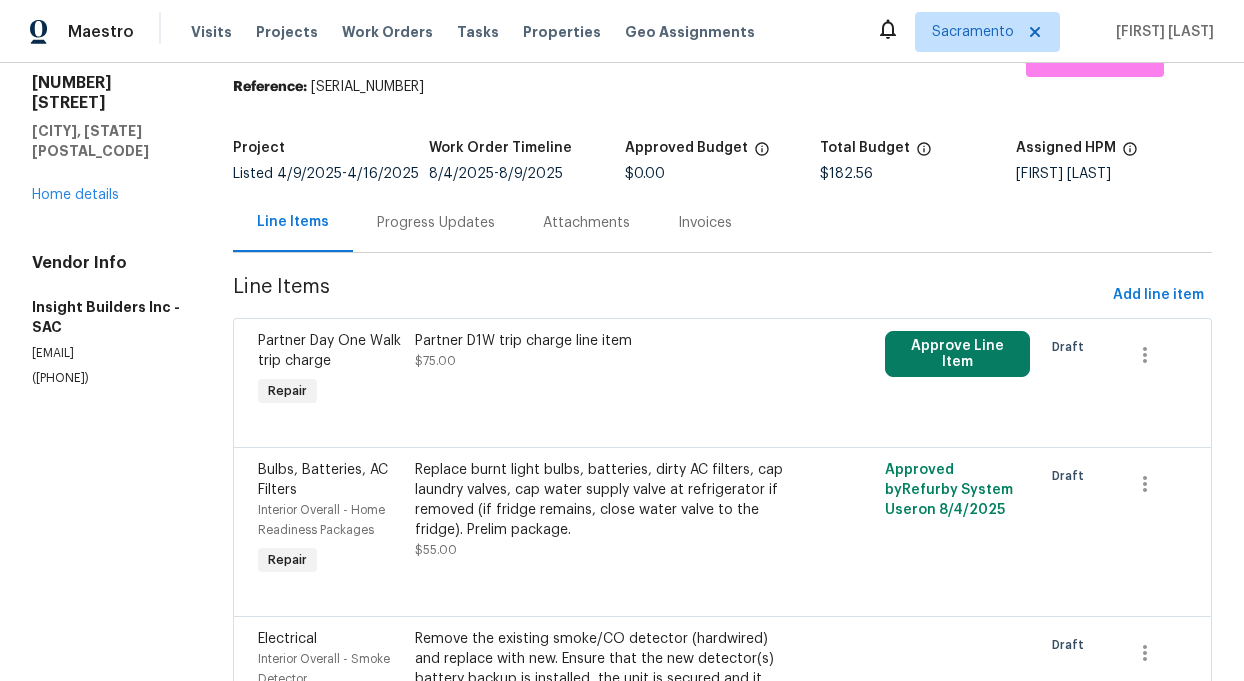 click on "Maestro Visits Projects Work Orders Tasks Properties Geo Assignments Sacramento Toni Little All work orders [NUMBER] [STREET] [CITY], [STATE] [POSTAL_CODE] Home details Vendor Info Insight Builders Inc - SAC insightbuildersca@gmail.com ([PHONE]) Insight Builders Inc - SAC Draft Send to Vendor Reference: [SERIAL_NUMBER] Project Listed [DATE] - [DATE] Work Order Timeline [DATE] - [DATE] Approved Budget $0.00 Total Budget $182.56 Assigned HPM Toni Little Line Items Progress Updates Attachments Invoices Line Items Add line item Partner Day One Walk trip charge Repair Partner D1W trip charge line item $75.00 Approve Line Item Draft Bulbs, Batteries, AC Filters Interior Overall - Home Readiness Packages Repair Replace burnt light bulbs, batteries, dirty AC filters, cap laundry valves, cap water supply valve at refrigerator if removed (if fridge remains, close water valve to the fridge). Prelim package. $55.00 Approved by Refurby System User on [DATE] Draft Electrical Repair $52.56 Draft" at bounding box center [622, 340] 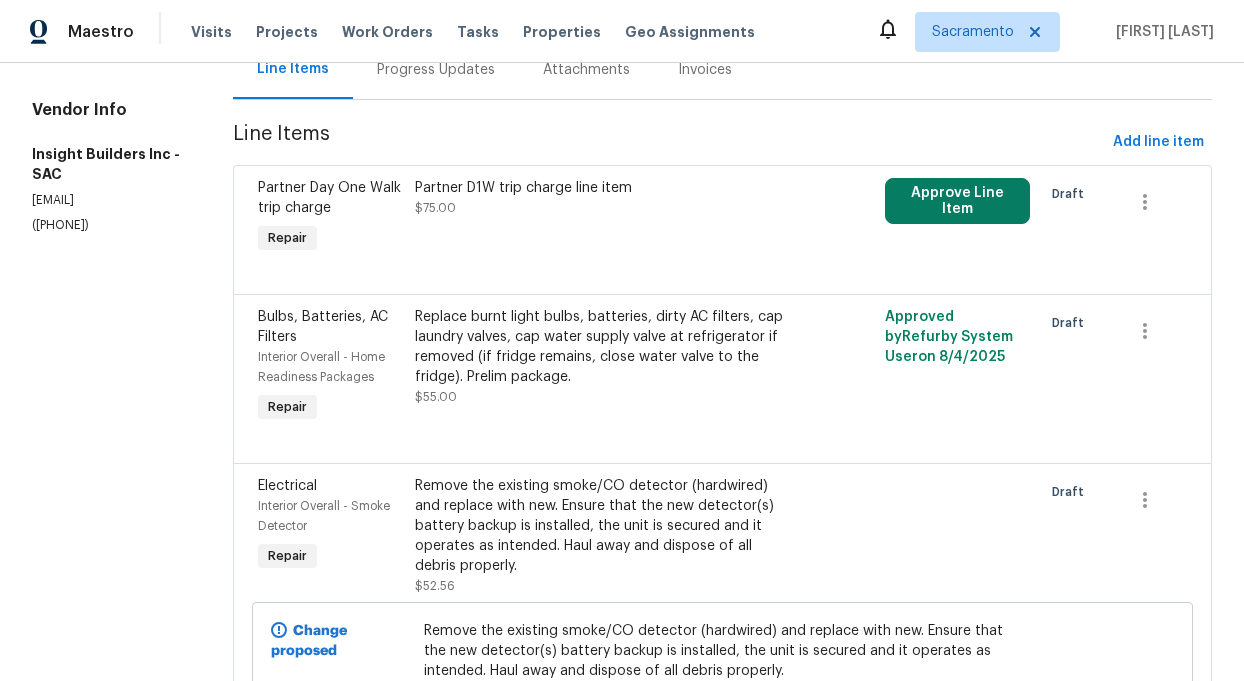 scroll, scrollTop: 197, scrollLeft: 0, axis: vertical 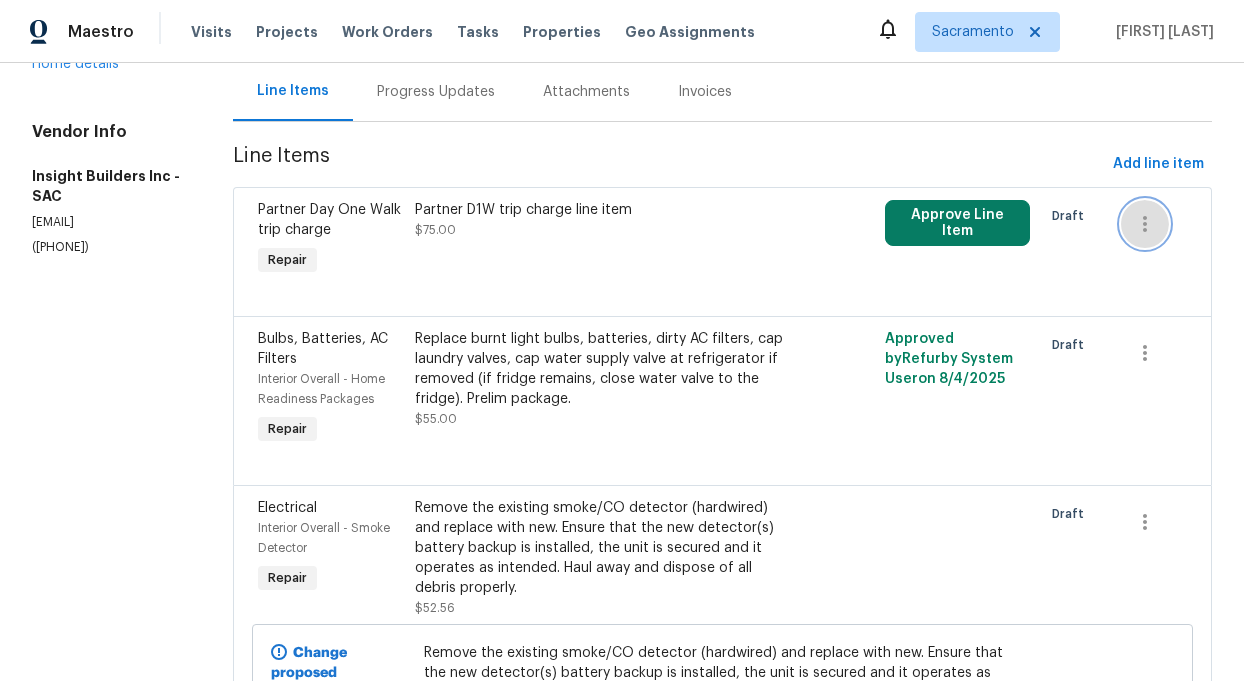 click 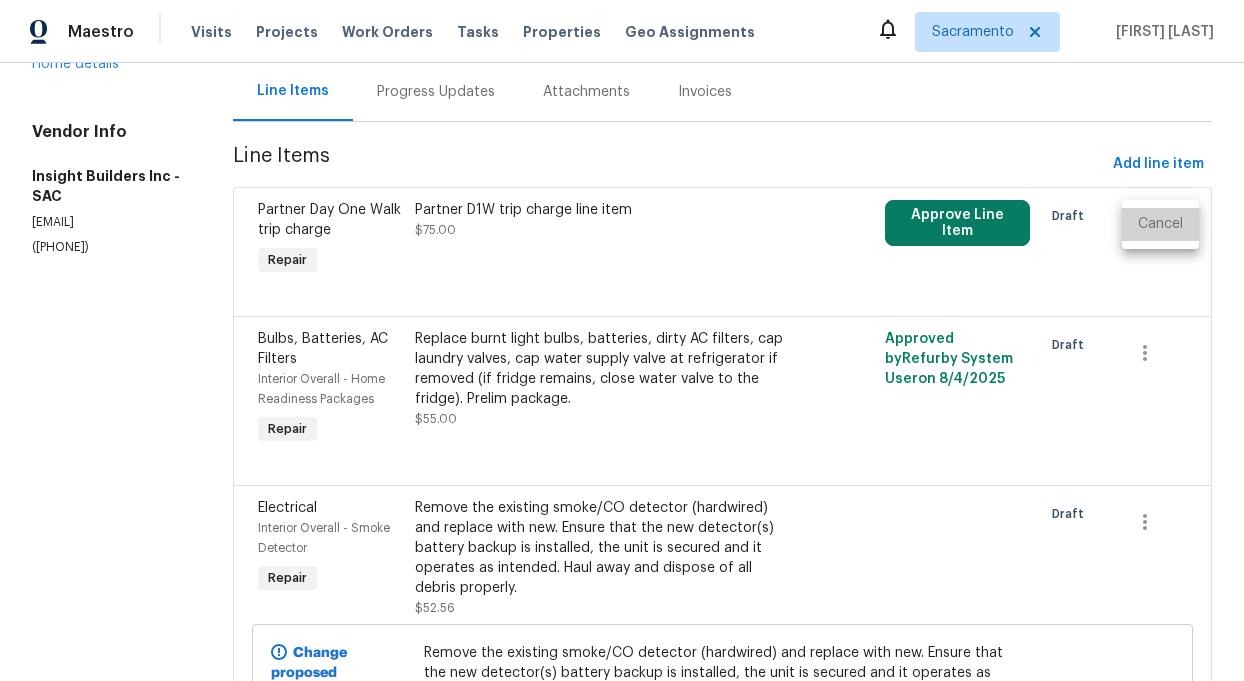 click on "Cancel" at bounding box center [1160, 224] 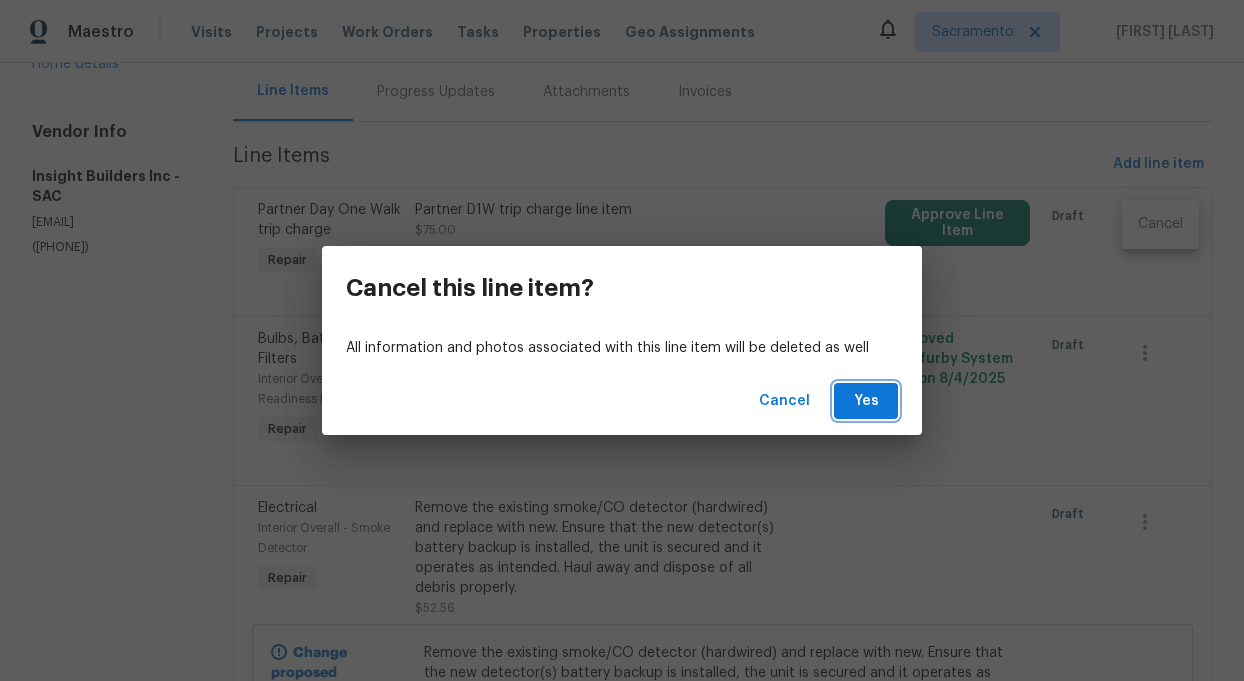 click on "Yes" at bounding box center (866, 401) 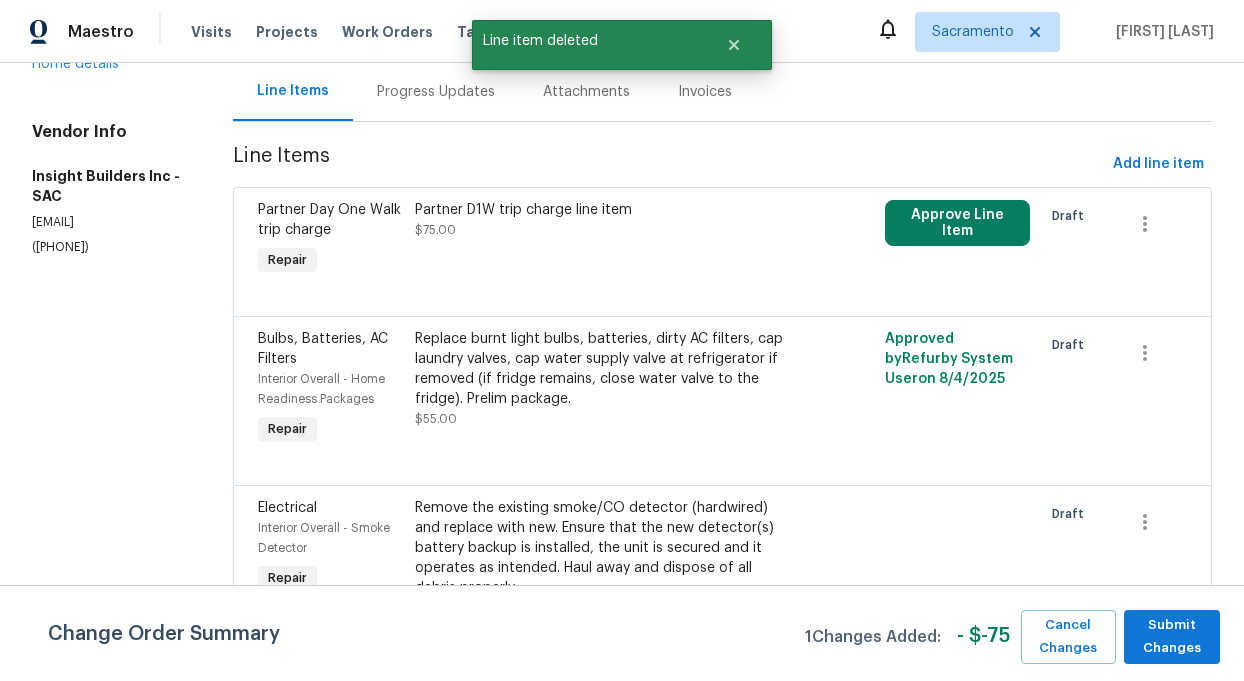scroll, scrollTop: 0, scrollLeft: 0, axis: both 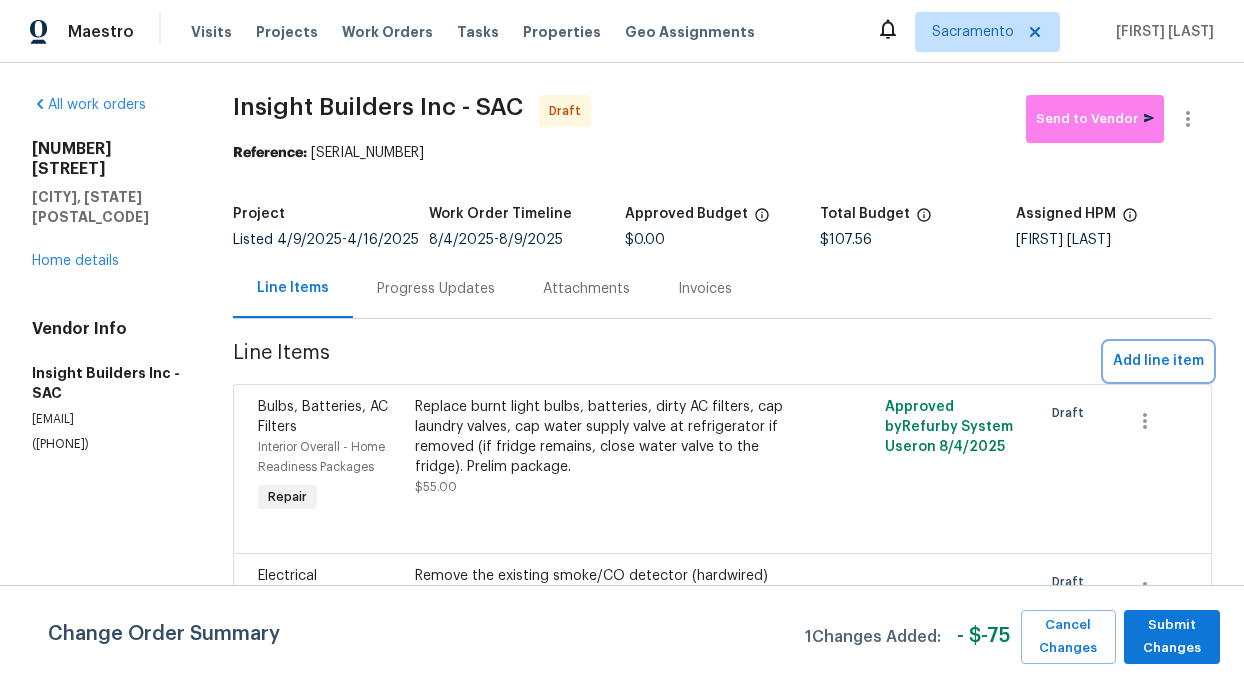 click on "Add line item" at bounding box center (1158, 361) 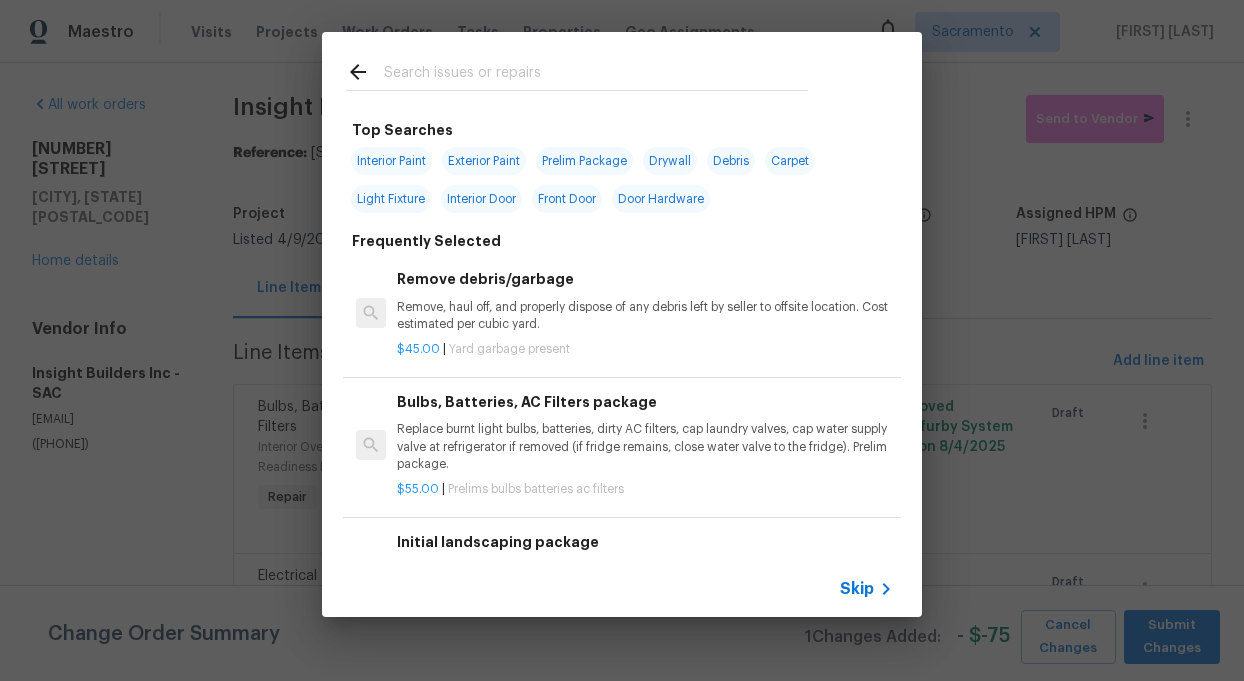 click at bounding box center [596, 75] 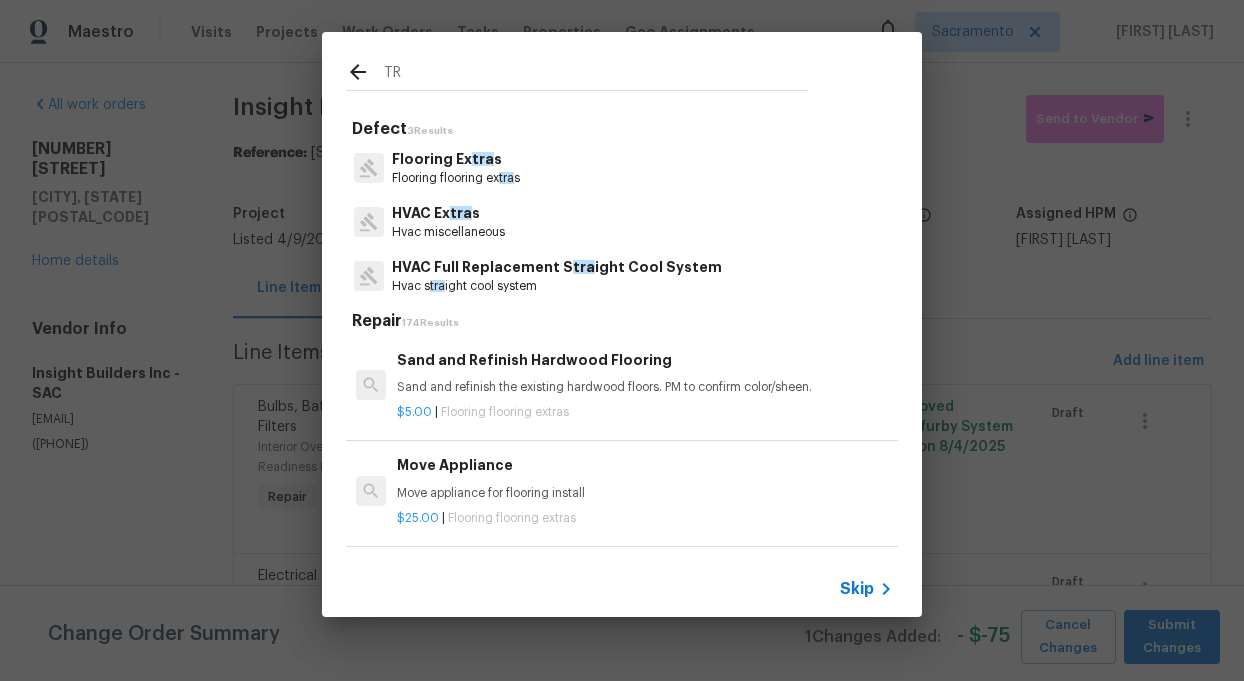 type on "T" 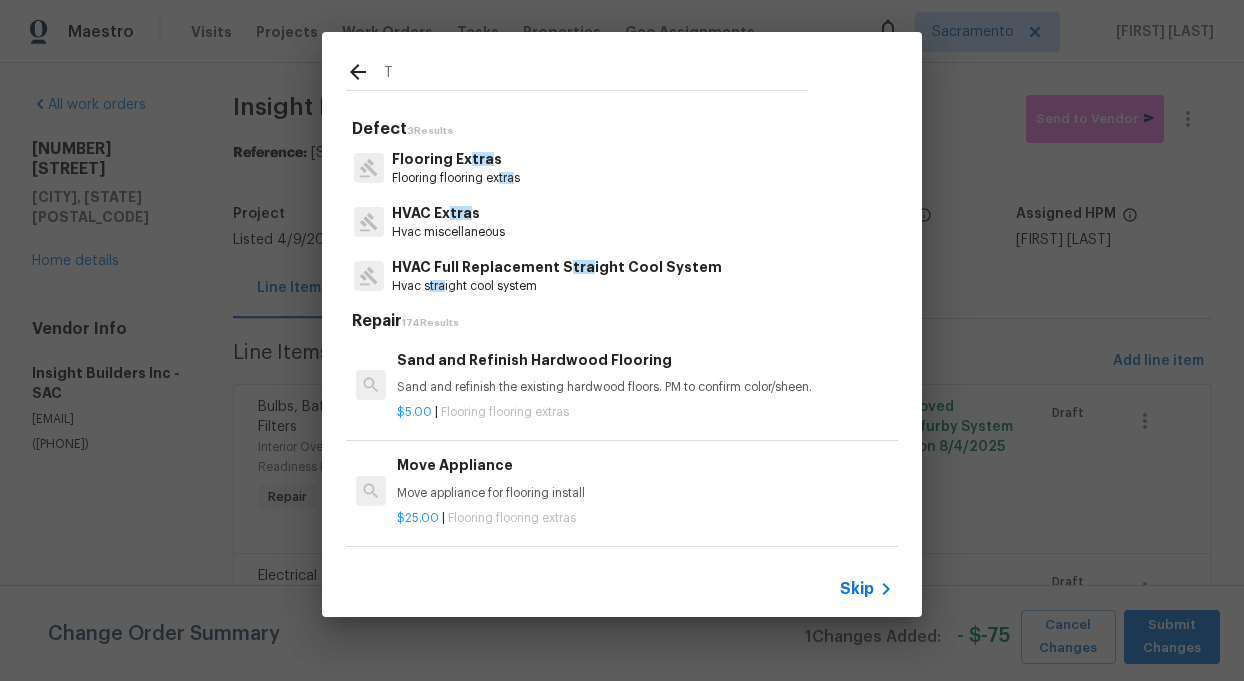 type 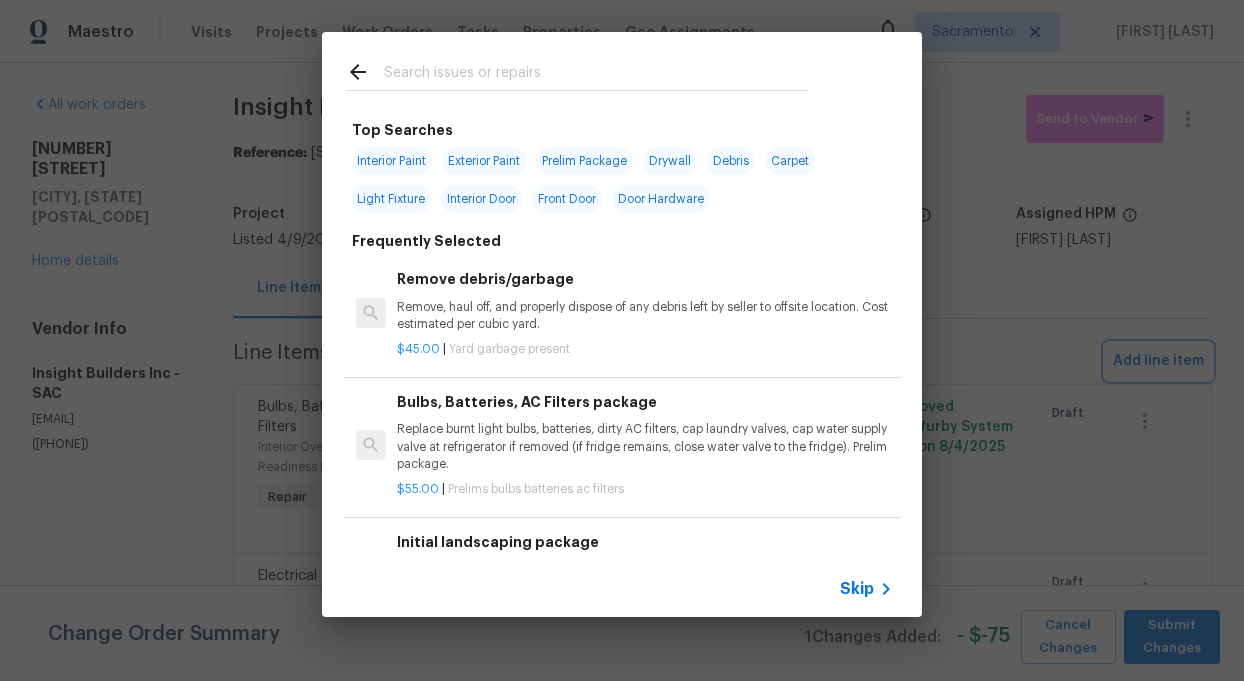 click on "Top Searches Interior Paint Exterior Paint Prelim Package Drywall Debris Carpet Light Fixture Interior Door Front Door Door Hardware Frequently Selected Remove debris/garbage Remove, haul off, and properly dispose of any debris left by seller to offsite location. Cost estimated per cubic yard. $45.00   |   Yard garbage present Bulbs, Batteries, AC Filters package Replace burnt light bulbs, batteries, dirty AC filters, cap laundry valves, cap water supply valve at refrigerator if removed (if fridge remains, close water valve to the fridge). Prelim package. $55.00   |   Prelims bulbs batteries ac filters Initial landscaping package Mowing of grass up to 6" in height. Mow, edge along driveways & sidewalks, trim along standing structures, trim bushes and shrubs (<6' in height). Remove weeds from previously maintained flowerbeds and remove standing yard debris (small twigs, non seasonal falling leaves).  Use leaf blower to remove clippings from hard surfaces." $60.00   |   Prelims landscaping $10.00   |   $75.00" at bounding box center (622, 324) 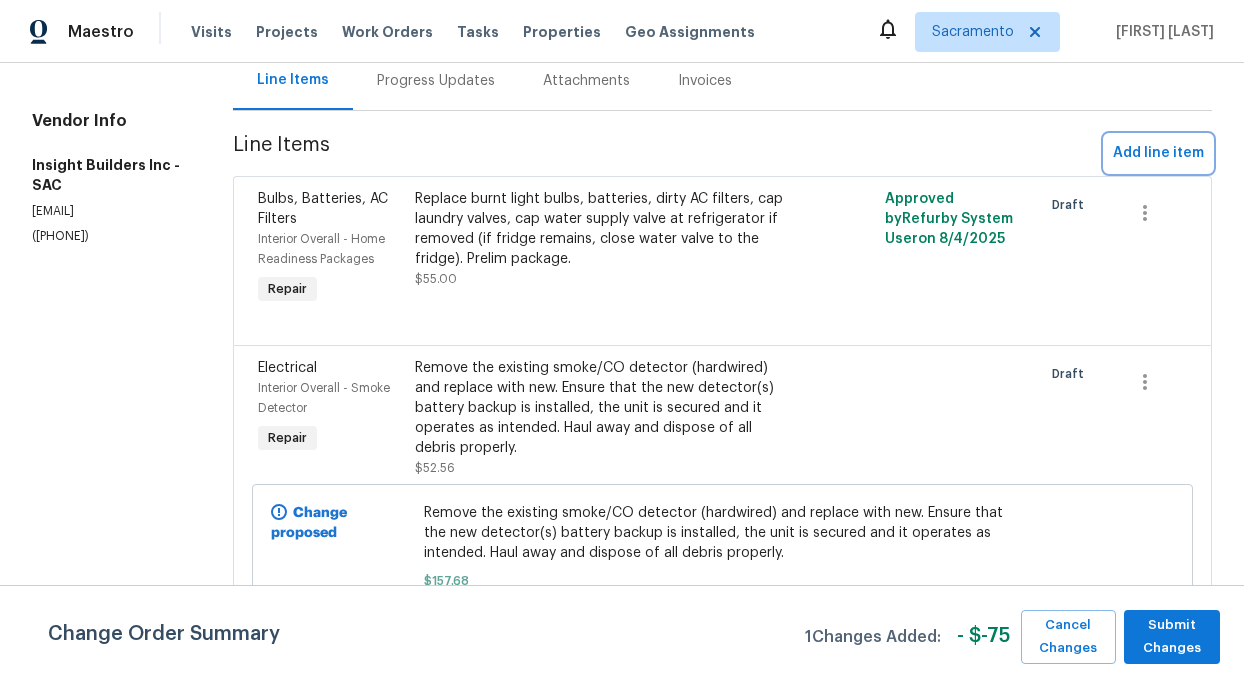 scroll, scrollTop: 242, scrollLeft: 0, axis: vertical 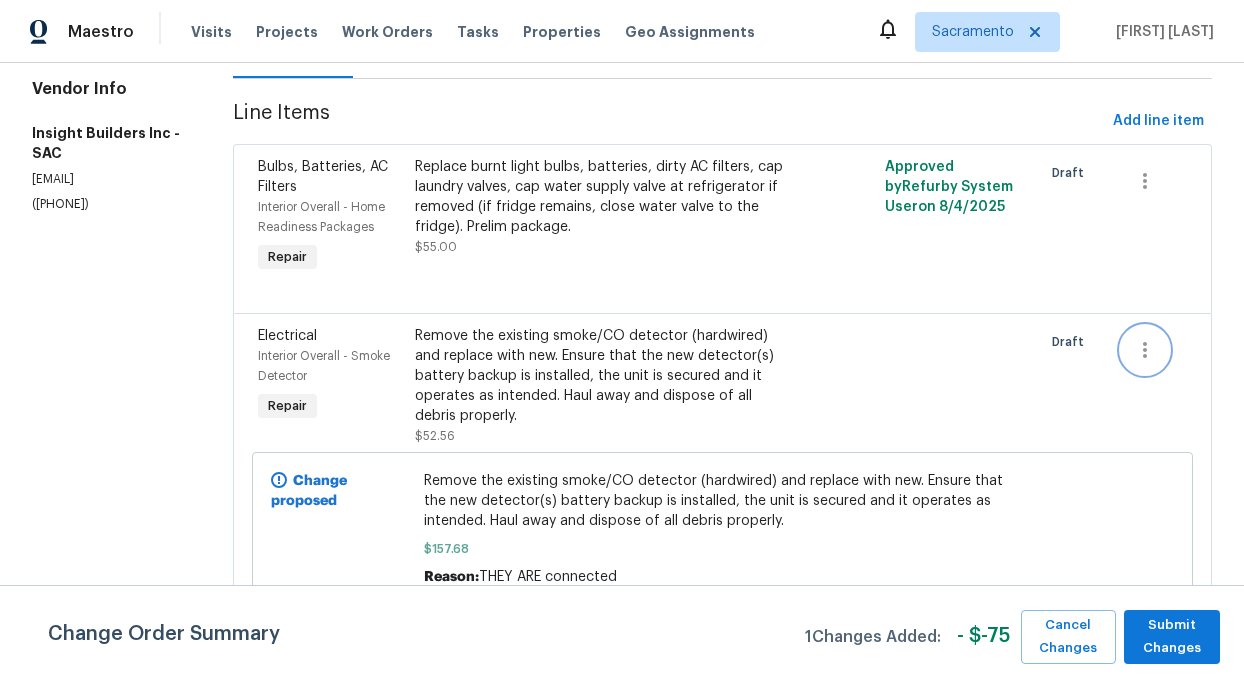 click 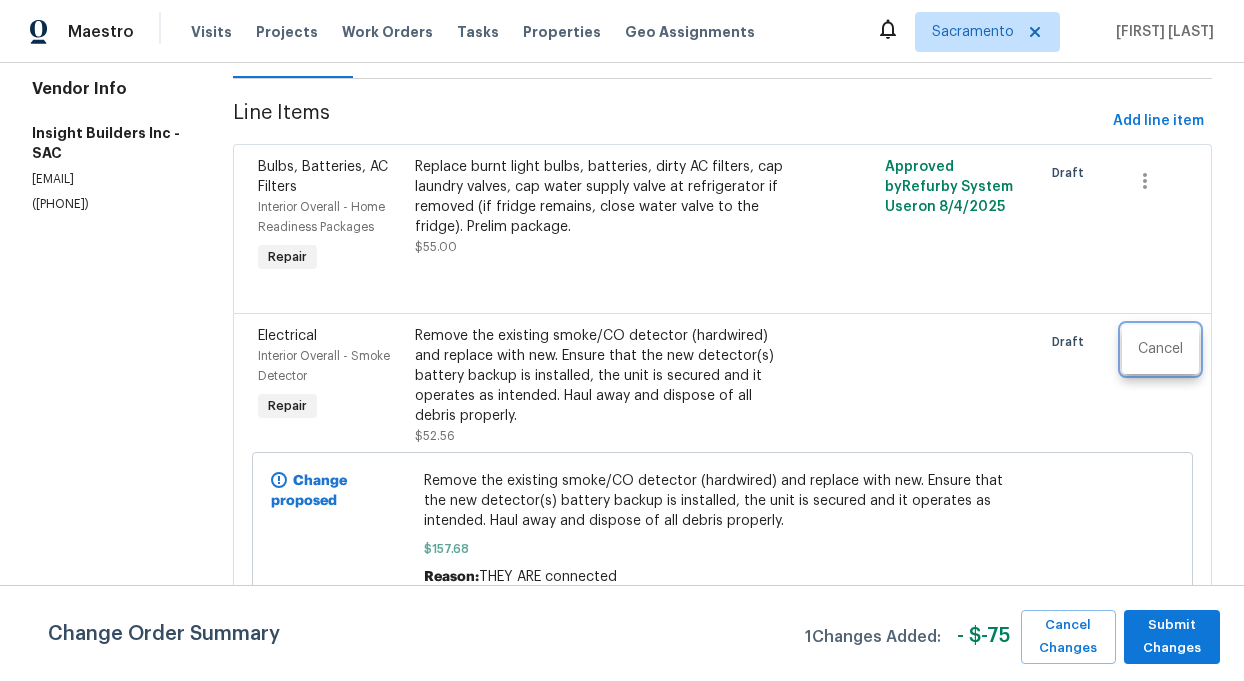 click at bounding box center [622, 340] 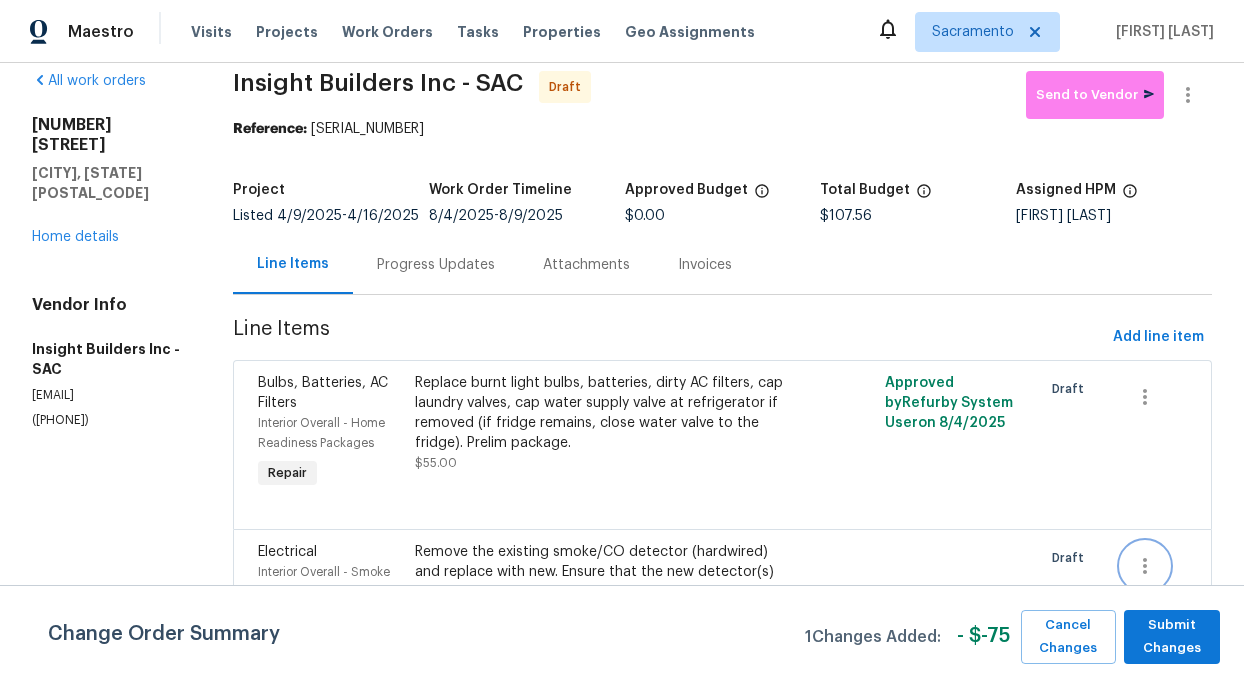 scroll, scrollTop: 0, scrollLeft: 0, axis: both 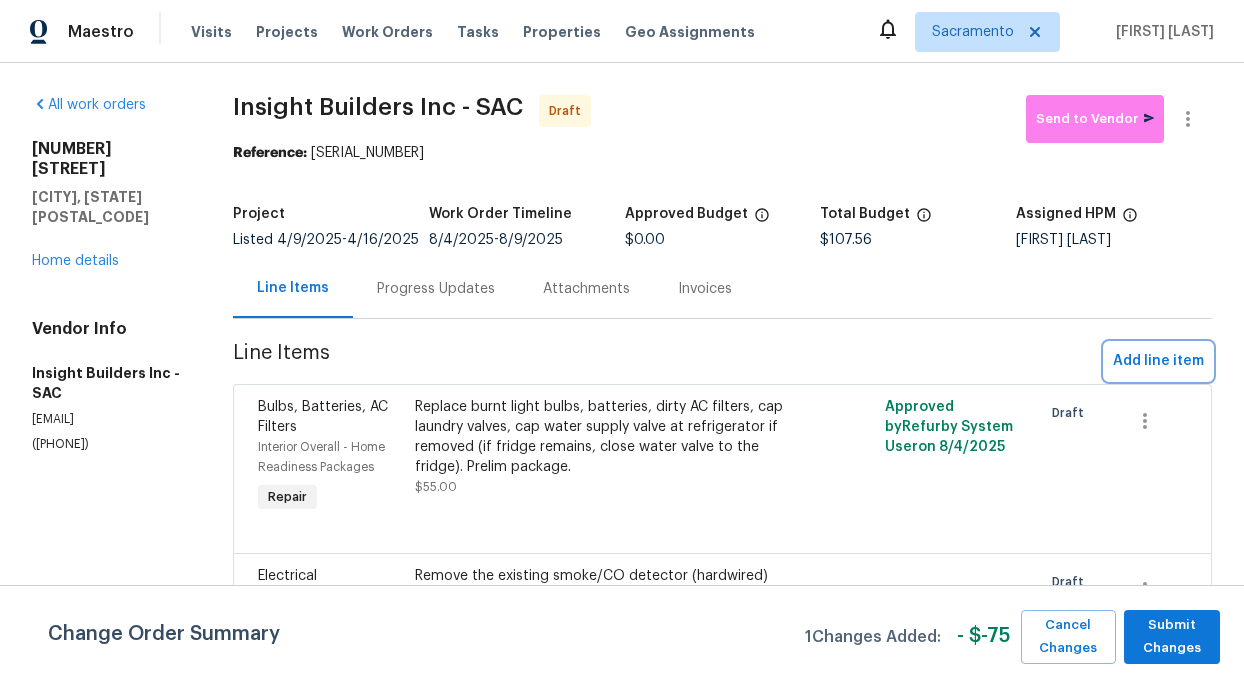 click on "Add line item" at bounding box center (1158, 361) 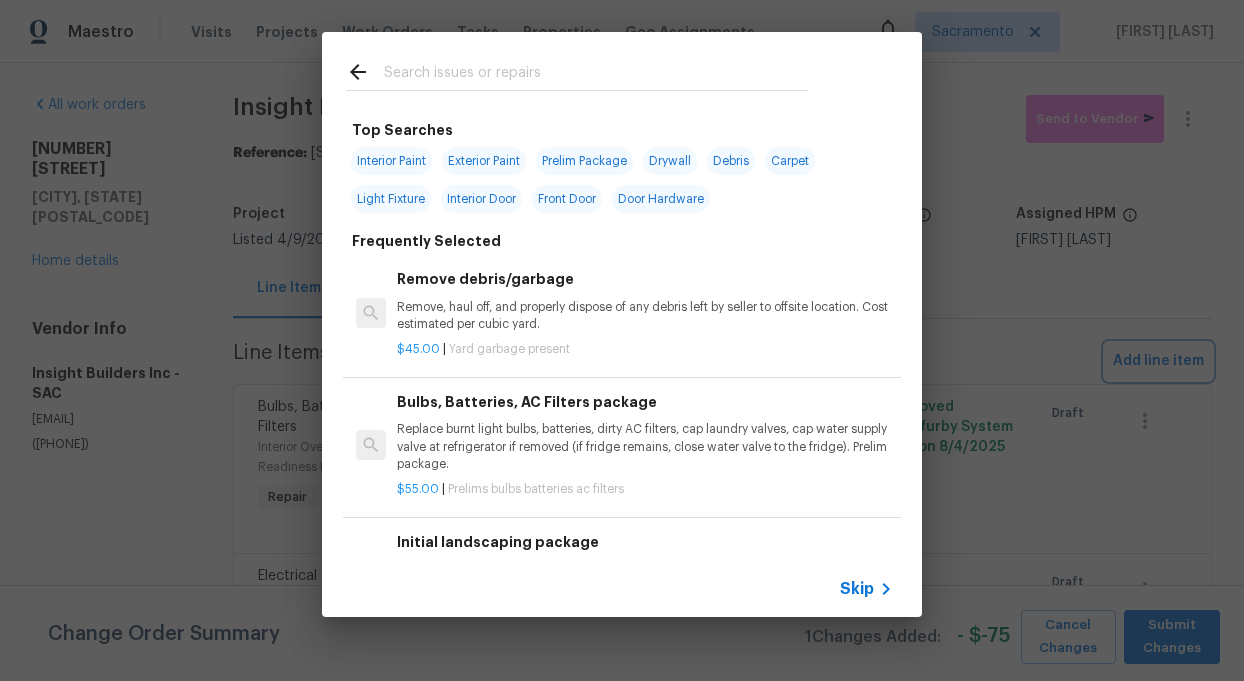 click on "Top Searches Interior Paint Exterior Paint Prelim Package Drywall Debris Carpet Light Fixture Interior Door Front Door Door Hardware Frequently Selected Remove debris/garbage Remove, haul off, and properly dispose of any debris left by seller to offsite location. Cost estimated per cubic yard. $45.00   |   Yard garbage present Bulbs, Batteries, AC Filters package Replace burnt light bulbs, batteries, dirty AC filters, cap laundry valves, cap water supply valve at refrigerator if removed (if fridge remains, close water valve to the fridge). Prelim package. $55.00   |   Prelims bulbs batteries ac filters Initial landscaping package Mowing of grass up to 6" in height. Mow, edge along driveways & sidewalks, trim along standing structures, trim bushes and shrubs (<6' in height). Remove weeds from previously maintained flowerbeds and remove standing yard debris (small twigs, non seasonal falling leaves).  Use leaf blower to remove clippings from hard surfaces." $60.00   |   Prelims landscaping $10.00   |   $75.00" at bounding box center [622, 324] 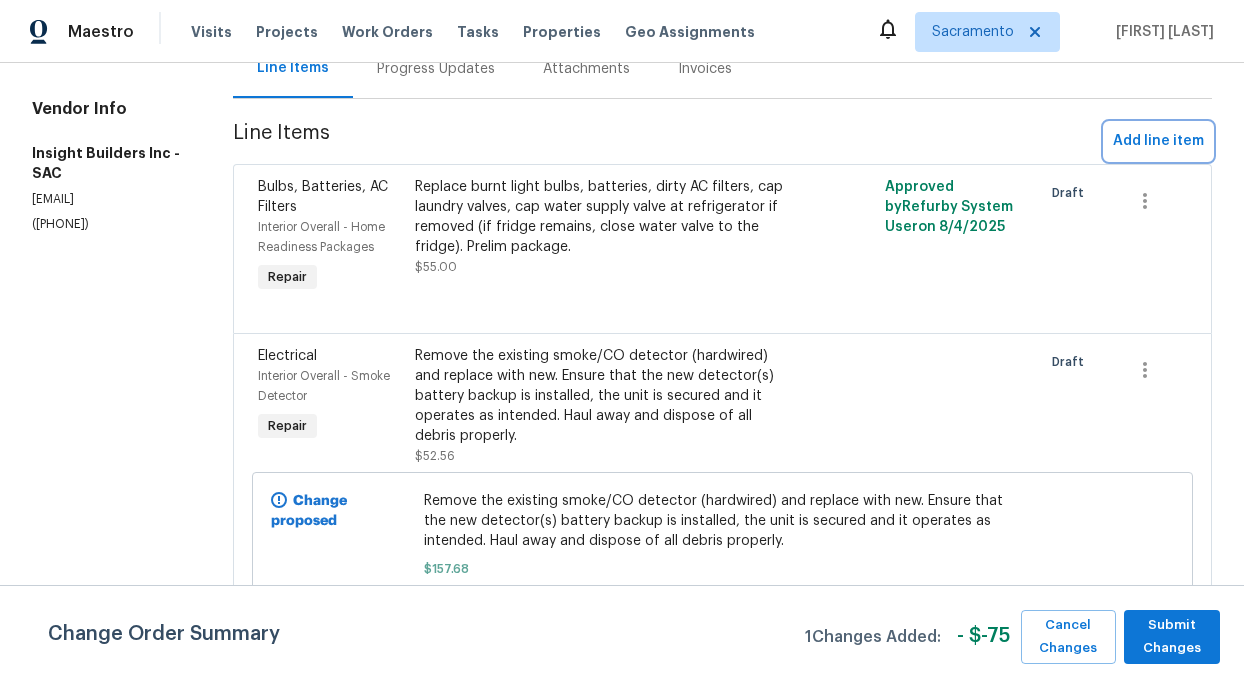 scroll, scrollTop: 242, scrollLeft: 0, axis: vertical 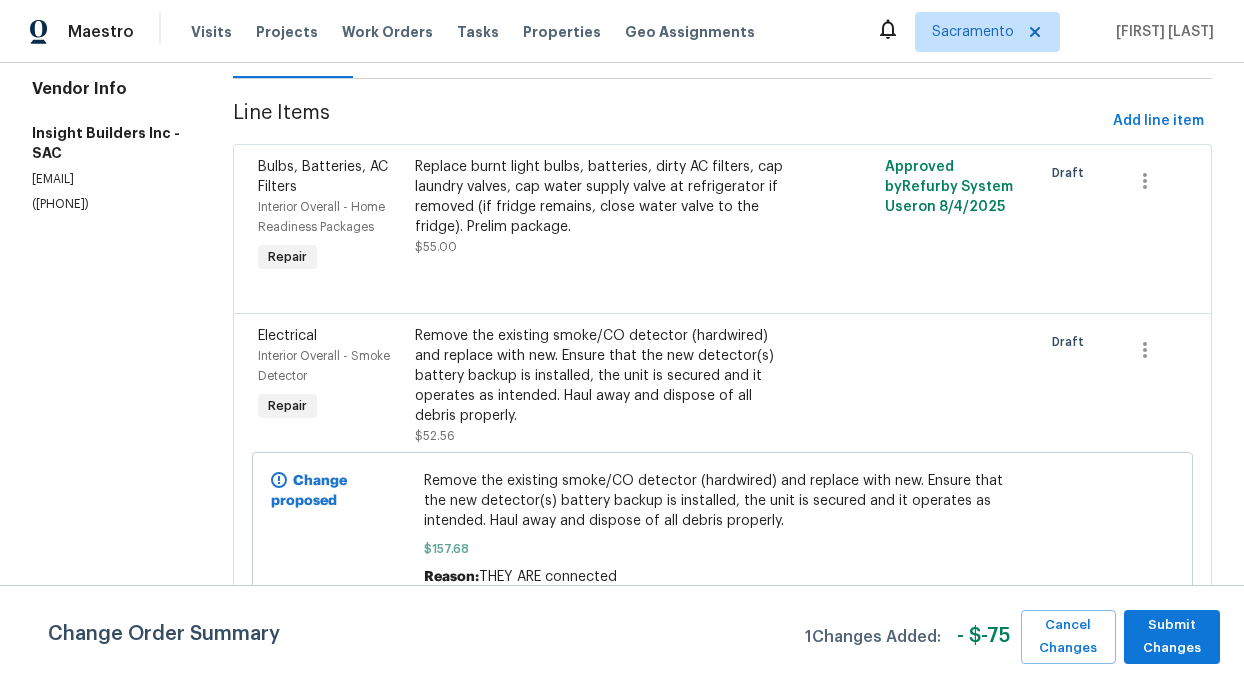 click on "Replace burnt light bulbs, batteries, dirty AC filters, cap laundry valves, cap water supply valve at refrigerator if removed (if fridge remains, close water valve to the fridge). Prelim package." at bounding box center [605, 197] 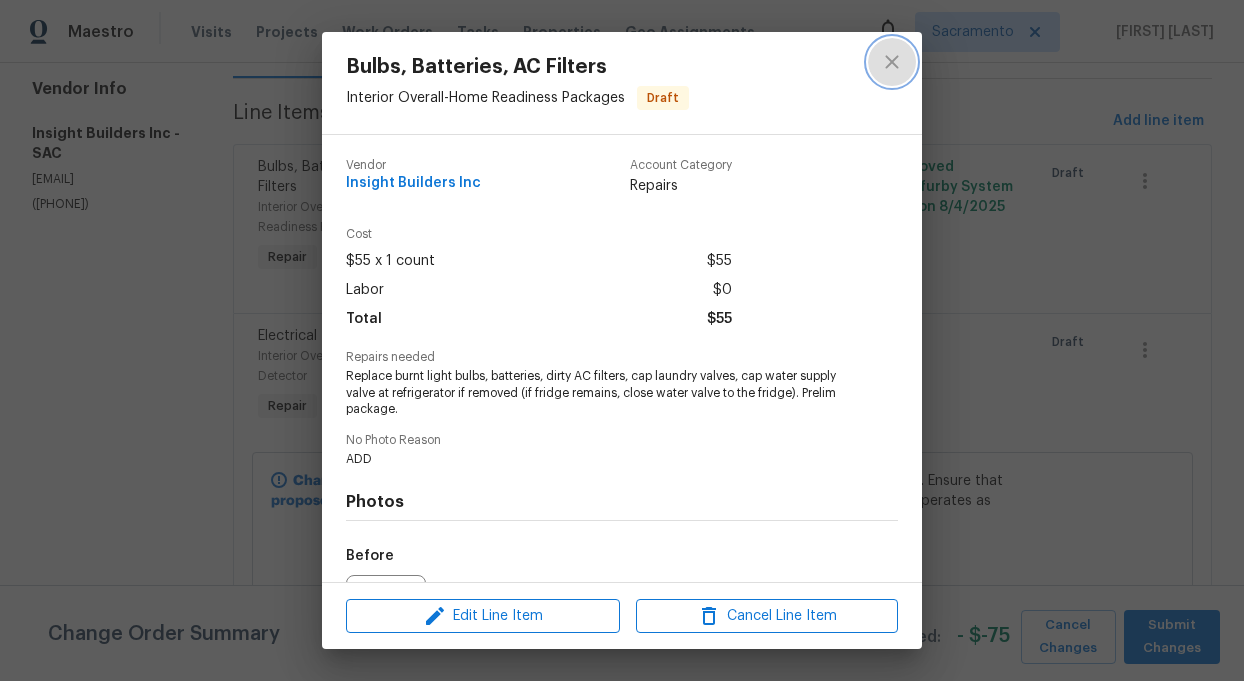 click 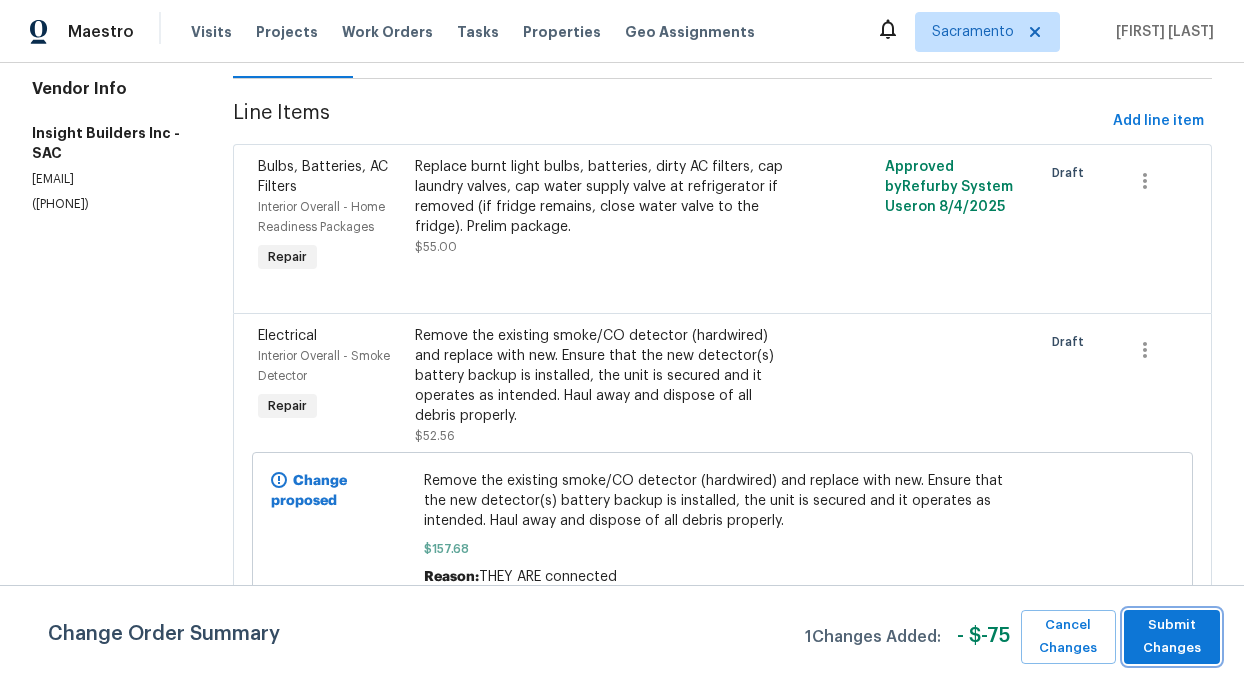 click on "Submit Changes" at bounding box center (1172, 637) 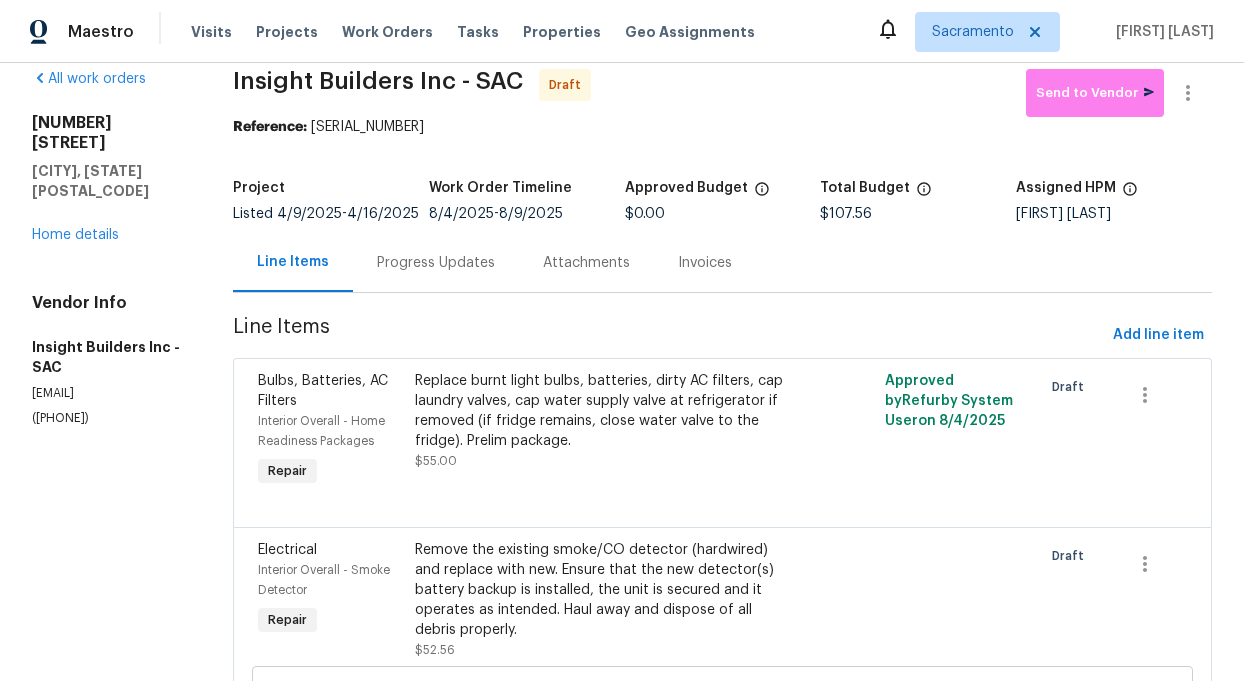 scroll, scrollTop: 0, scrollLeft: 0, axis: both 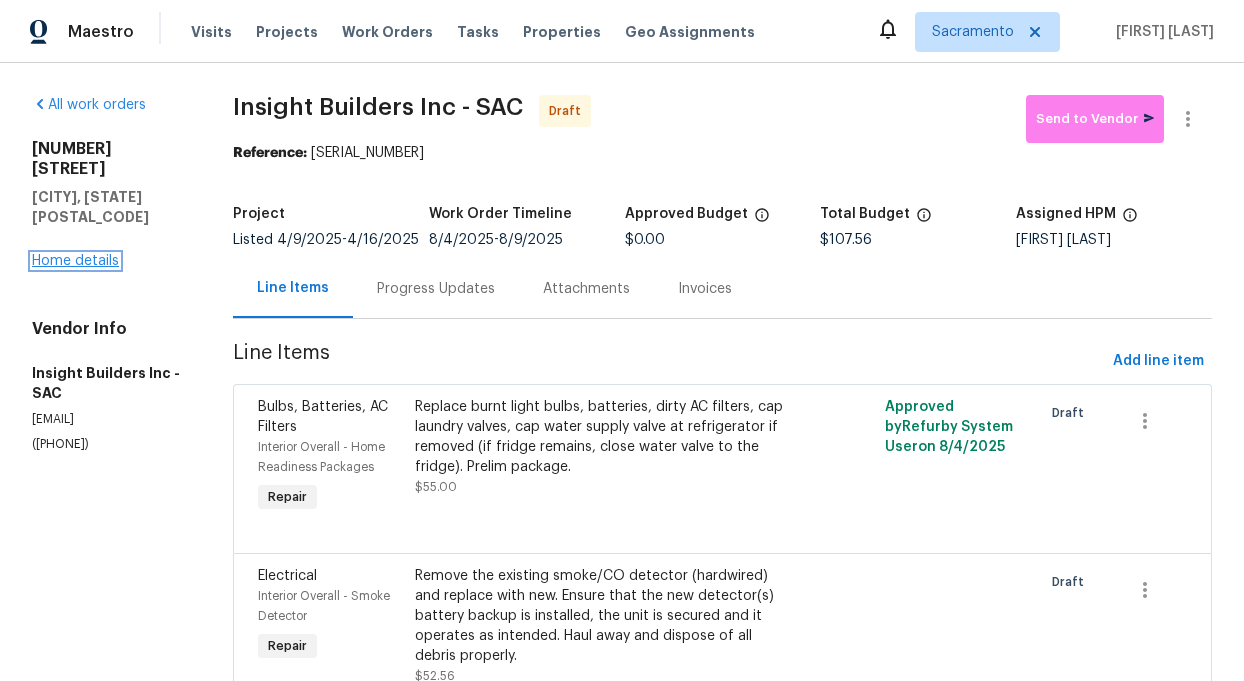 click on "Home details" at bounding box center [75, 261] 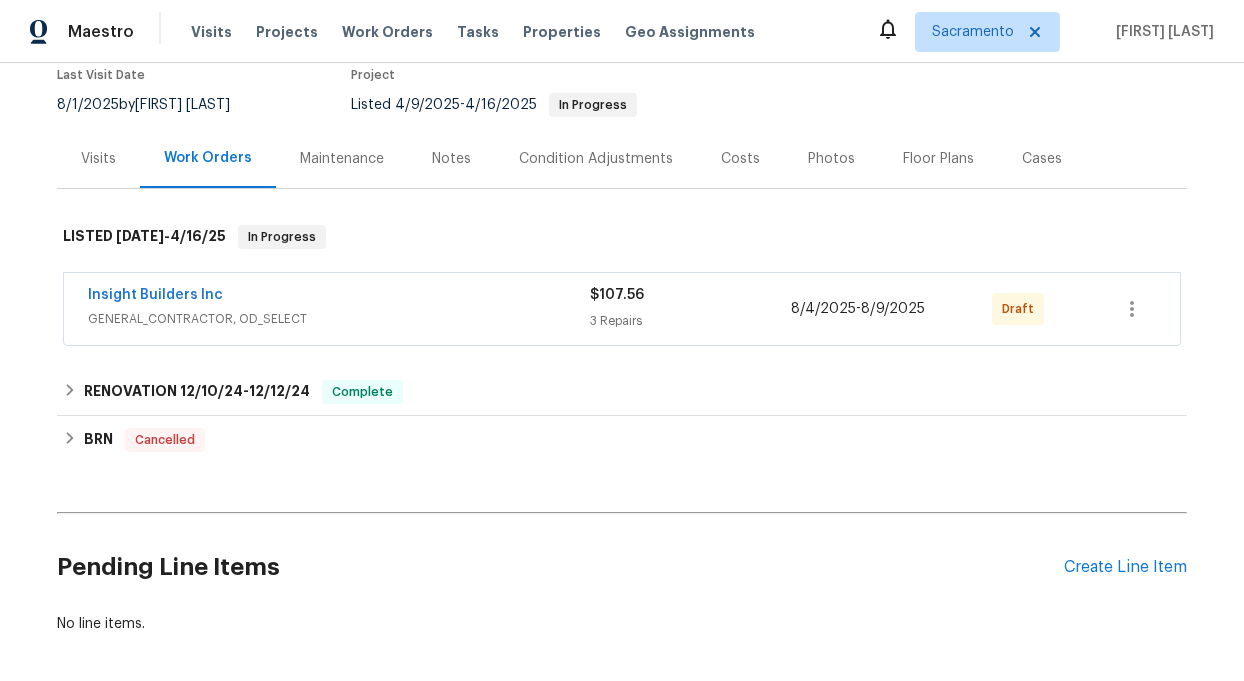 scroll, scrollTop: 197, scrollLeft: 0, axis: vertical 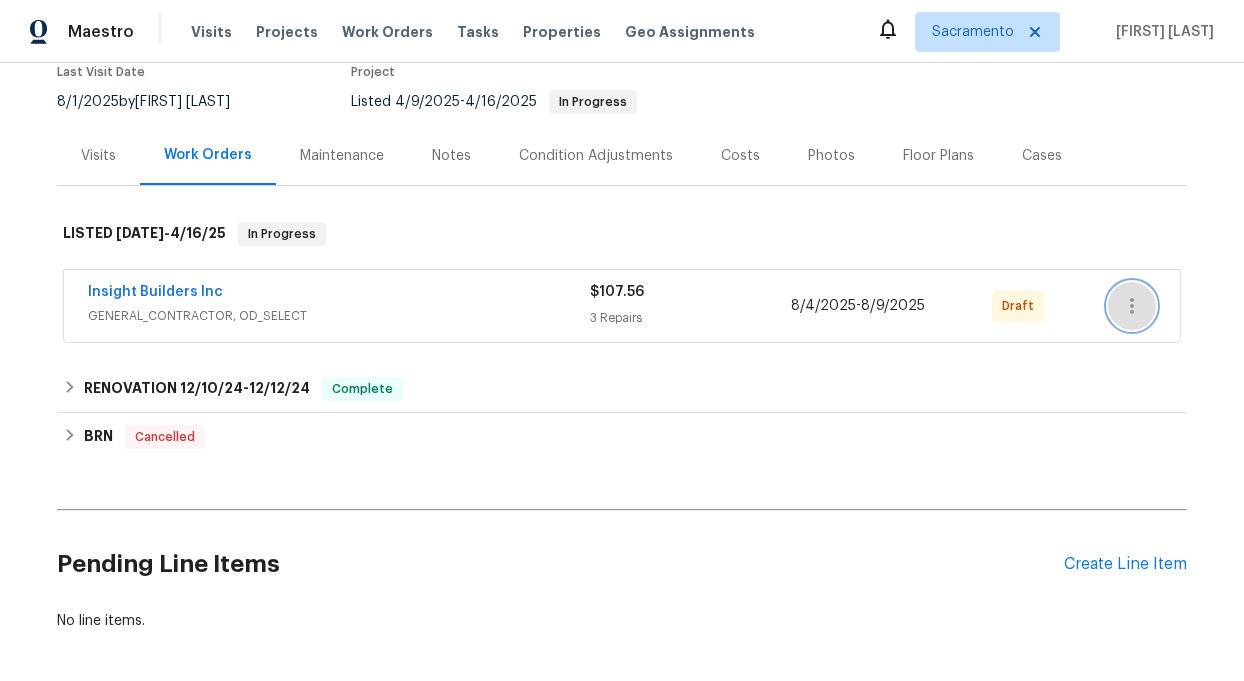 click 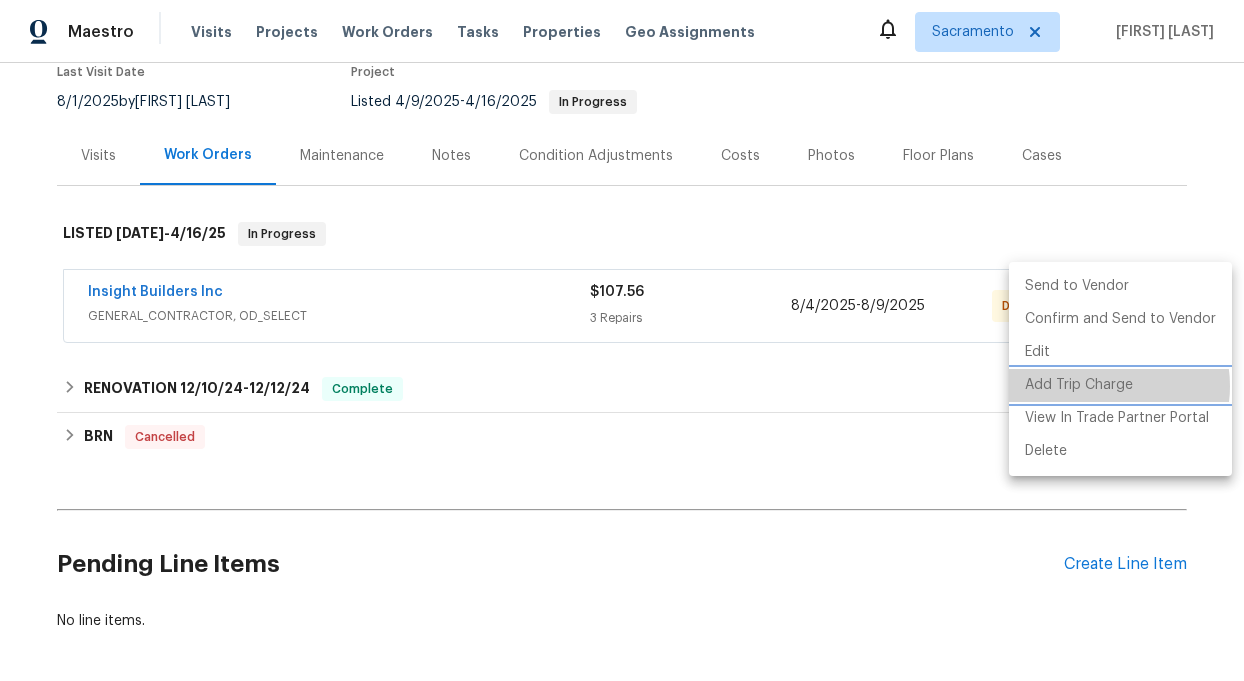 click on "Add Trip Charge" at bounding box center [1120, 385] 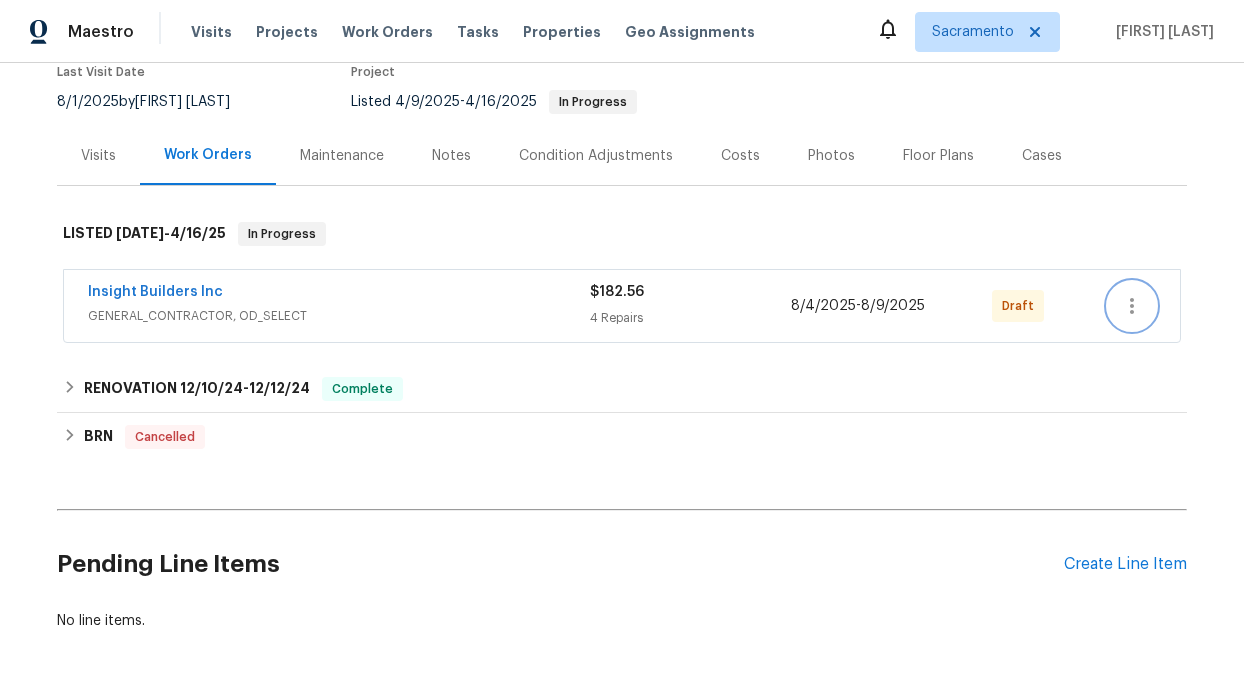 click 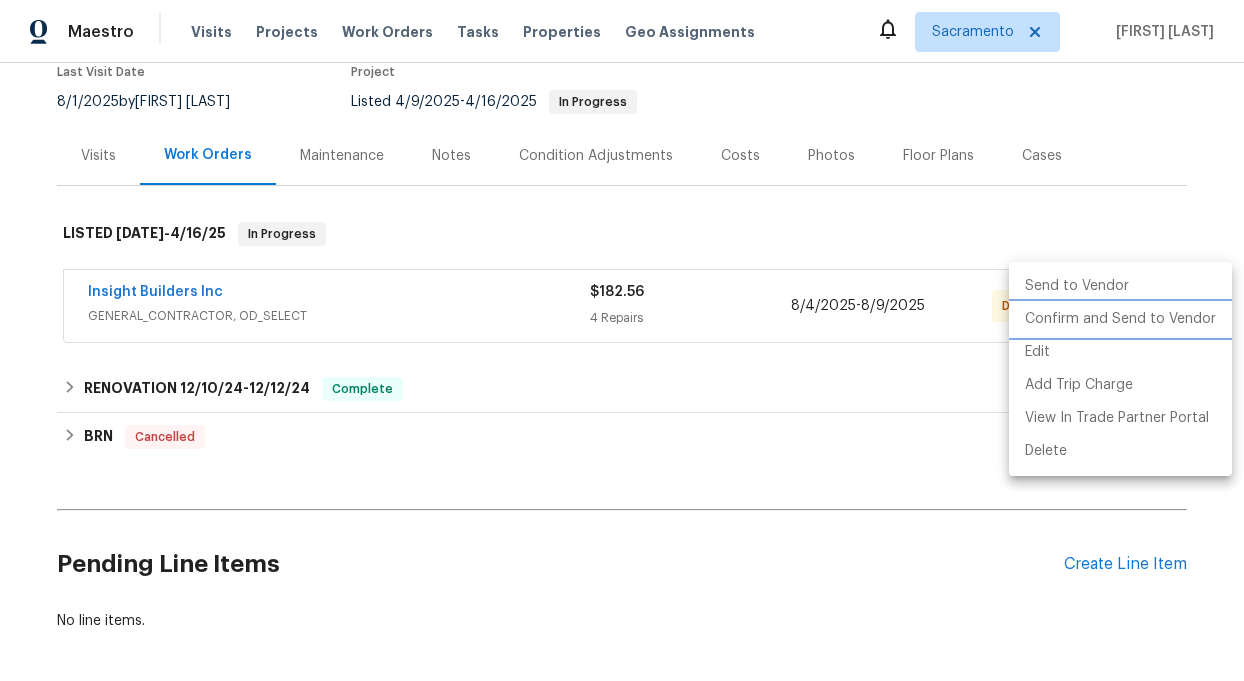 click on "Confirm and Send to Vendor" at bounding box center (1120, 319) 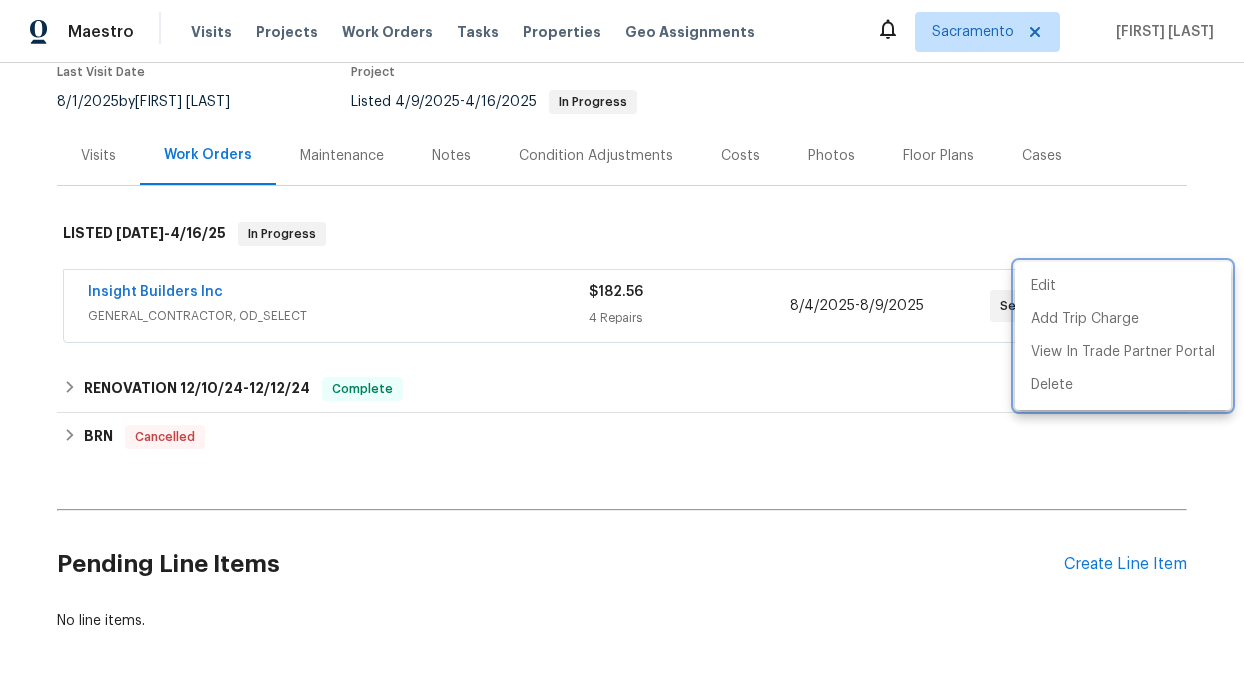 click at bounding box center [622, 340] 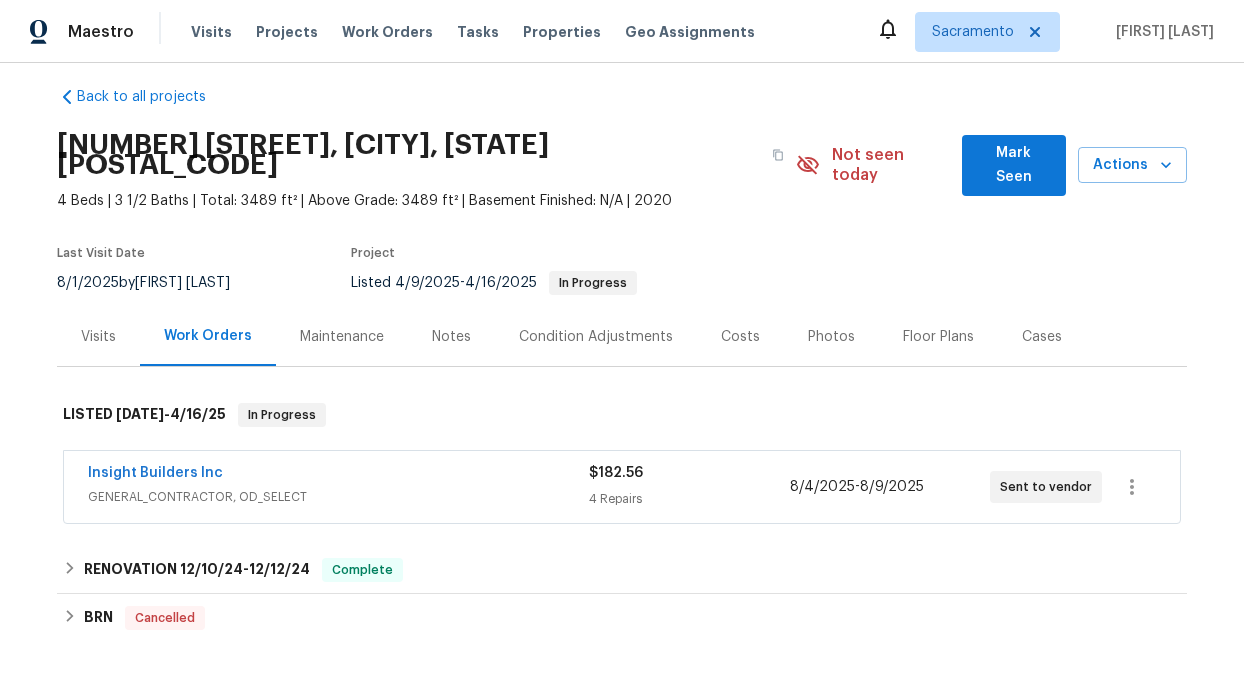 scroll, scrollTop: 0, scrollLeft: 0, axis: both 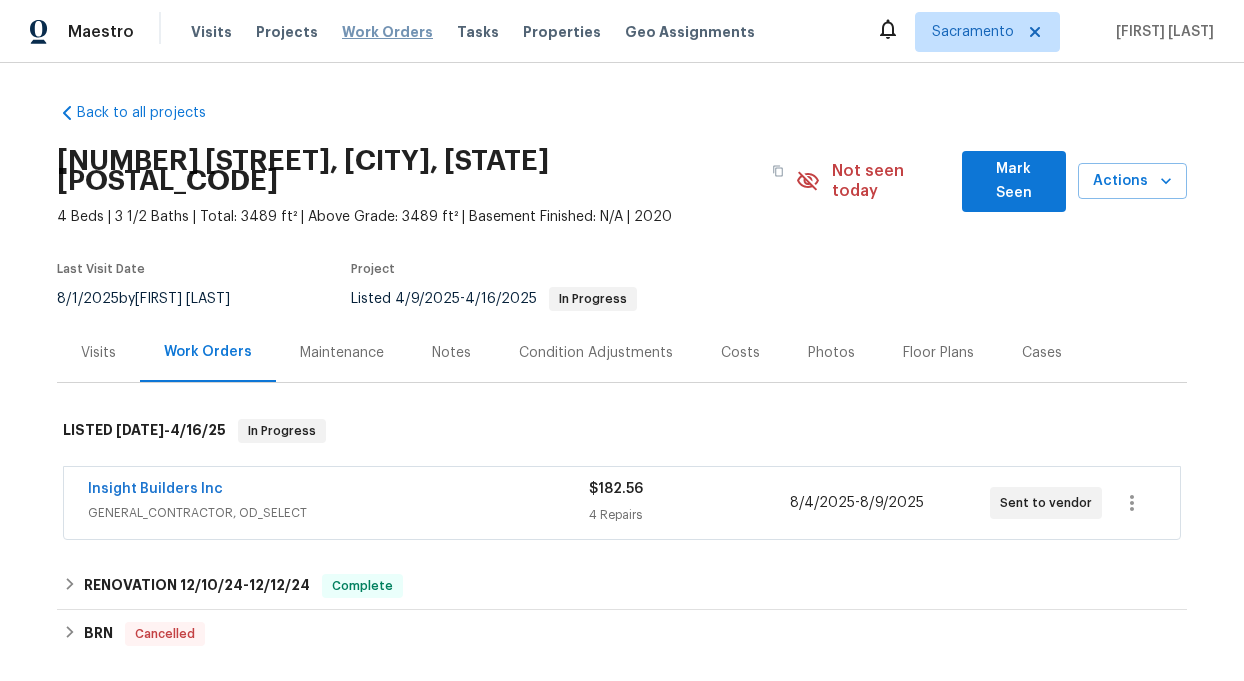 click on "Work Orders" at bounding box center (387, 32) 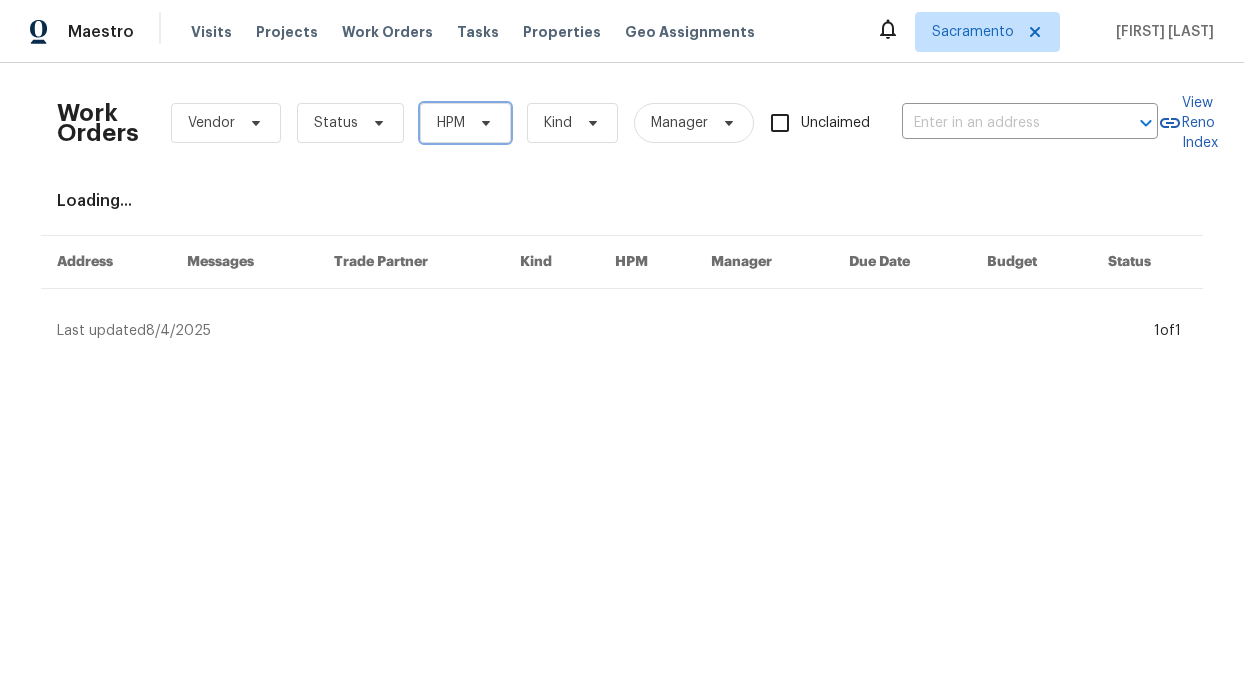 click at bounding box center (483, 123) 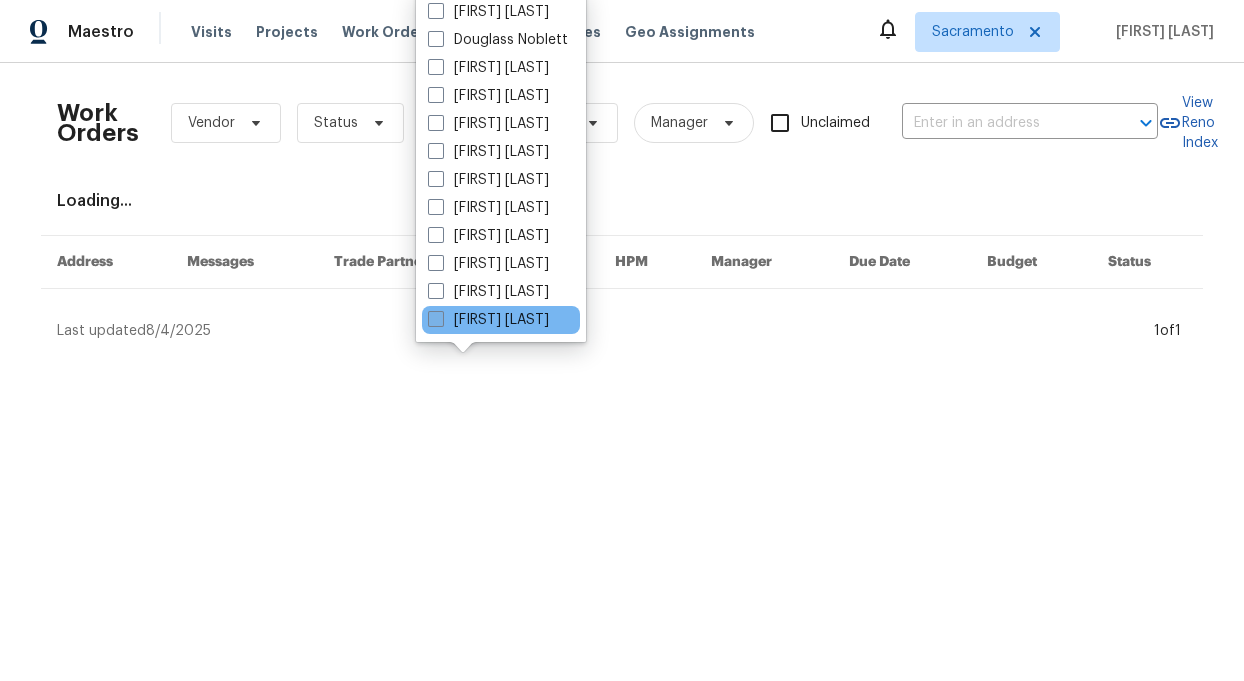 click on "[FIRST] [LAST]" at bounding box center (488, 320) 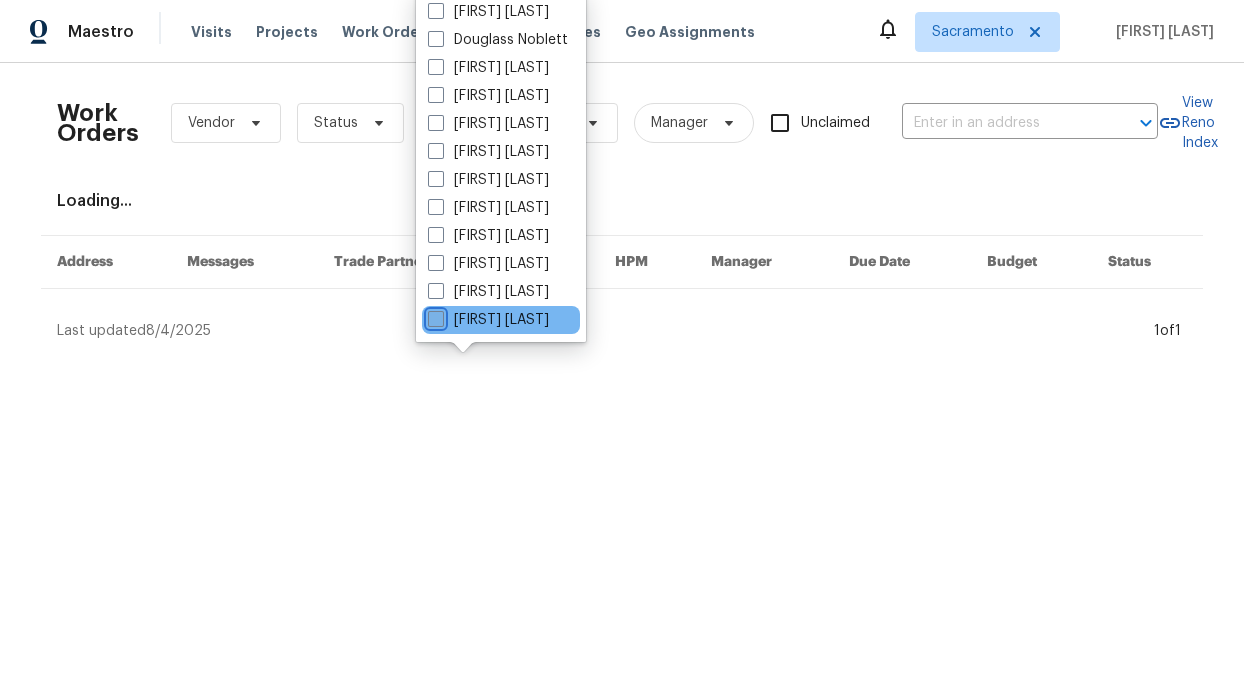 click on "[FIRST] [LAST]" at bounding box center [434, 316] 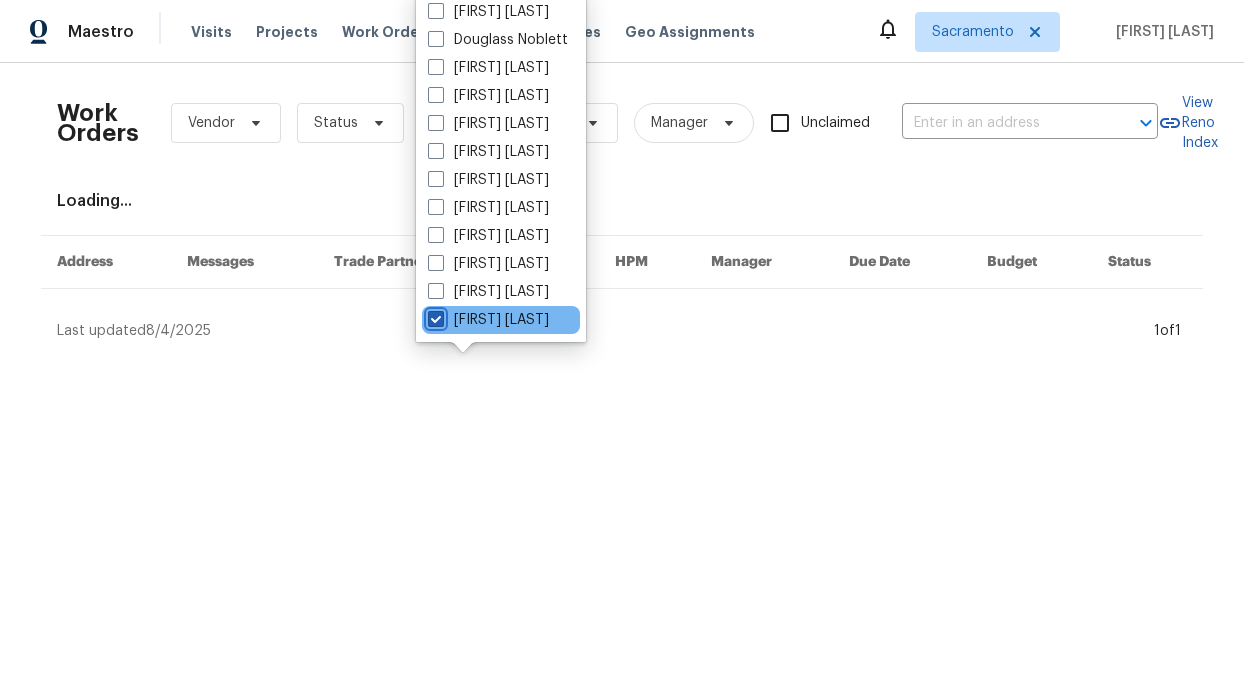 checkbox on "true" 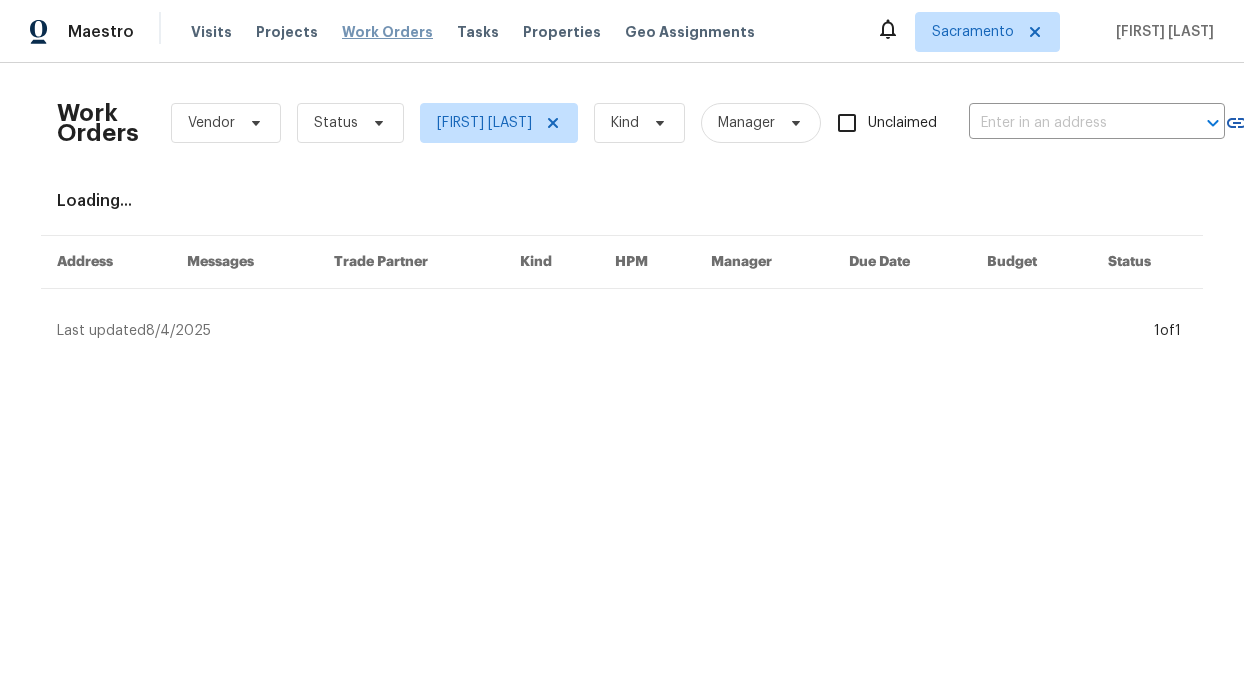 click on "Work Orders" at bounding box center (387, 32) 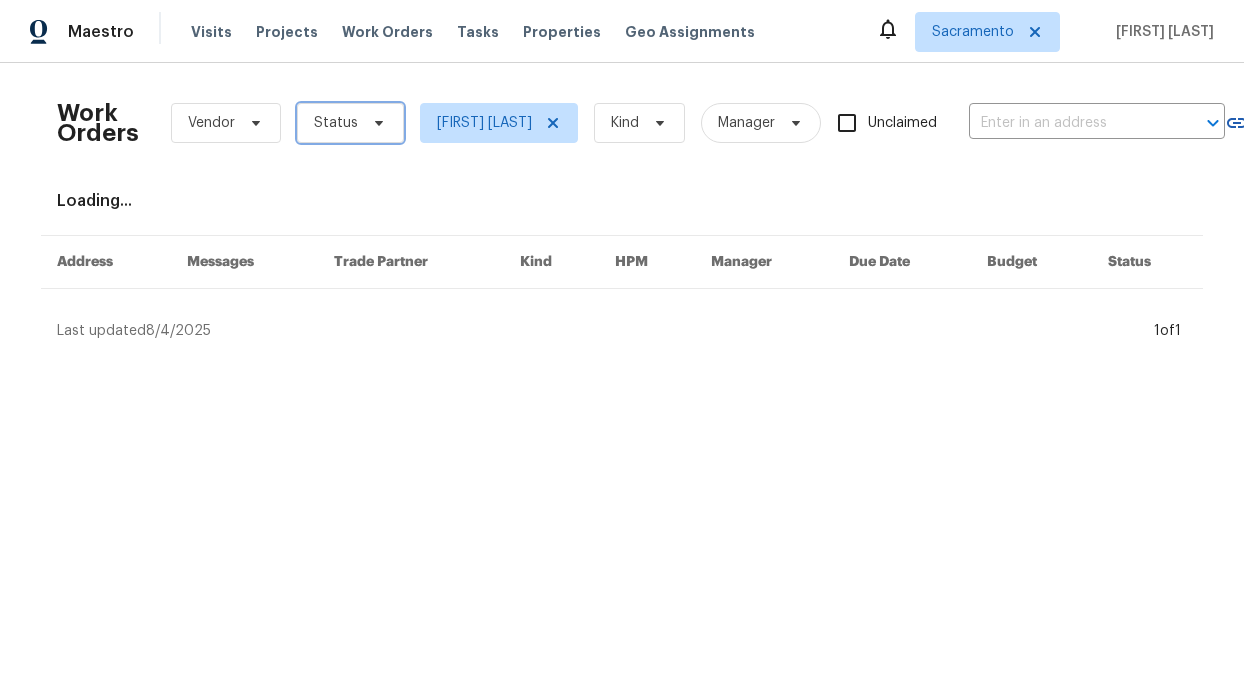click on "Status" at bounding box center (350, 123) 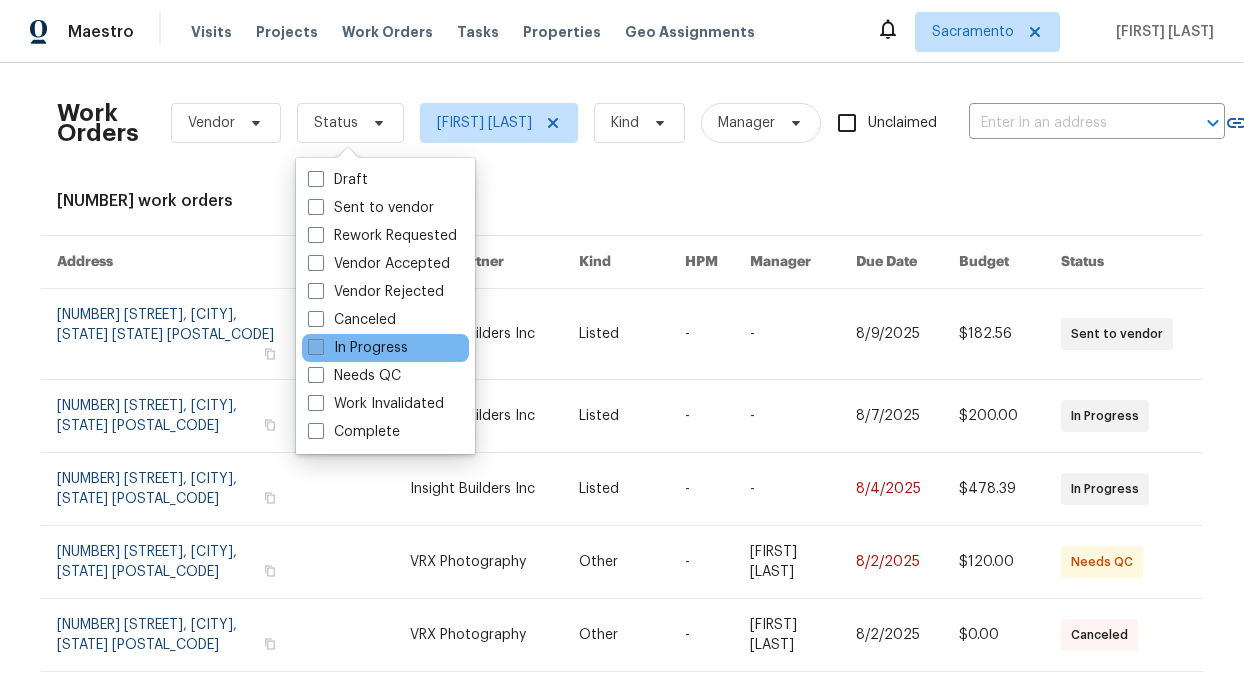 click on "In Progress" at bounding box center (358, 348) 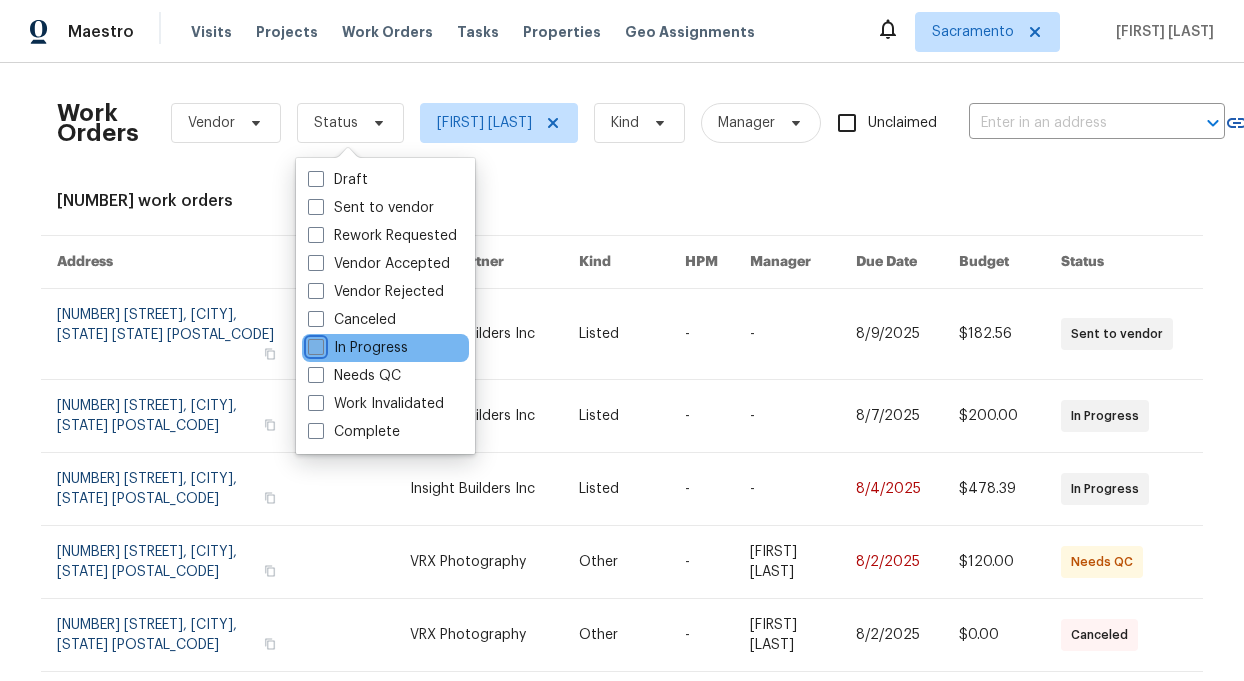 click on "In Progress" at bounding box center [314, 344] 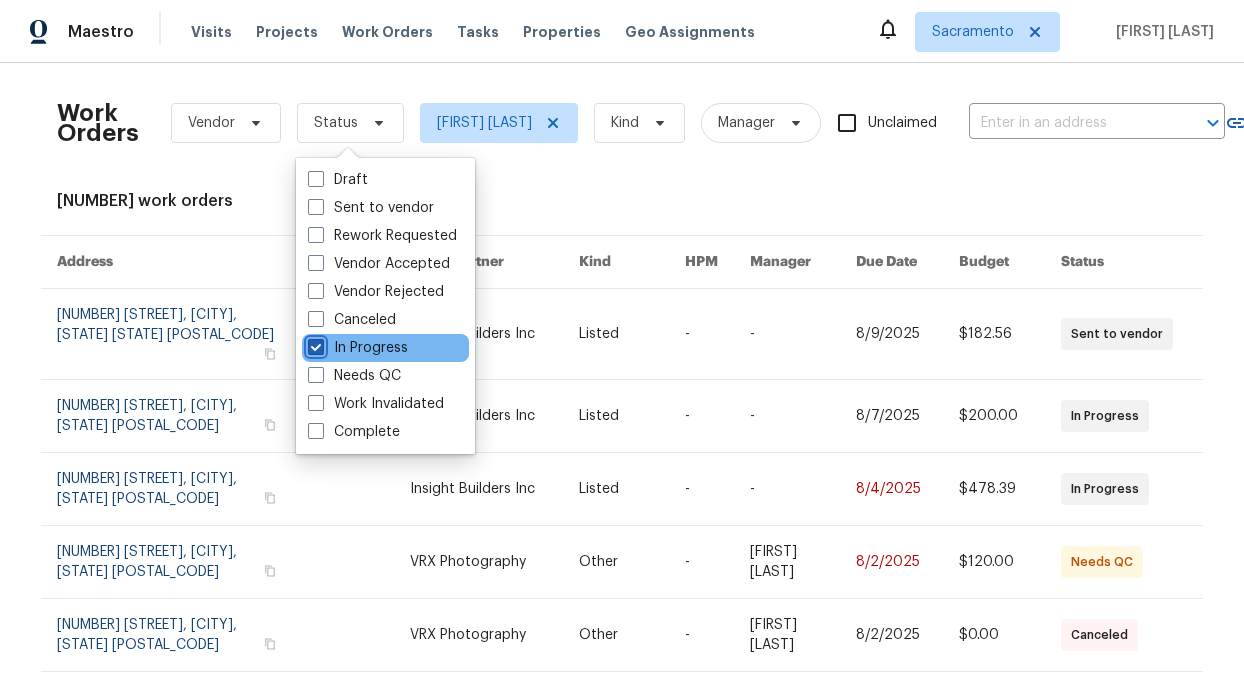 checkbox on "true" 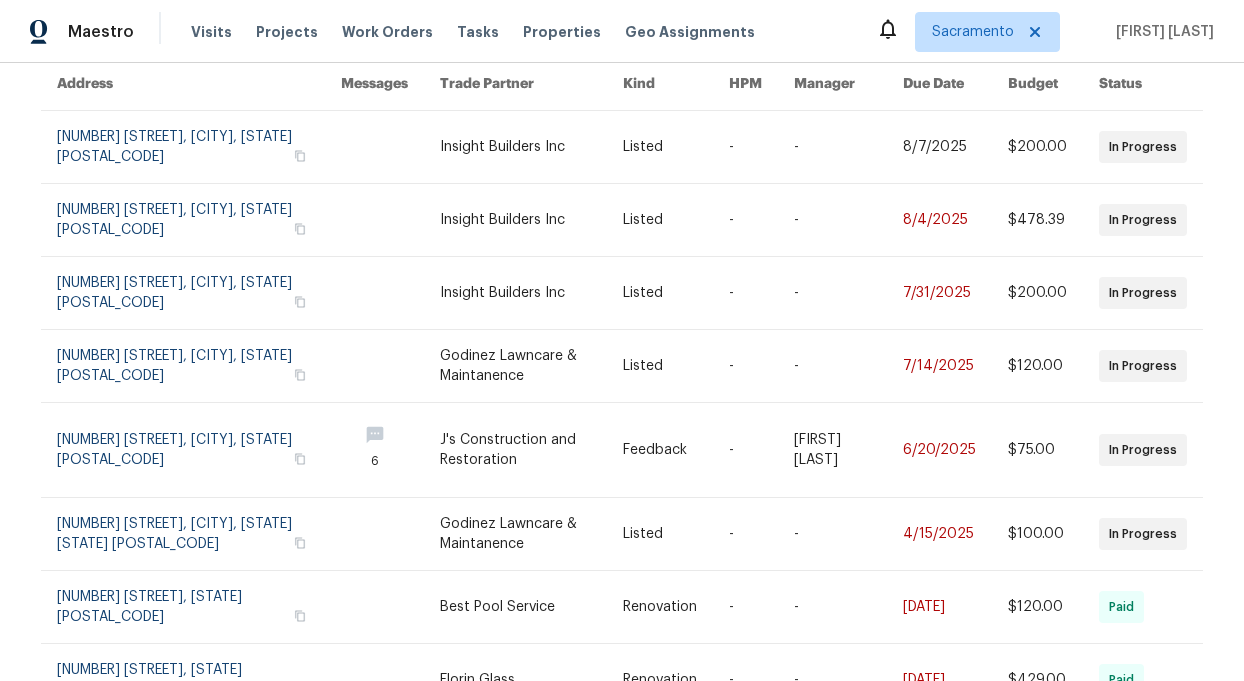 scroll, scrollTop: 182, scrollLeft: 0, axis: vertical 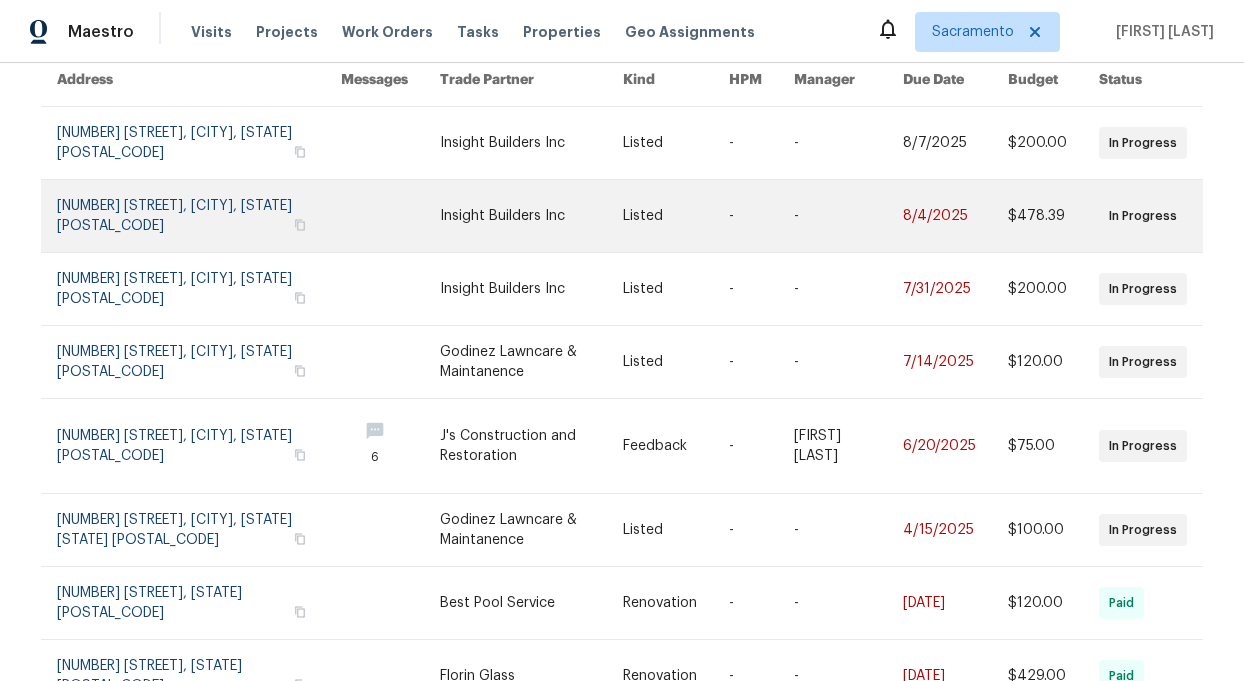 click at bounding box center [199, 216] 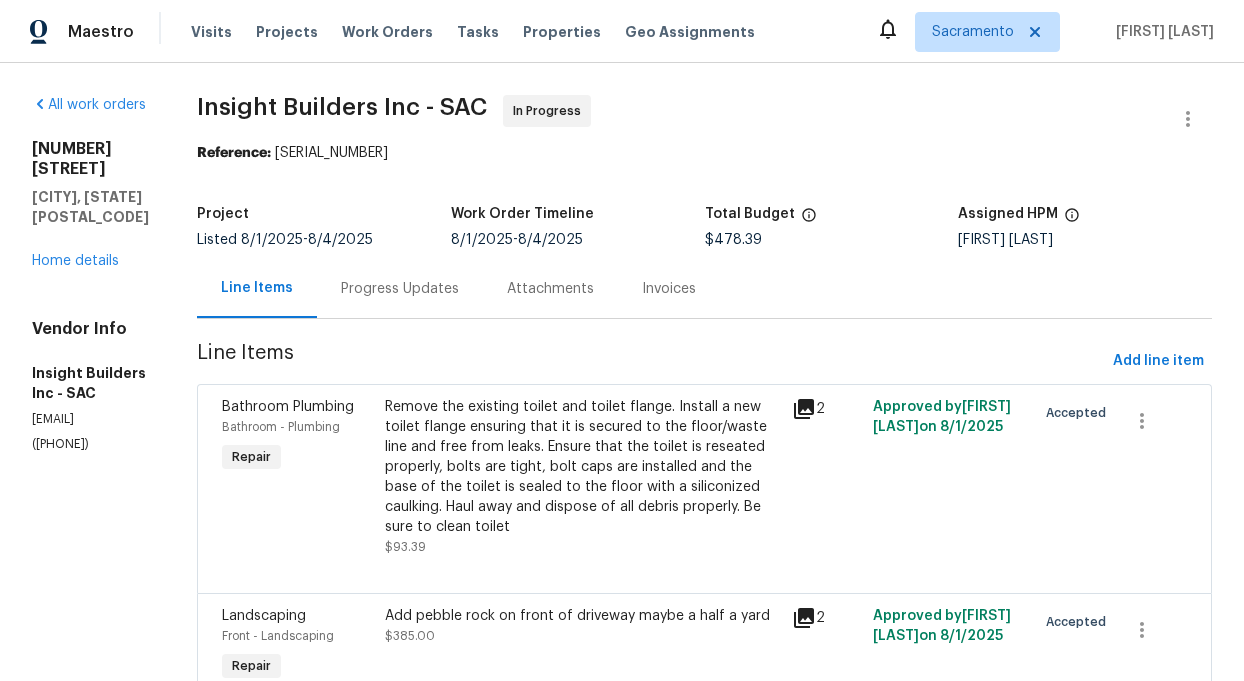 scroll, scrollTop: 99, scrollLeft: 0, axis: vertical 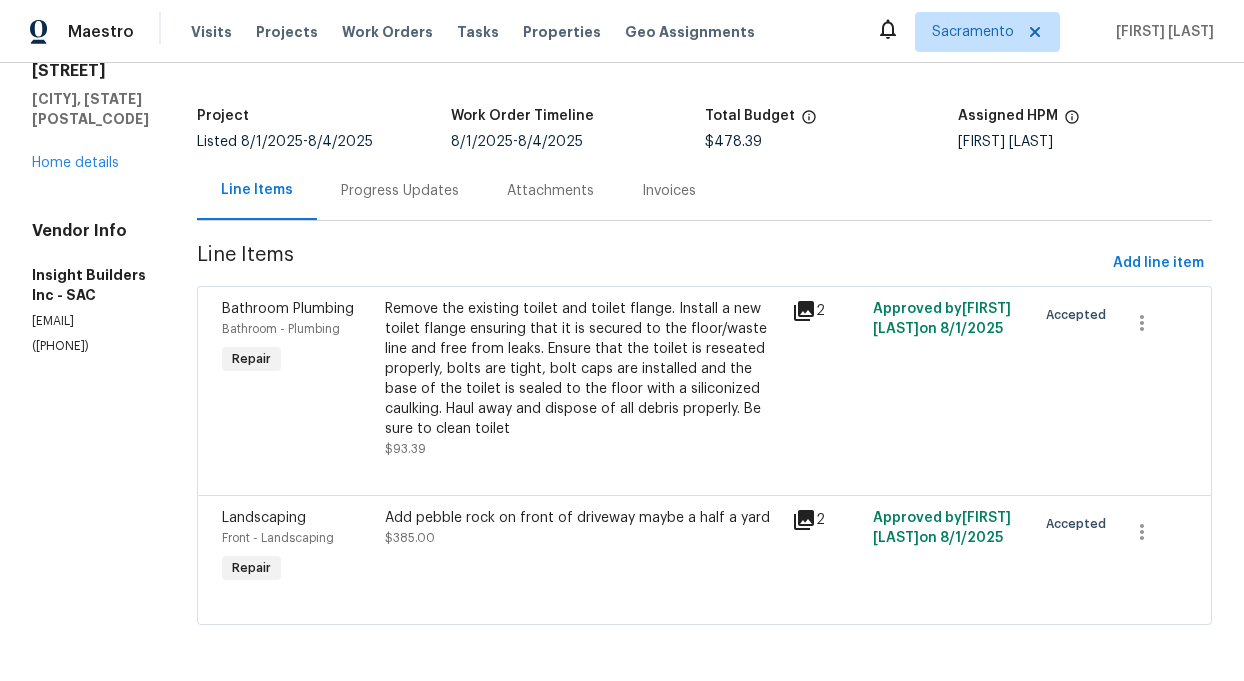 click on "Add pebble rock on front of driveway maybe a half a yard" at bounding box center [582, 518] 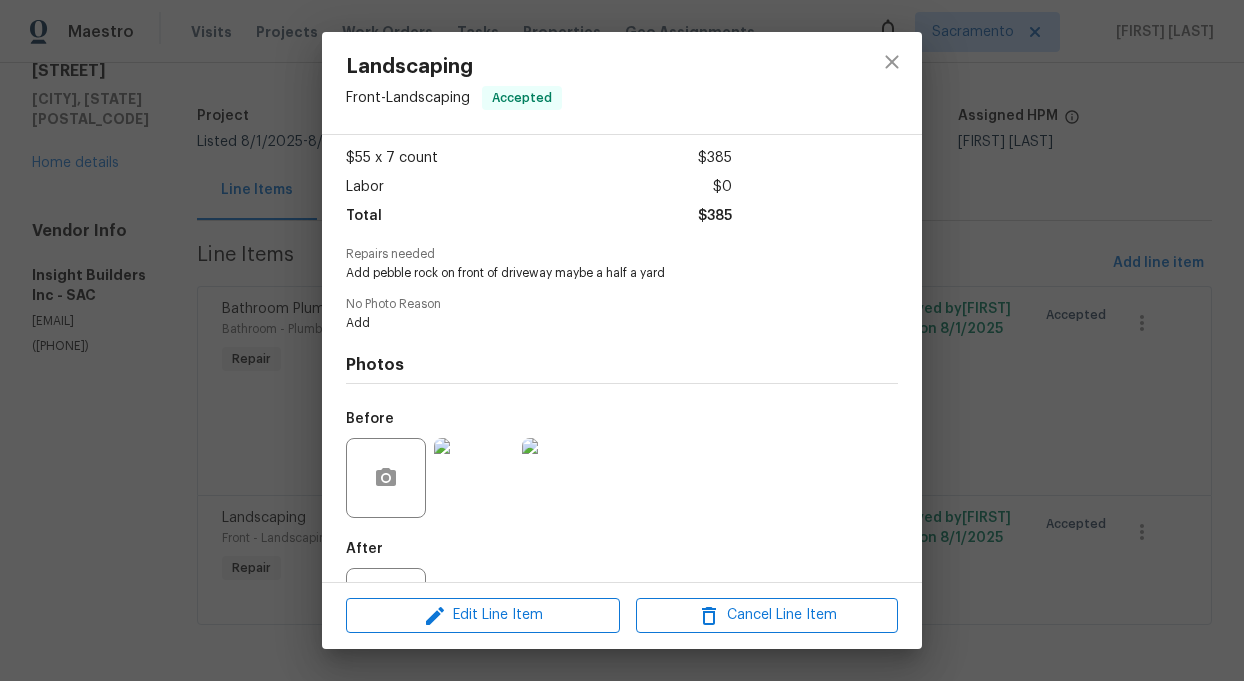 scroll, scrollTop: 181, scrollLeft: 0, axis: vertical 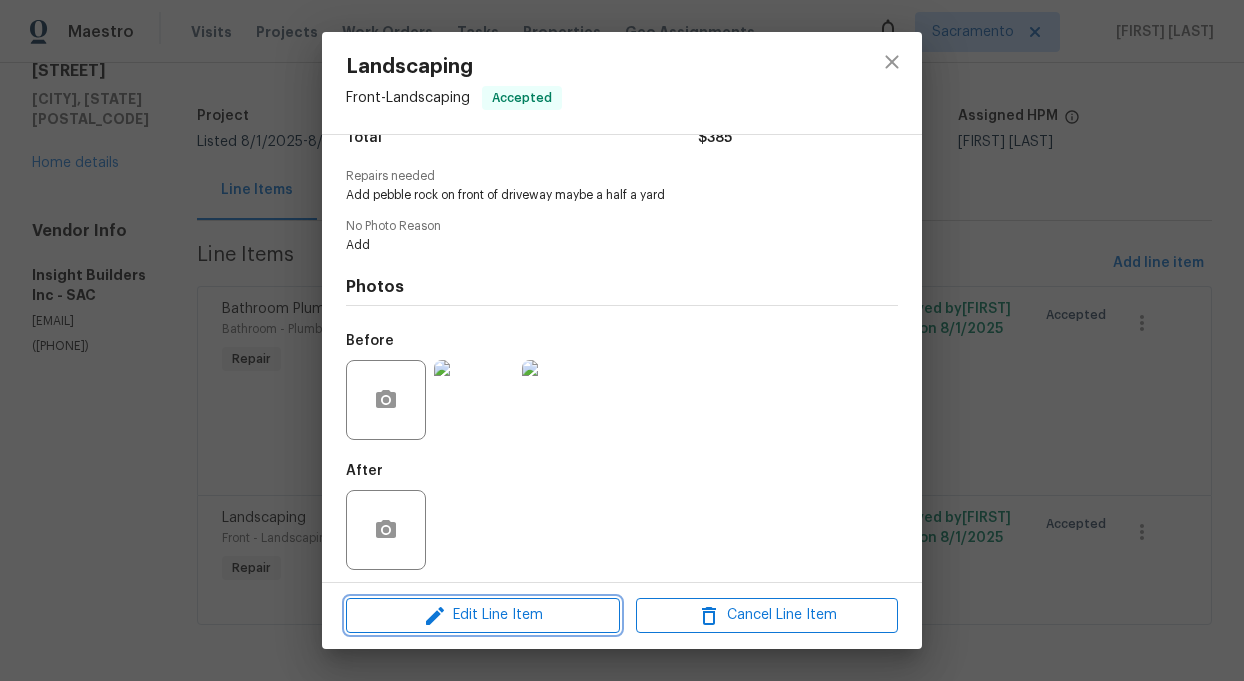 click on "Edit Line Item" at bounding box center (483, 615) 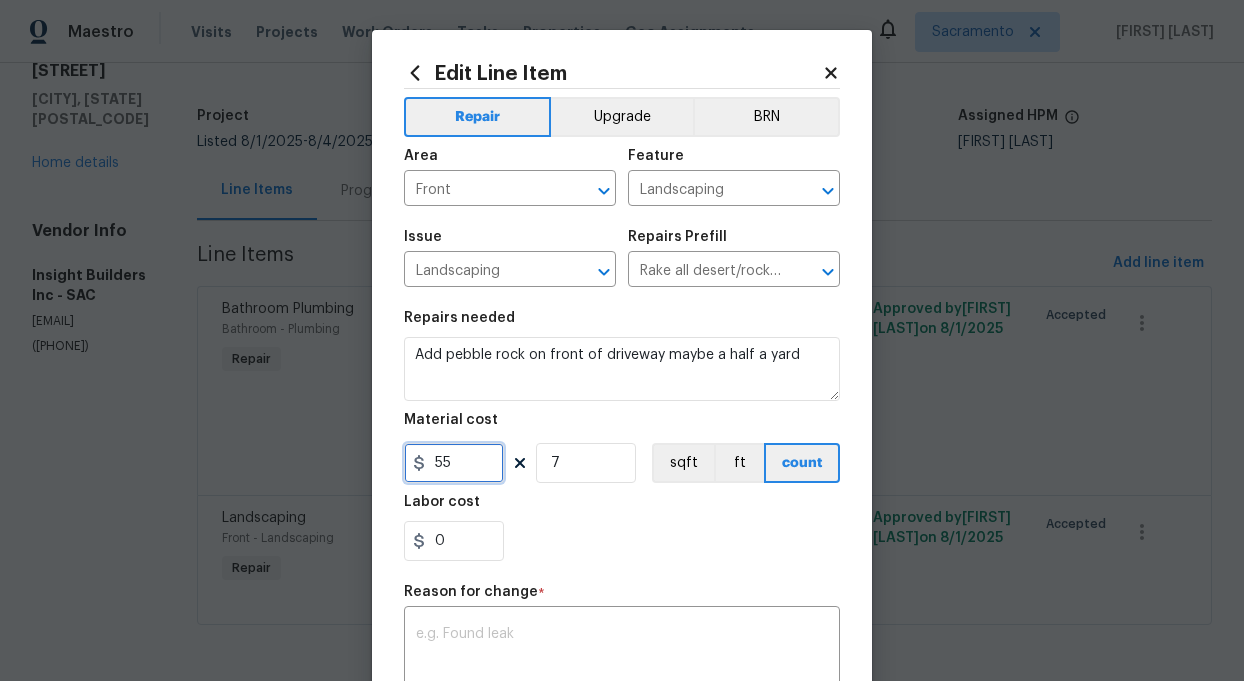 click on "55" at bounding box center (454, 463) 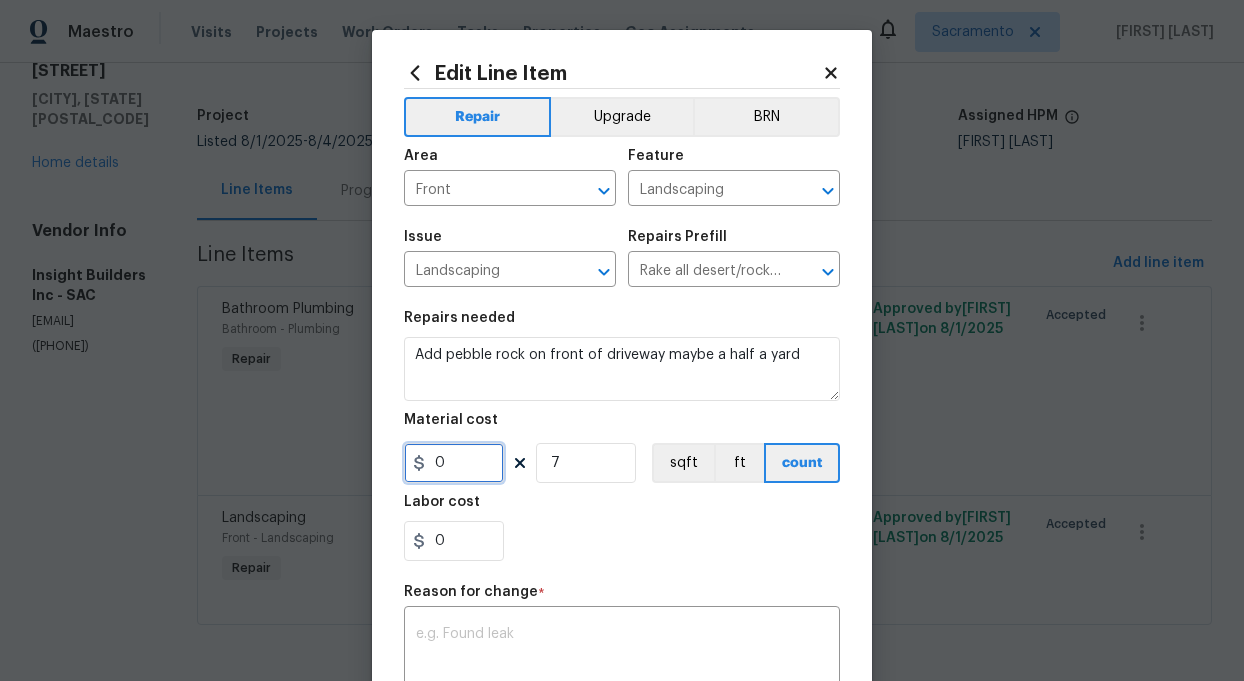 type on "0" 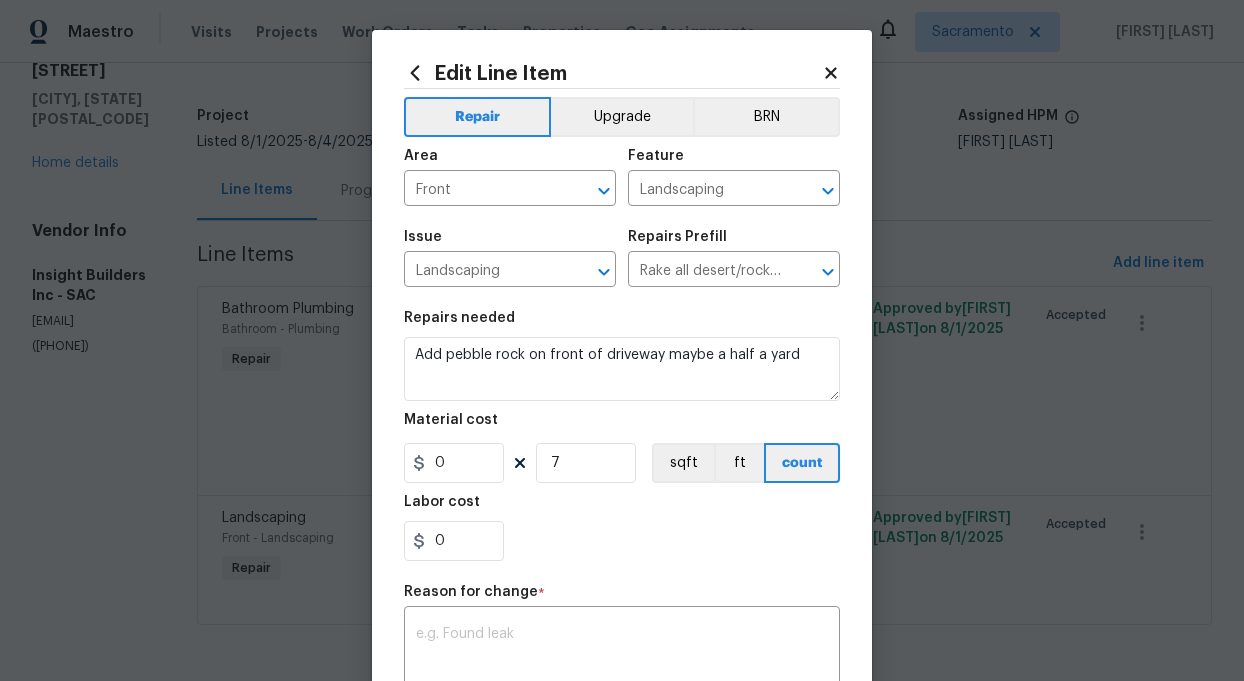 click 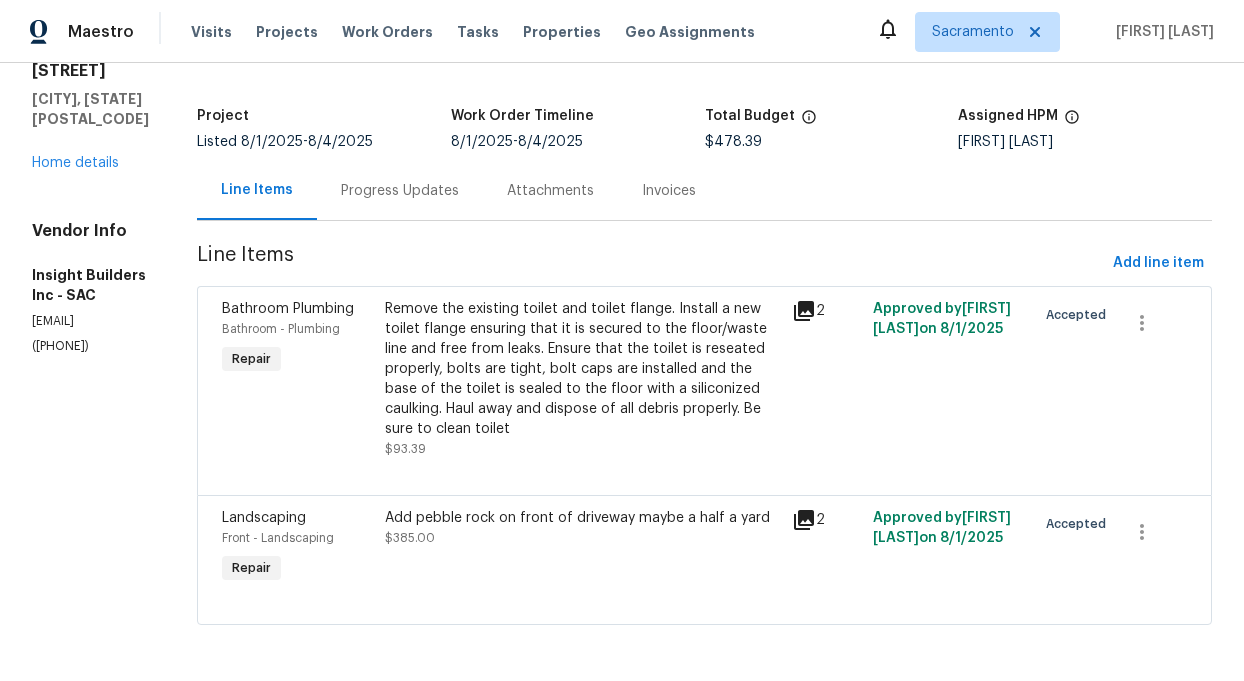 click on "Add pebble rock on front of driveway maybe a half a yard" at bounding box center [582, 518] 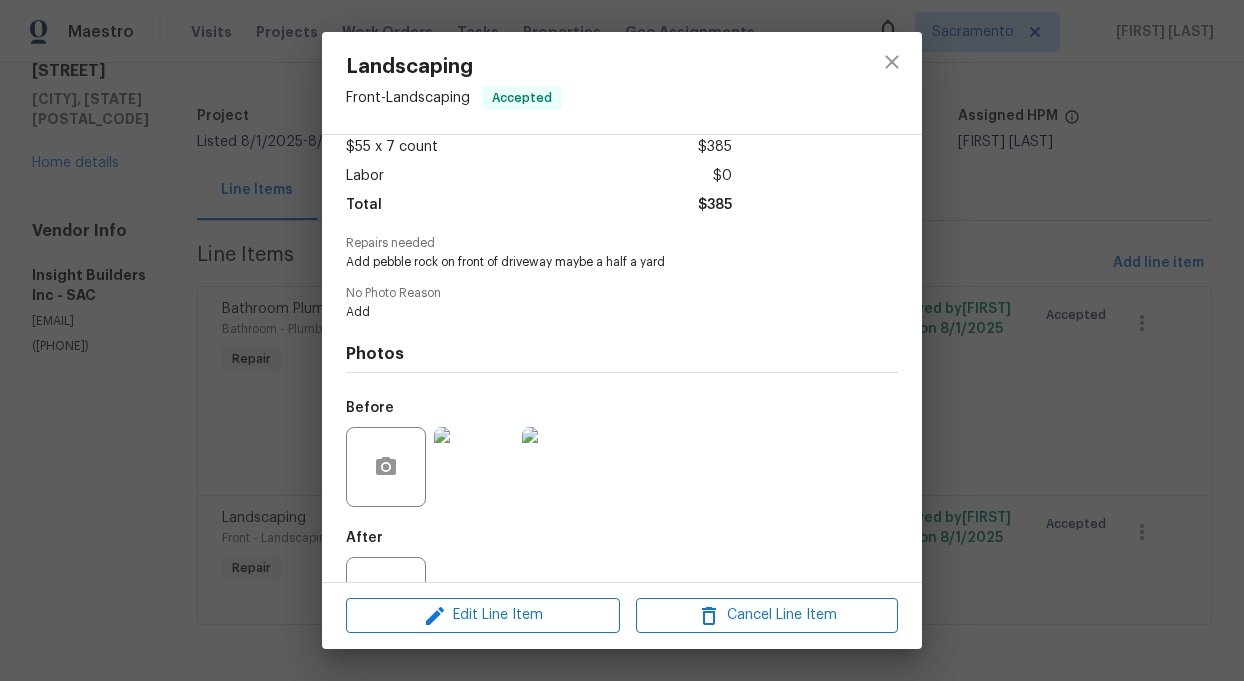 scroll, scrollTop: 121, scrollLeft: 0, axis: vertical 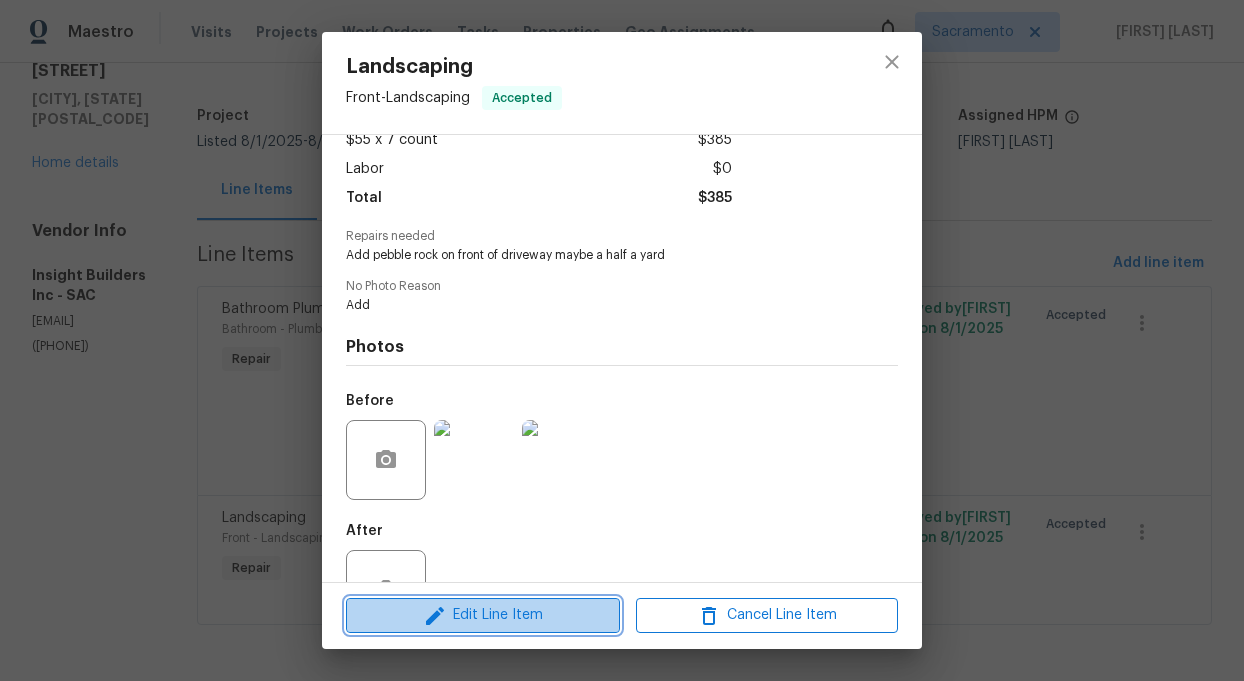 click on "Edit Line Item" at bounding box center (483, 615) 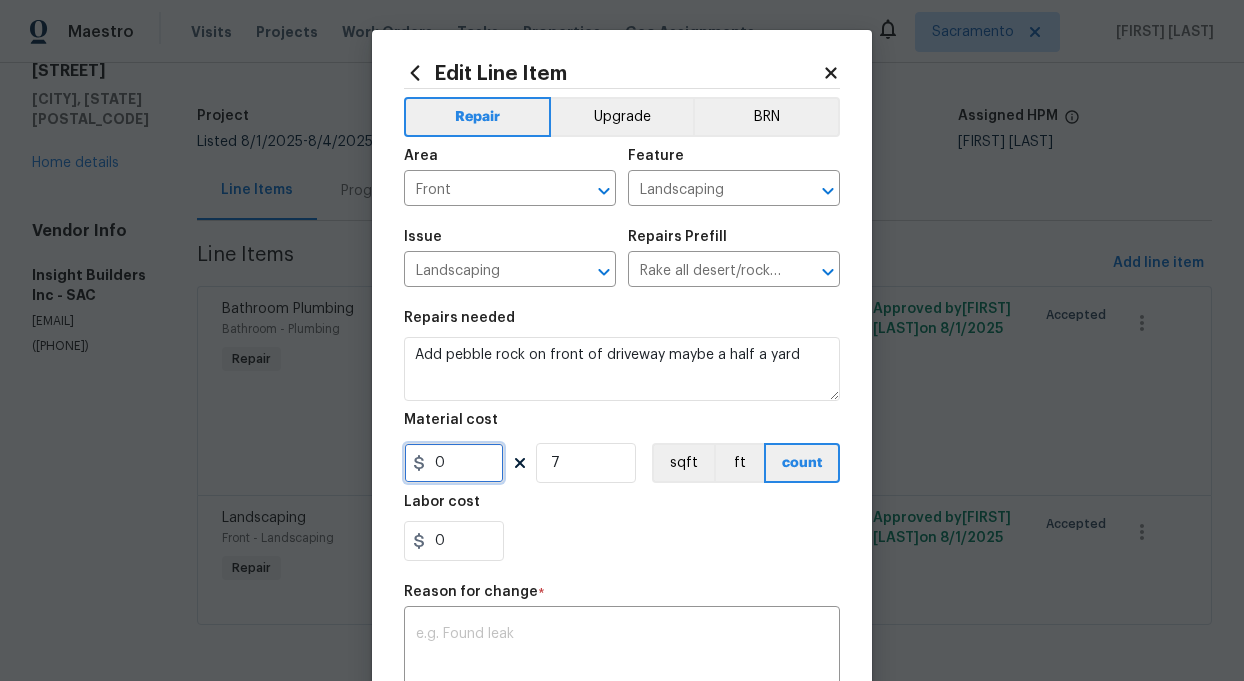 click on "0" at bounding box center [454, 463] 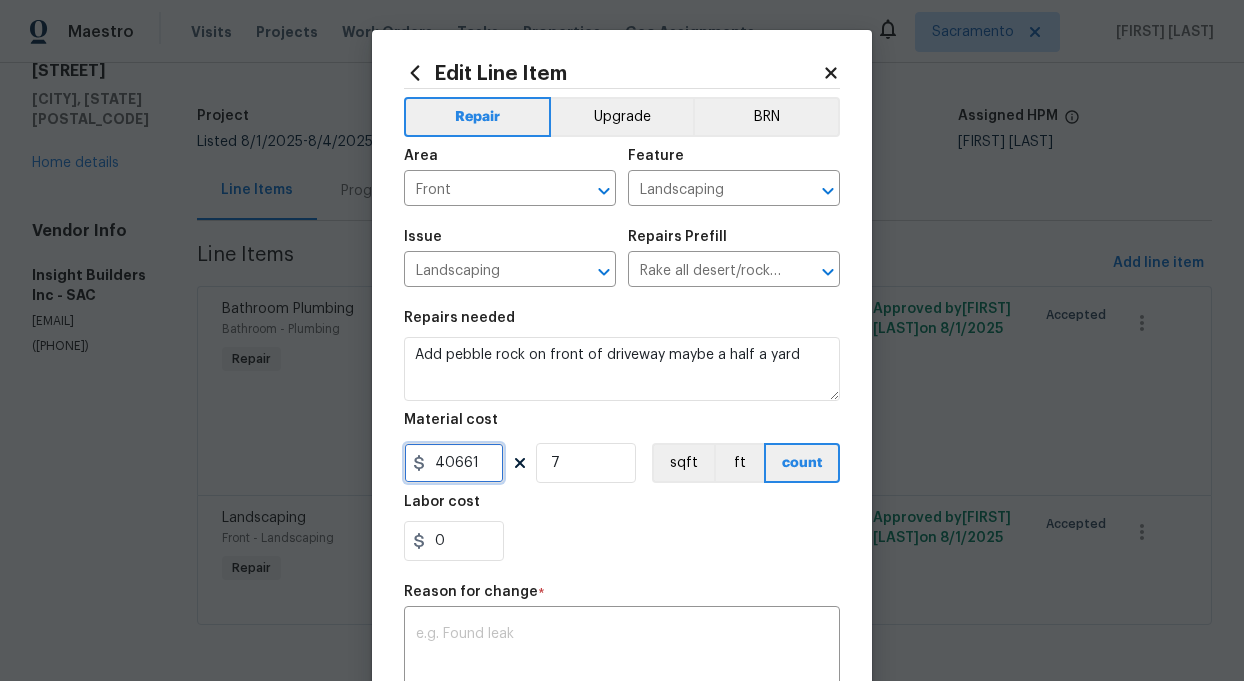 click on "40661" at bounding box center (454, 463) 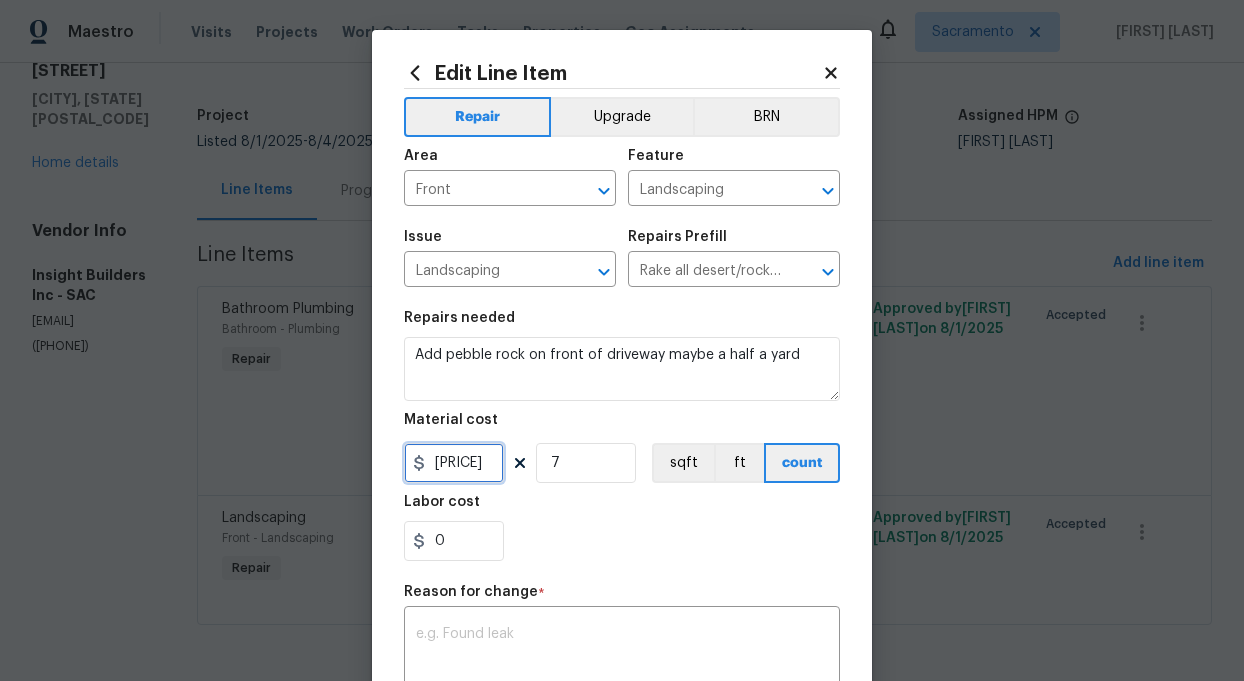 type on "[PRICE]" 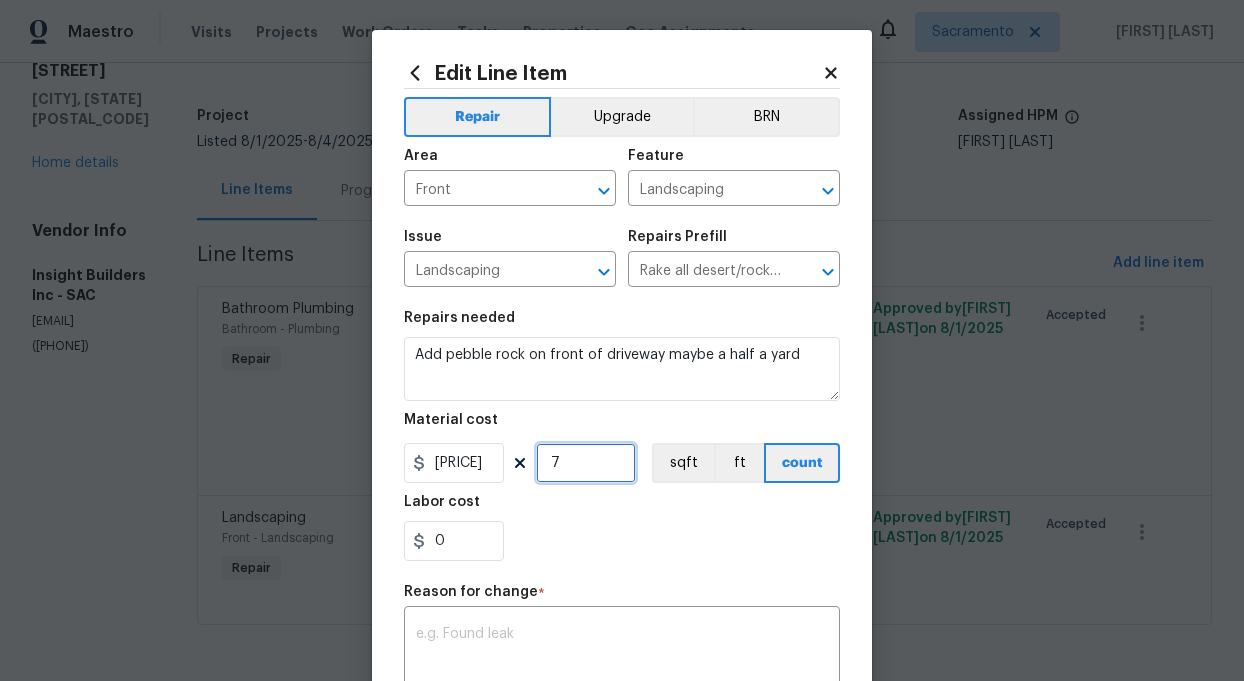click on "7" at bounding box center [586, 463] 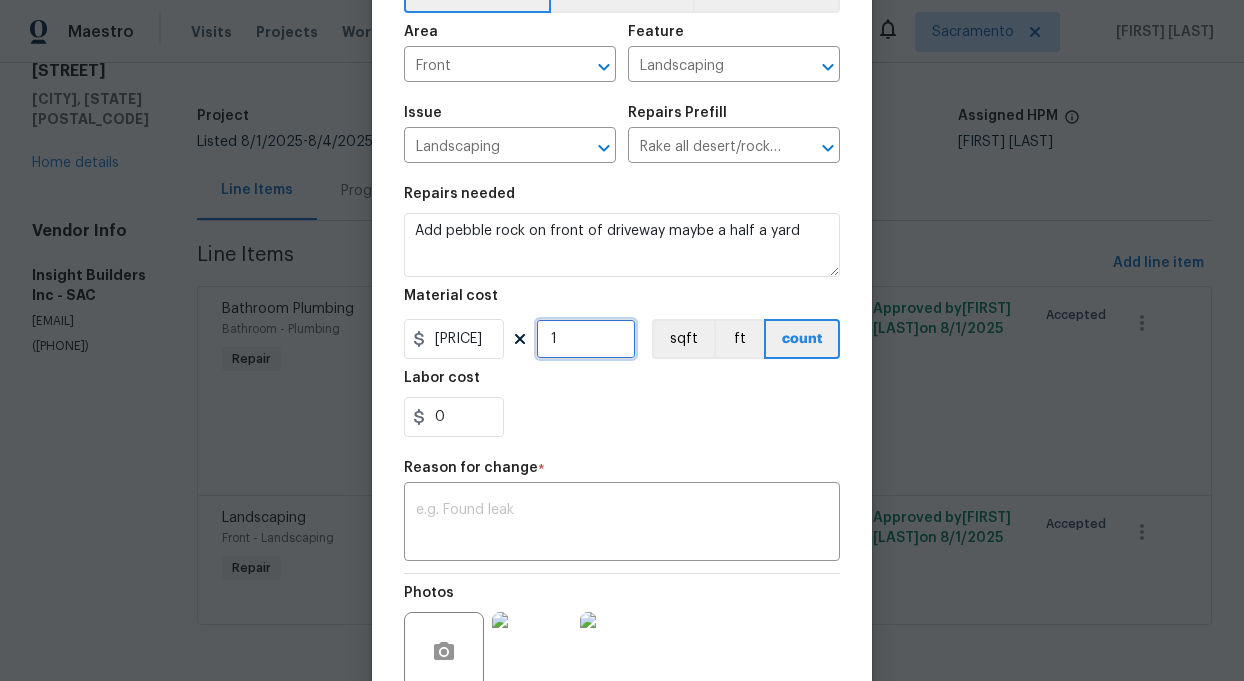 scroll, scrollTop: 305, scrollLeft: 0, axis: vertical 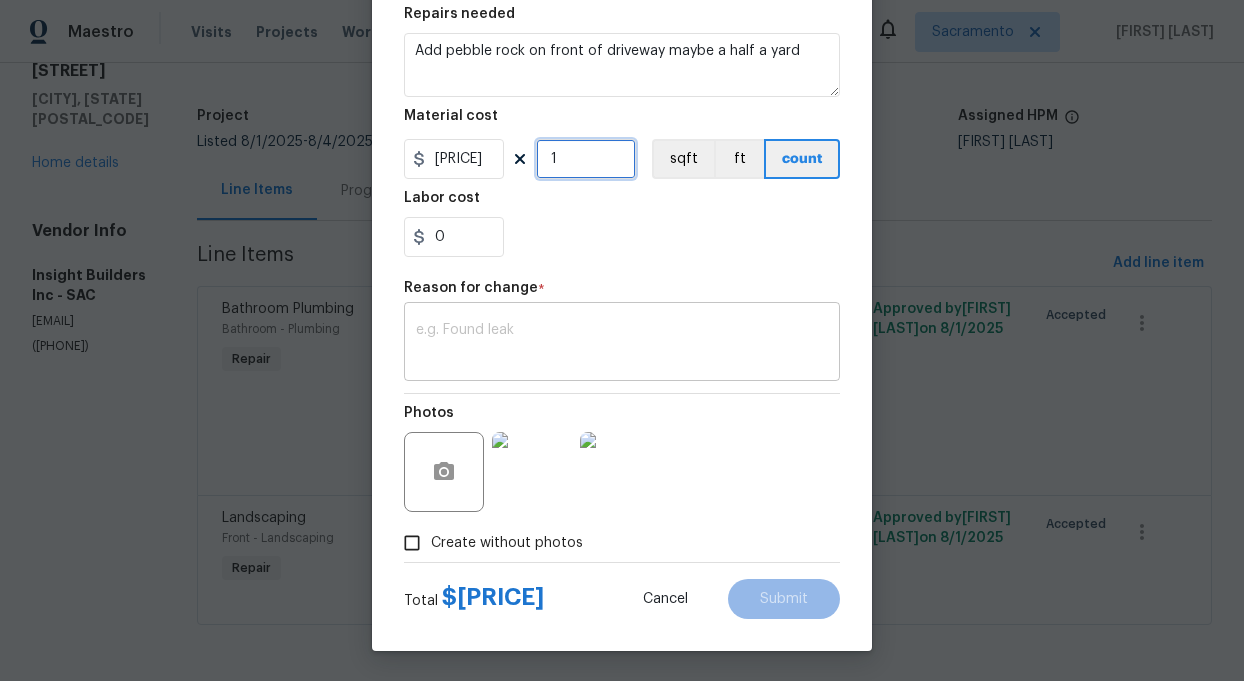 type on "1" 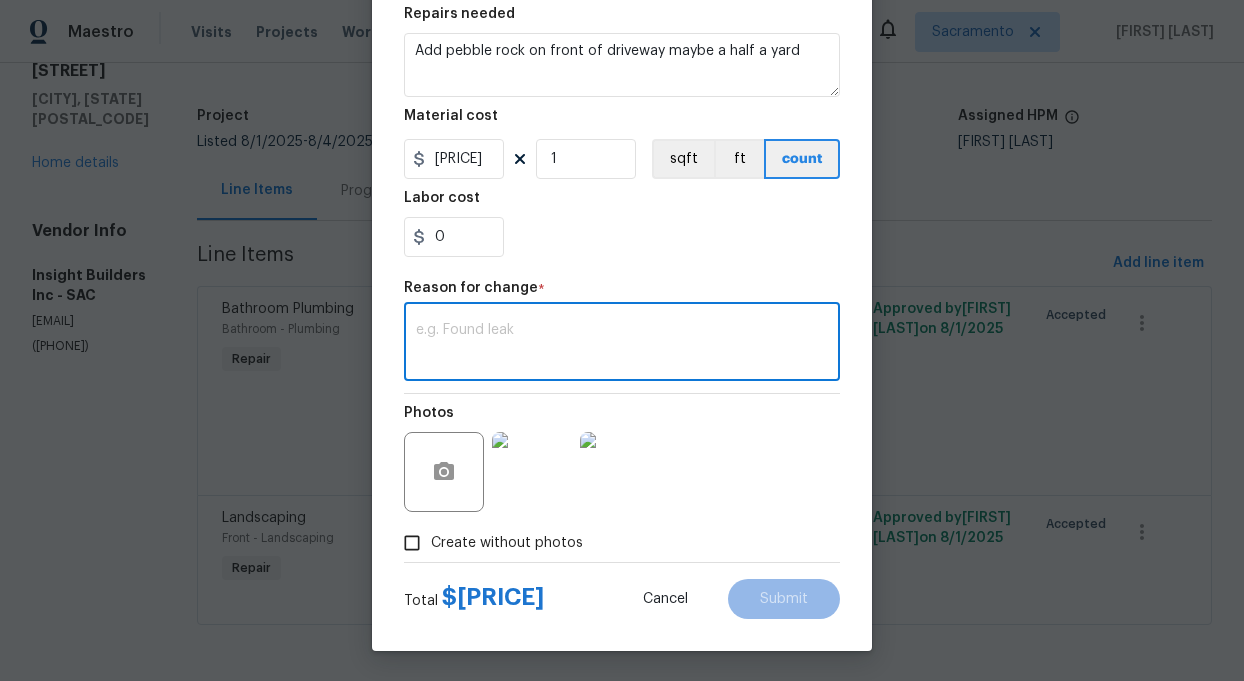 click at bounding box center (622, 344) 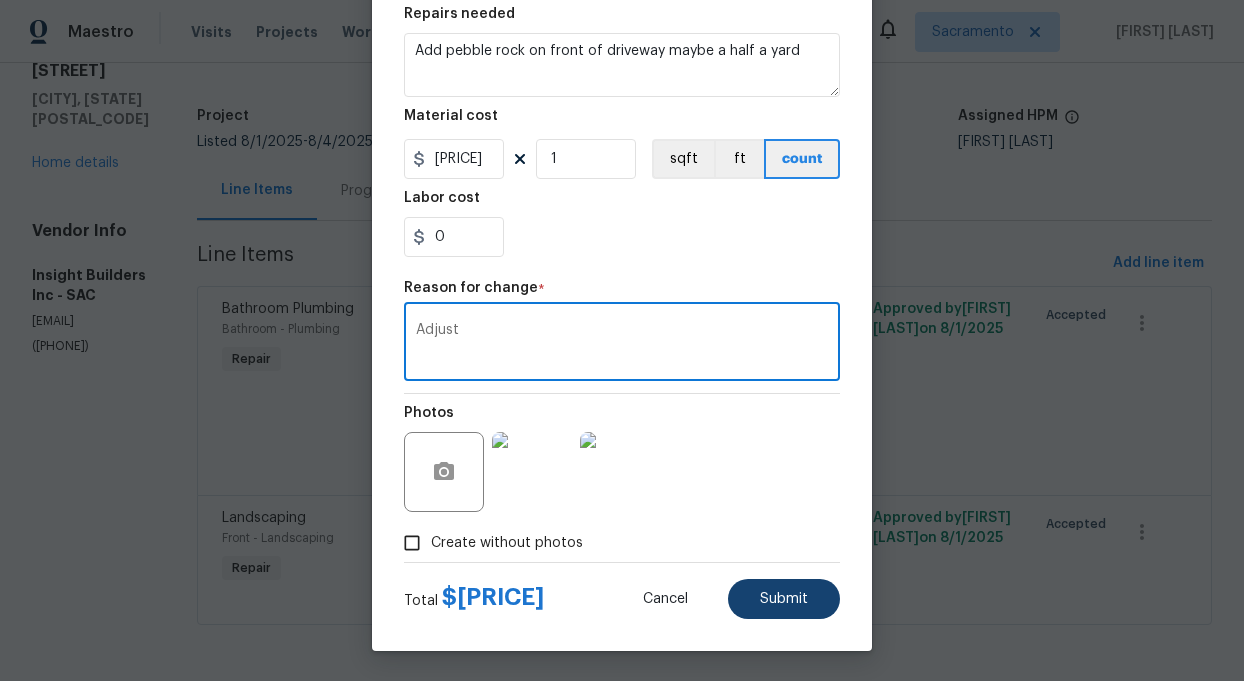 type on "Adjust" 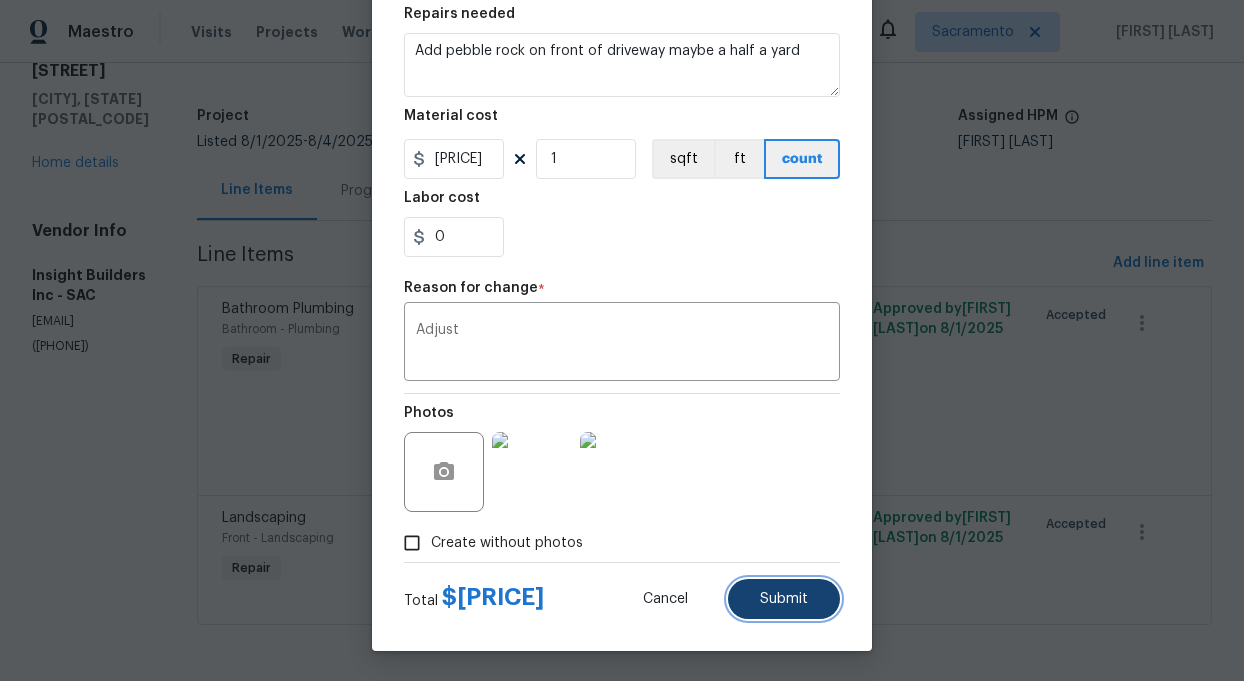 click on "Submit" at bounding box center [784, 599] 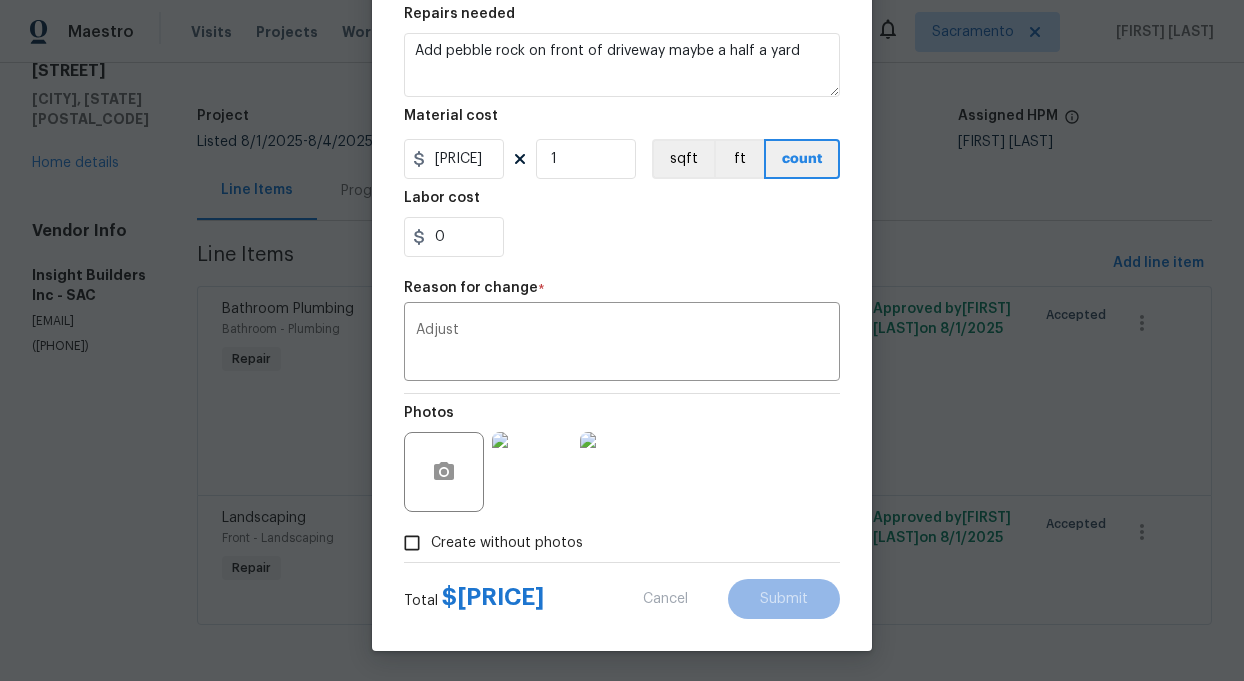 type on "7" 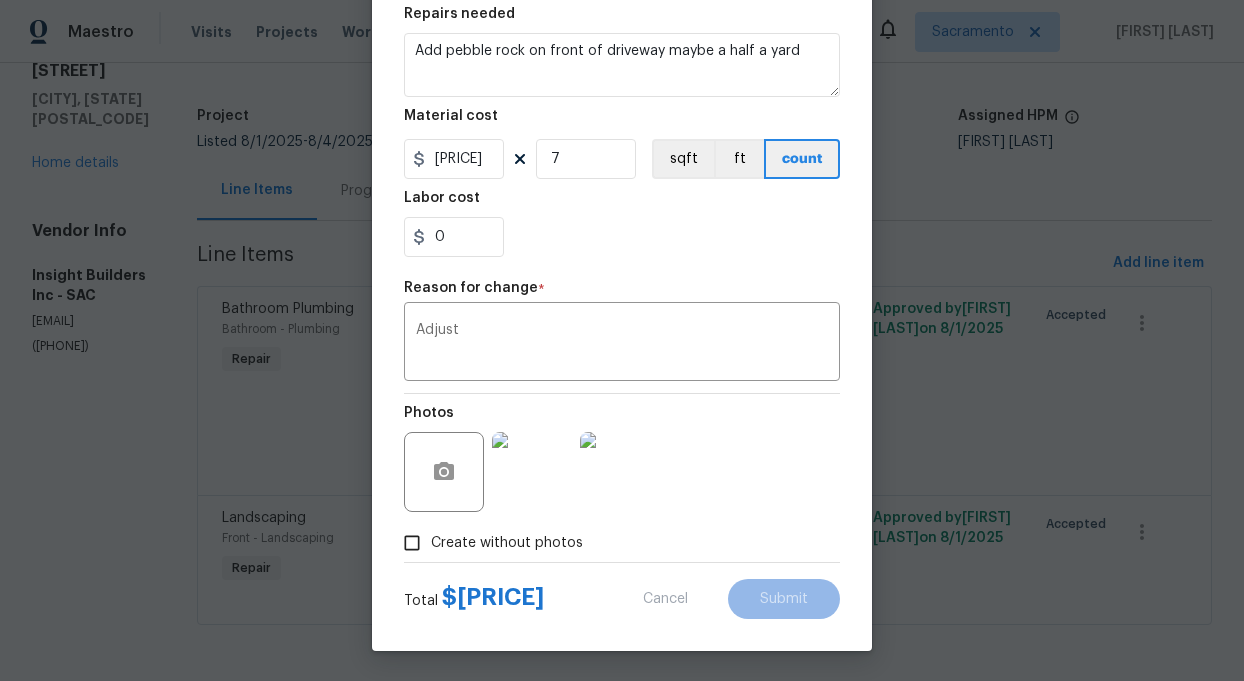 type on "55" 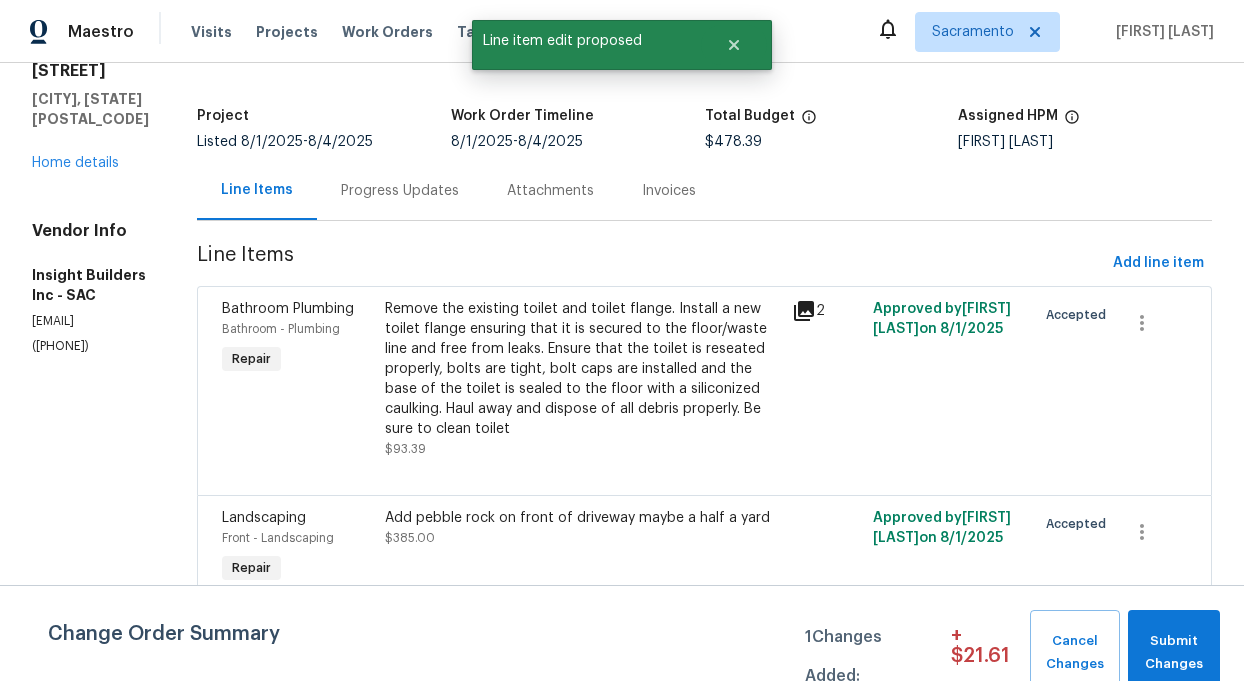 scroll, scrollTop: 0, scrollLeft: 0, axis: both 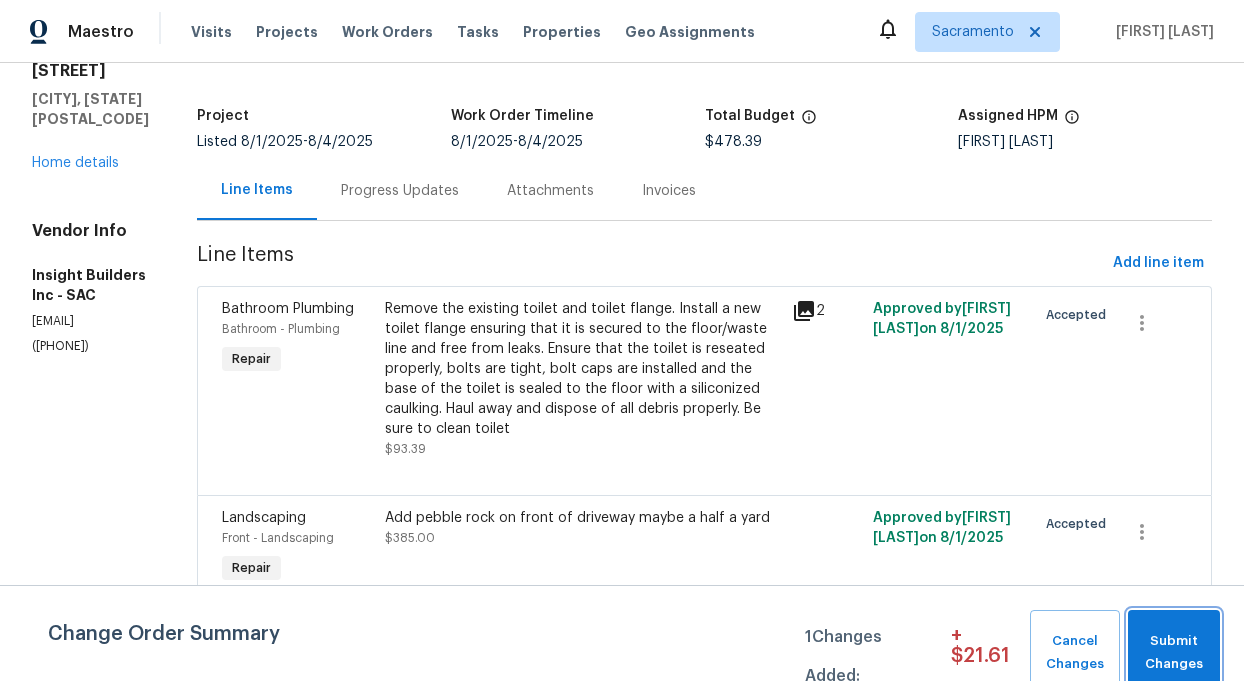 click on "Submit Changes" at bounding box center (1174, 653) 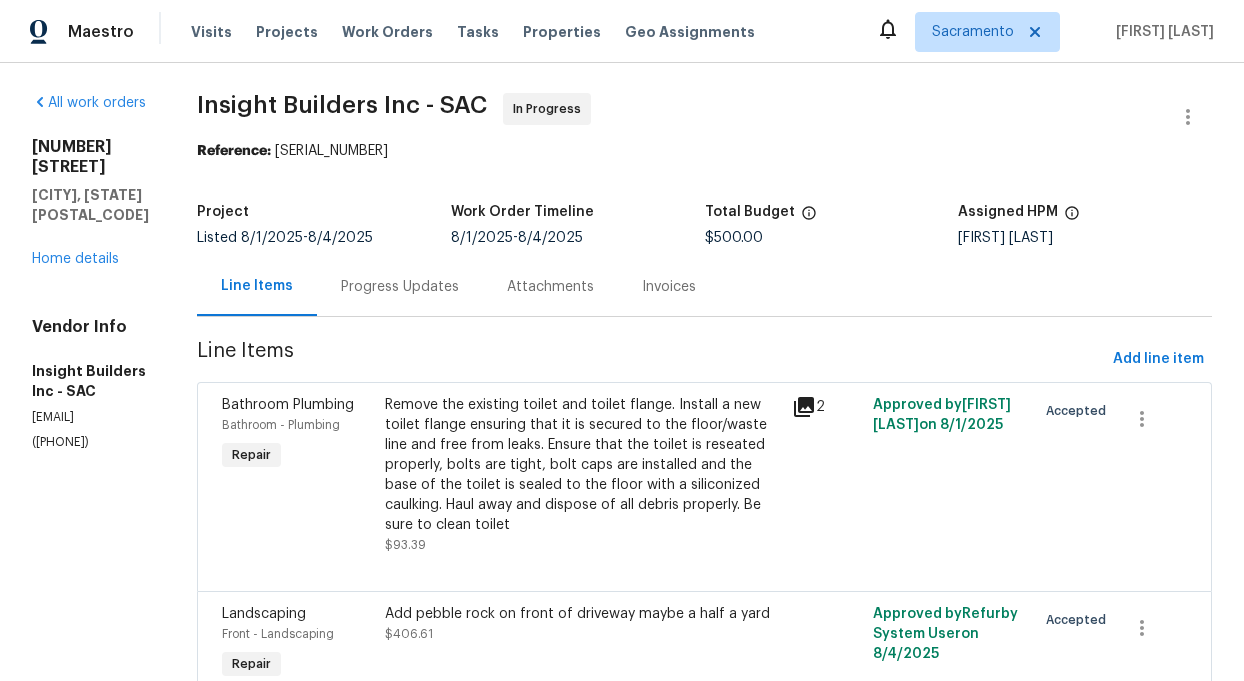 scroll, scrollTop: 0, scrollLeft: 0, axis: both 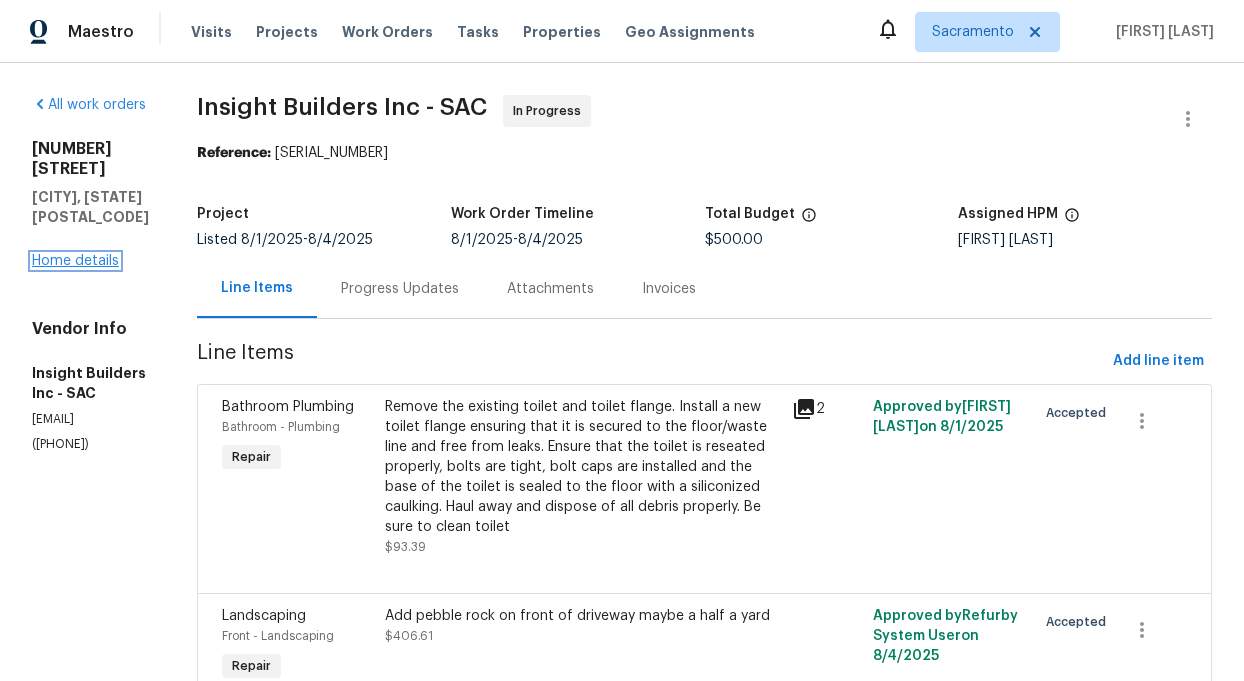 click on "Home details" at bounding box center (75, 261) 